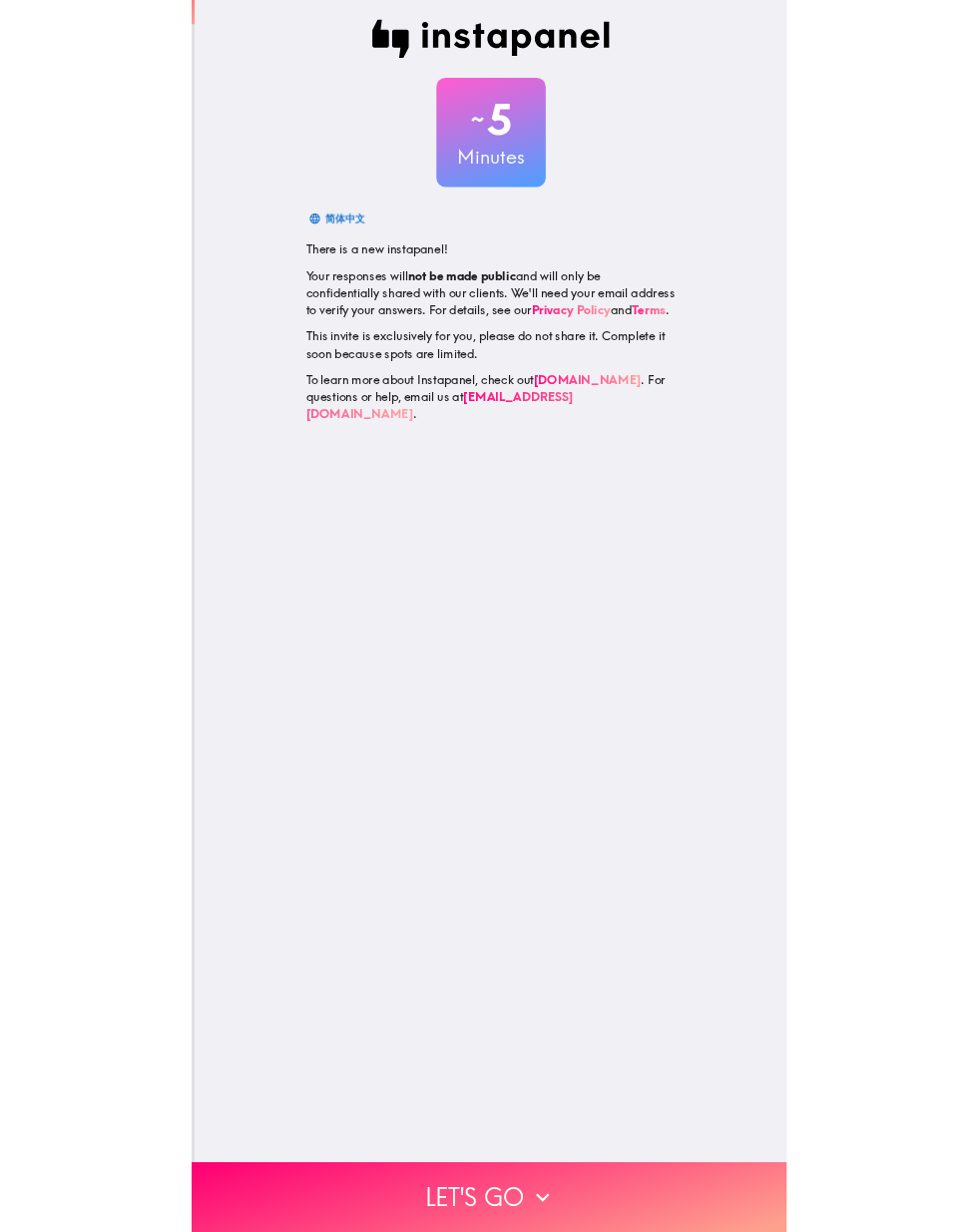 scroll, scrollTop: 0, scrollLeft: 0, axis: both 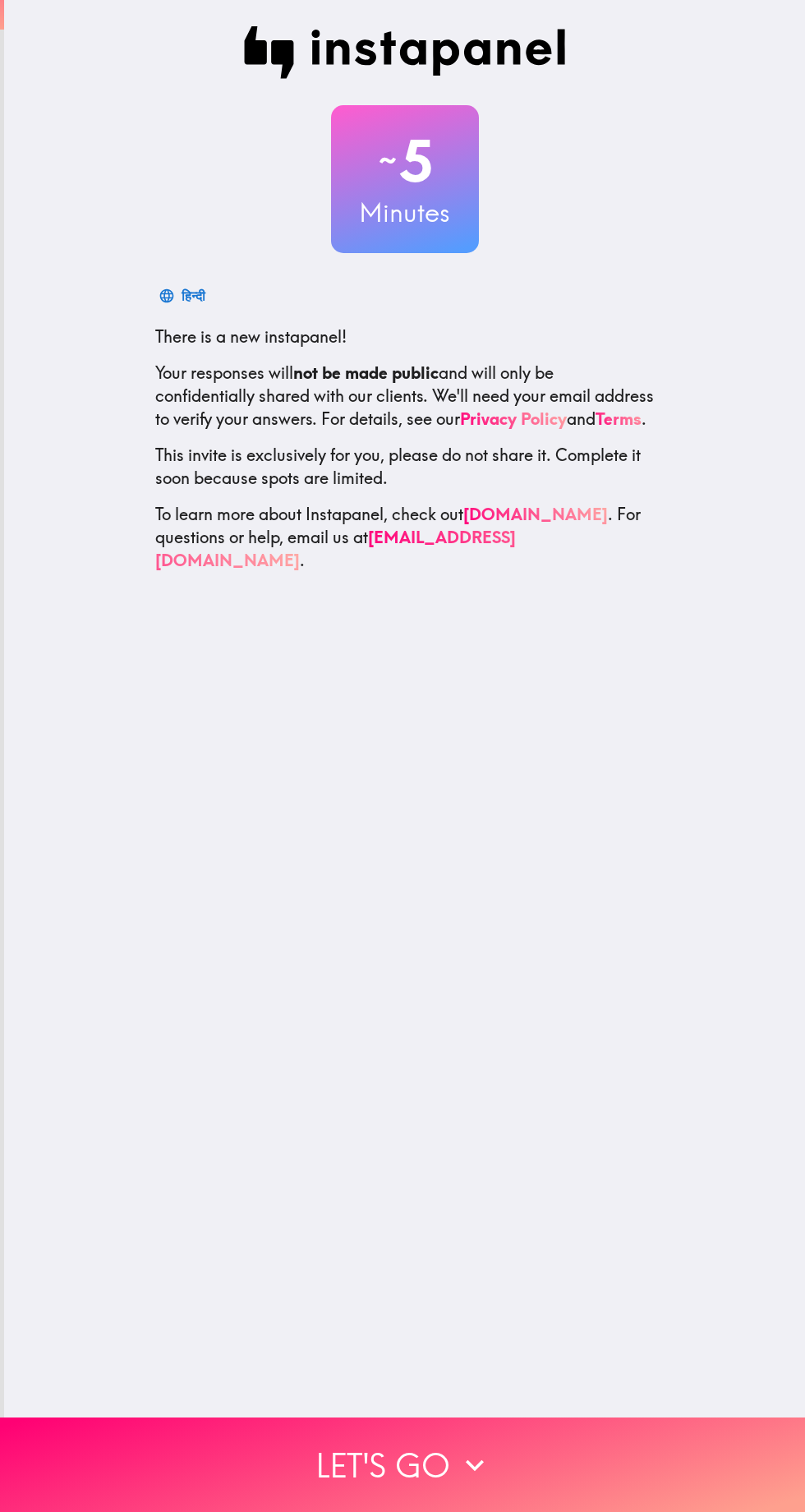 click on "Let's go" at bounding box center (402, 1464) 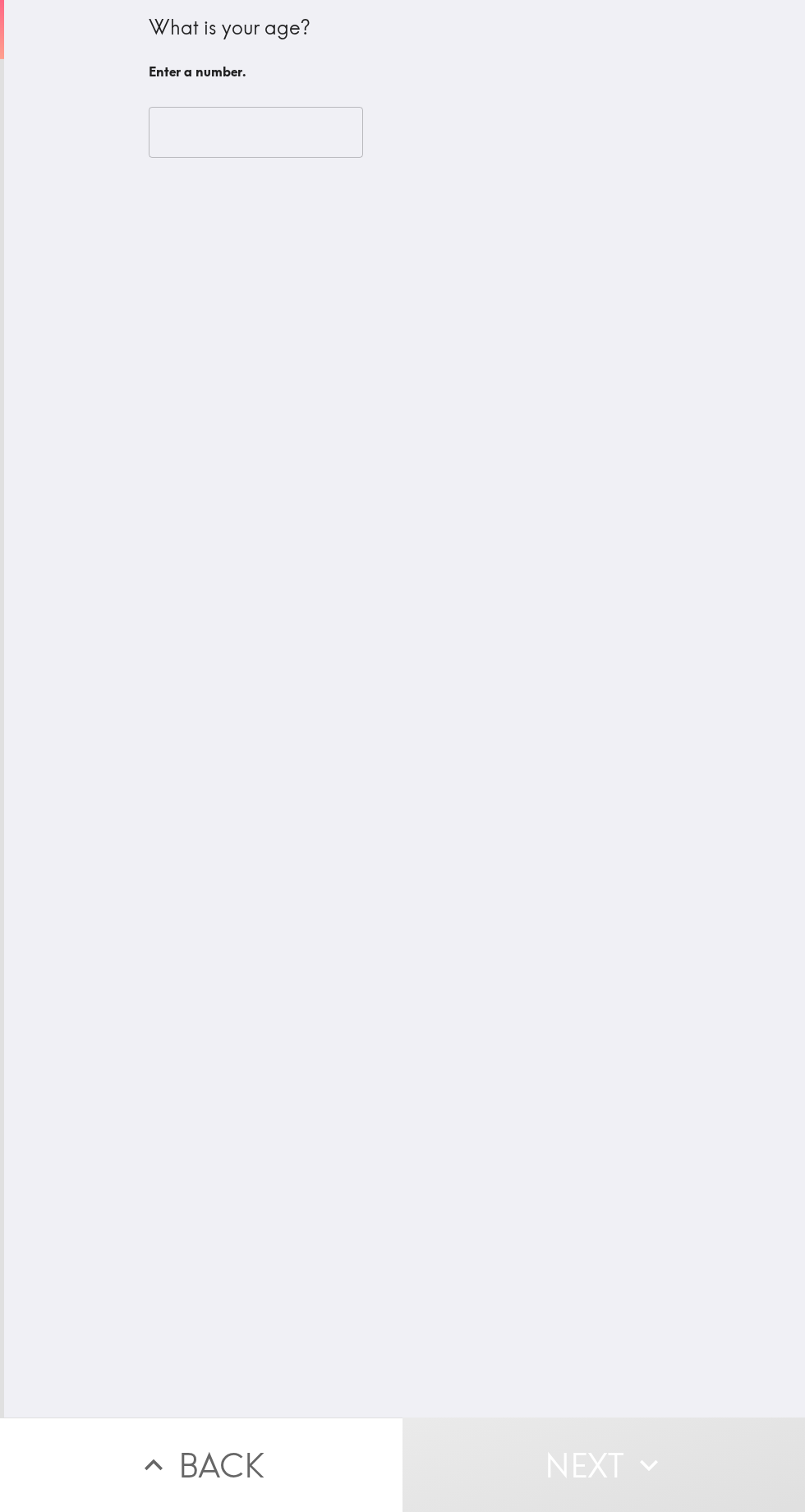 click at bounding box center [255, 132] 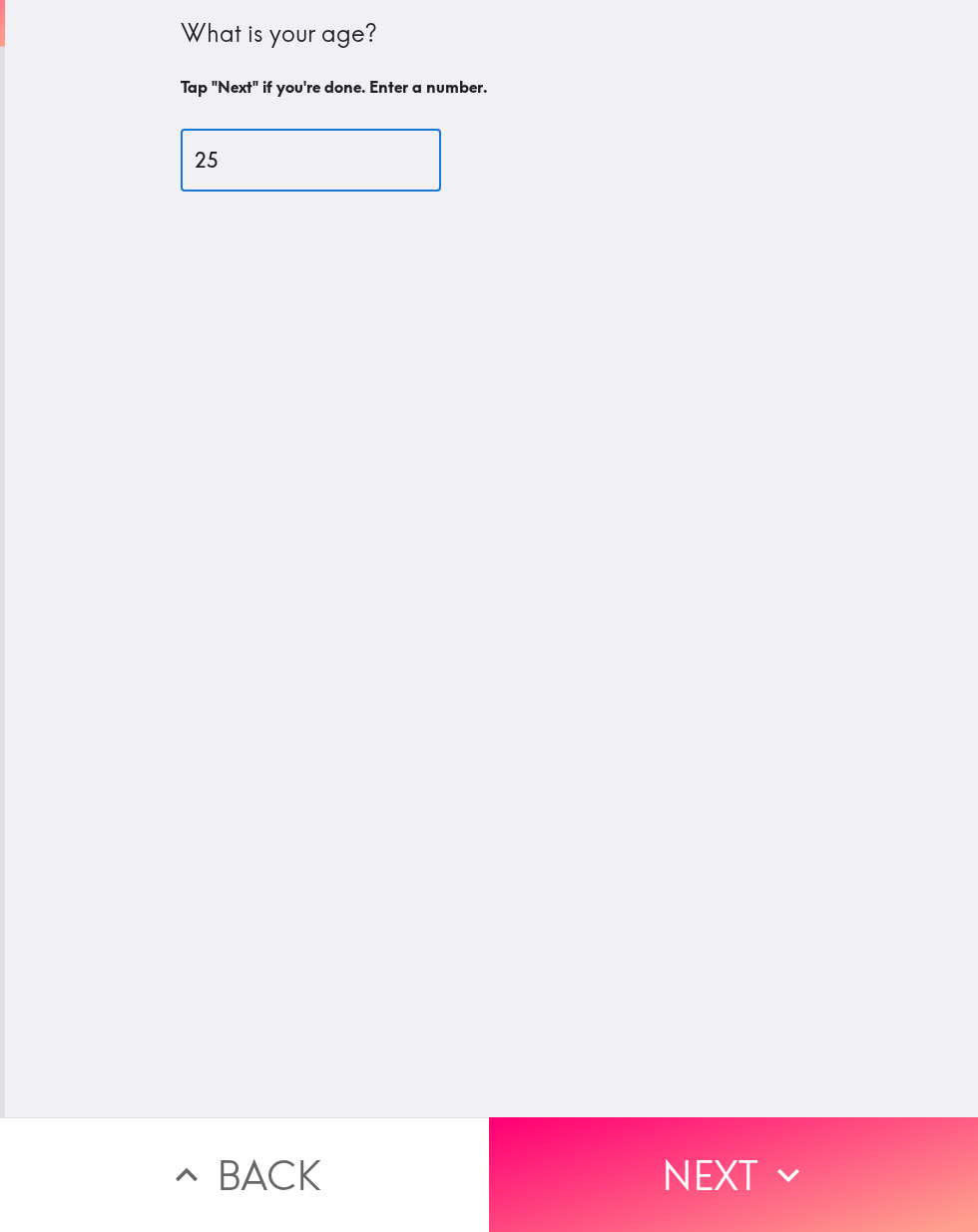 type on "25" 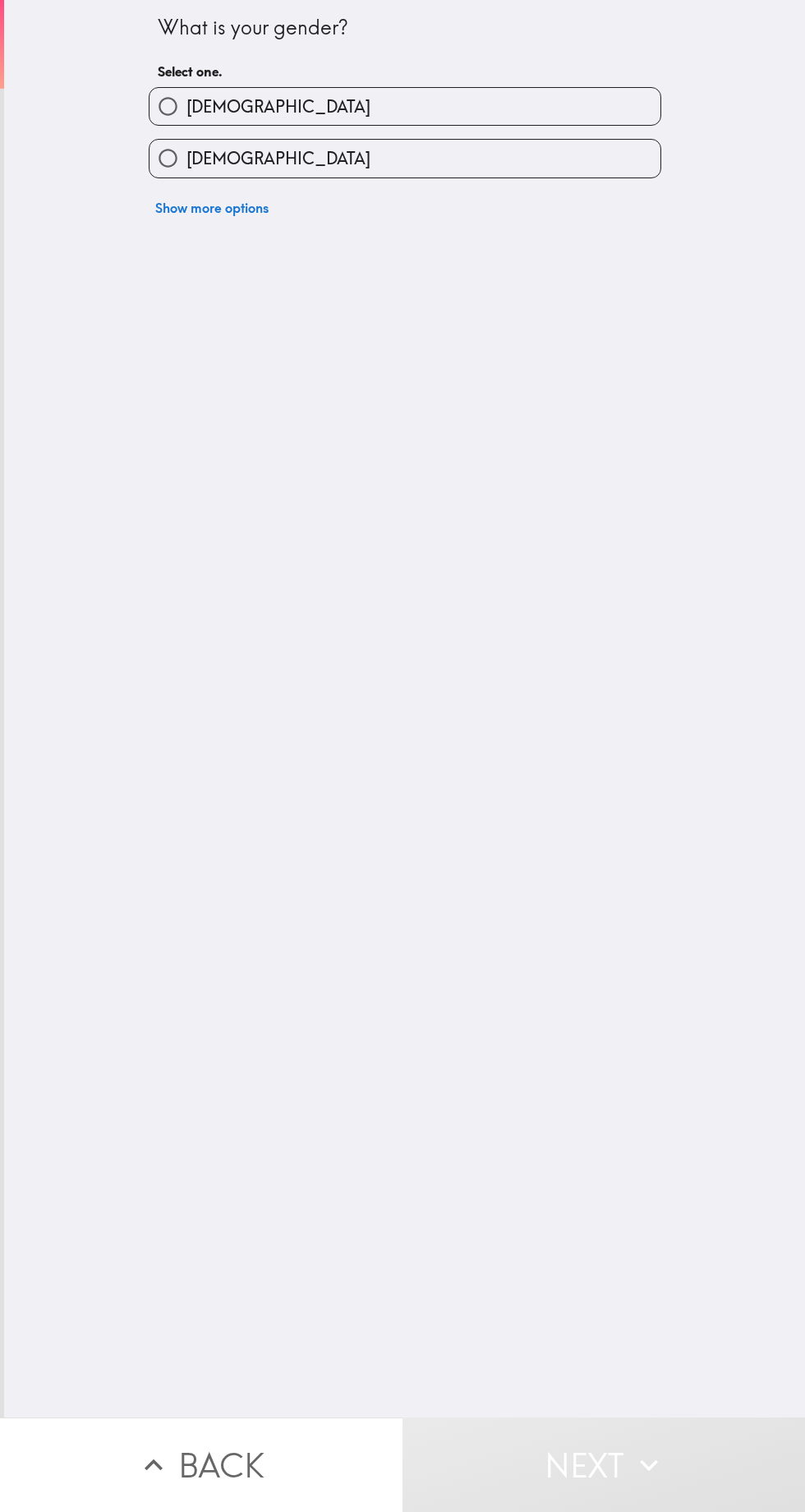 click on "[DEMOGRAPHIC_DATA]" at bounding box center [405, 106] 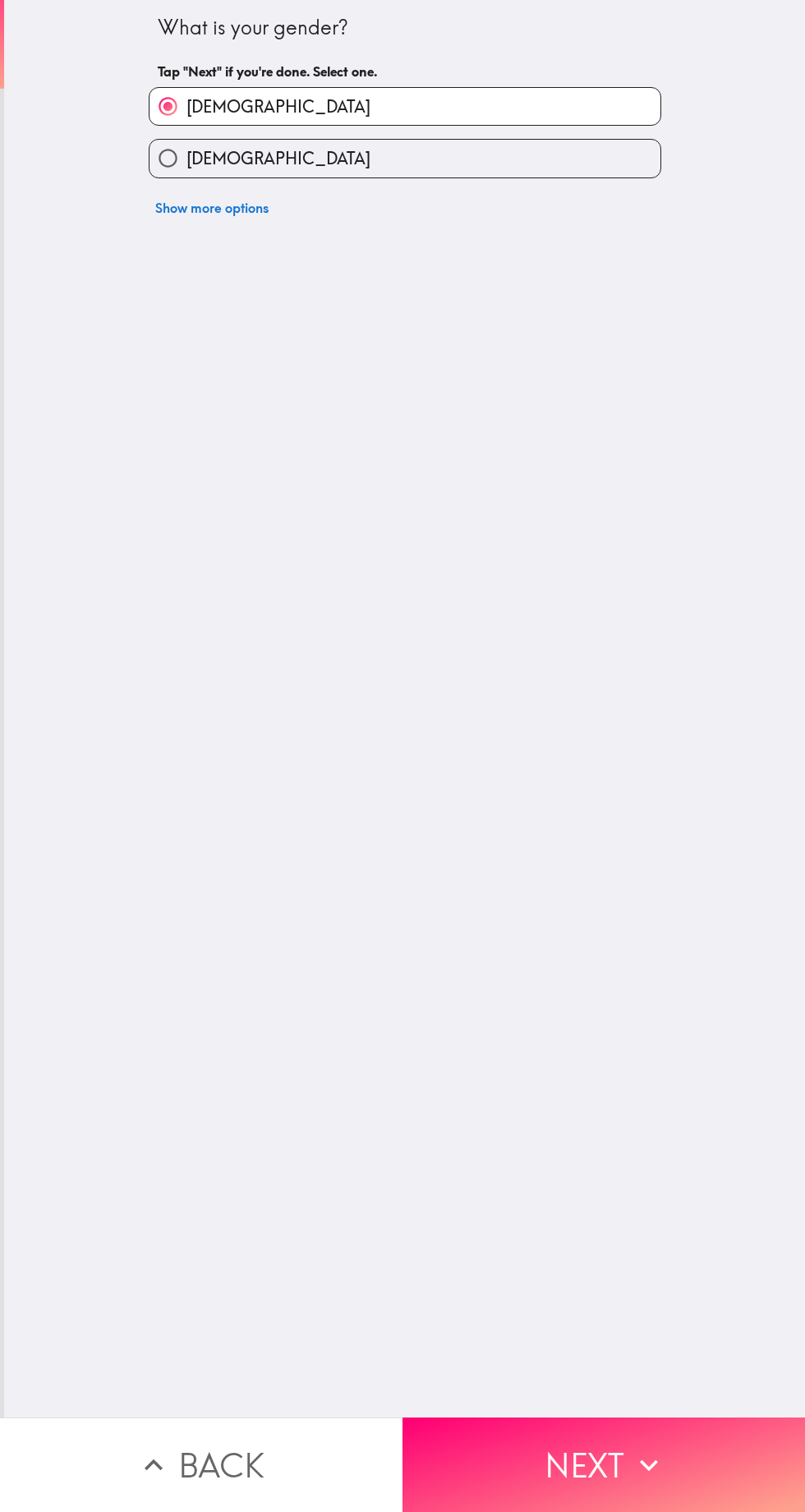 click on "Next" at bounding box center [604, 1464] 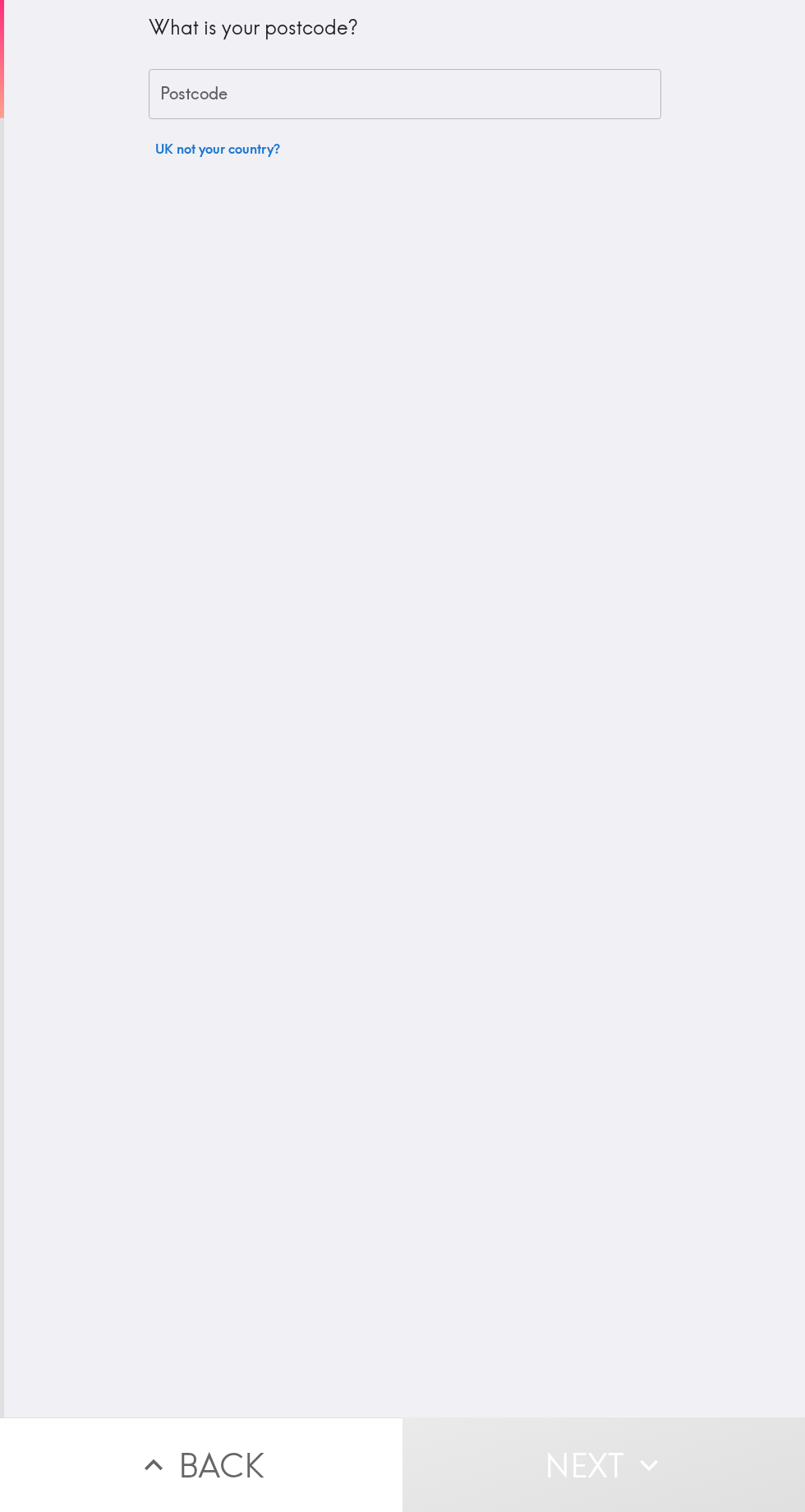 click on "Postcode" at bounding box center [405, 94] 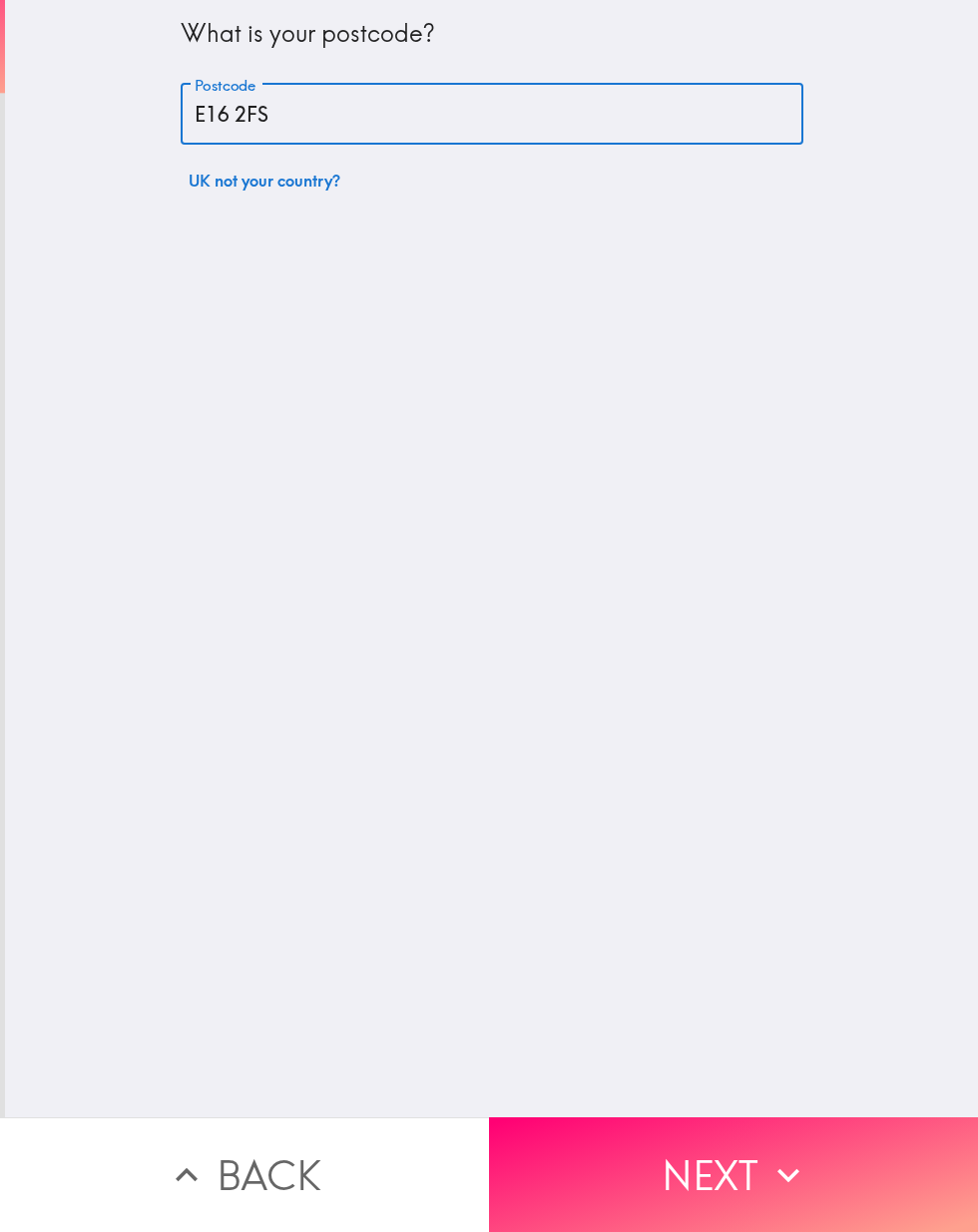 type on "E16 2FS" 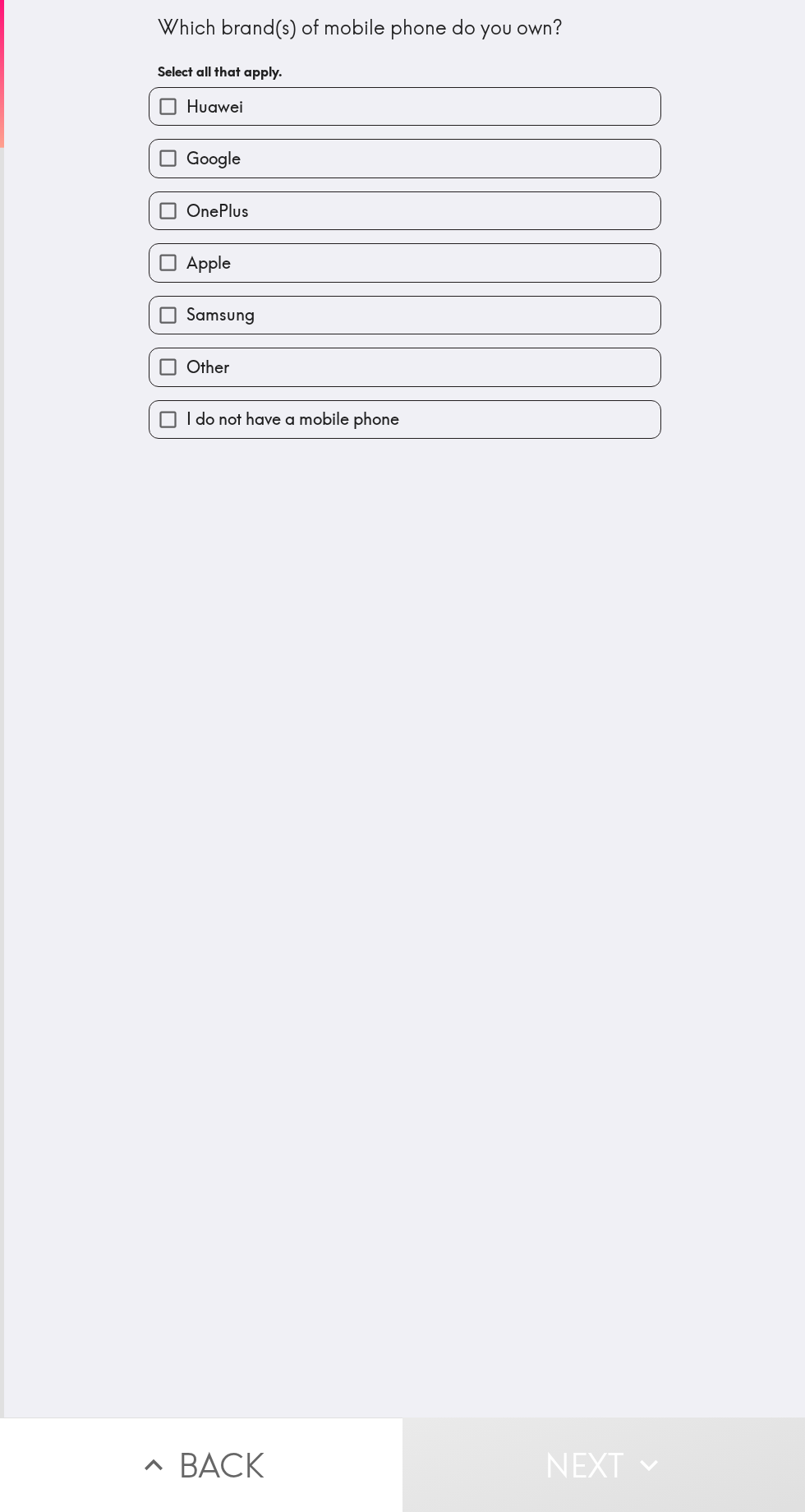 click on "Samsung" at bounding box center [405, 315] 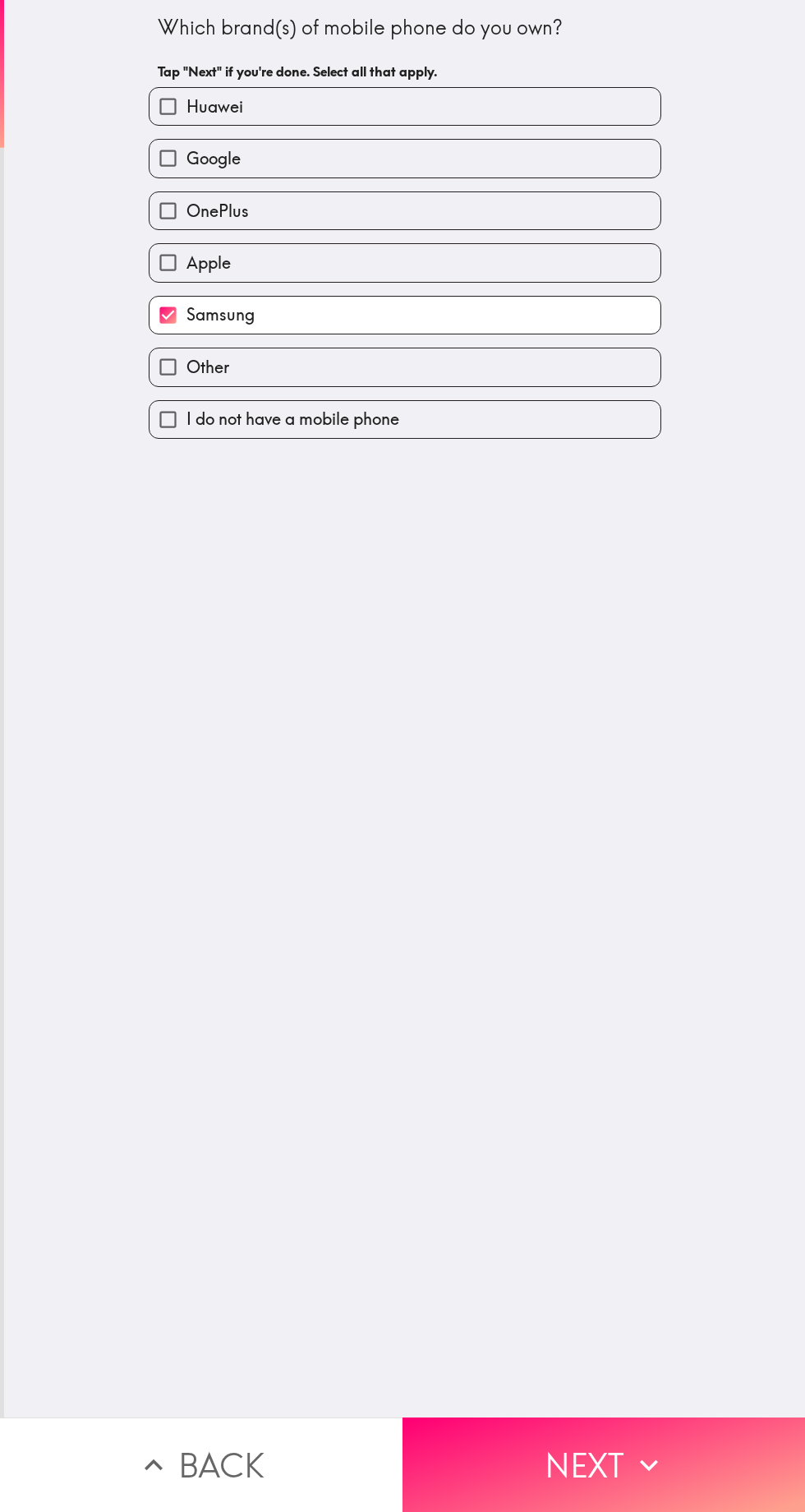 click on "Google" at bounding box center (405, 158) 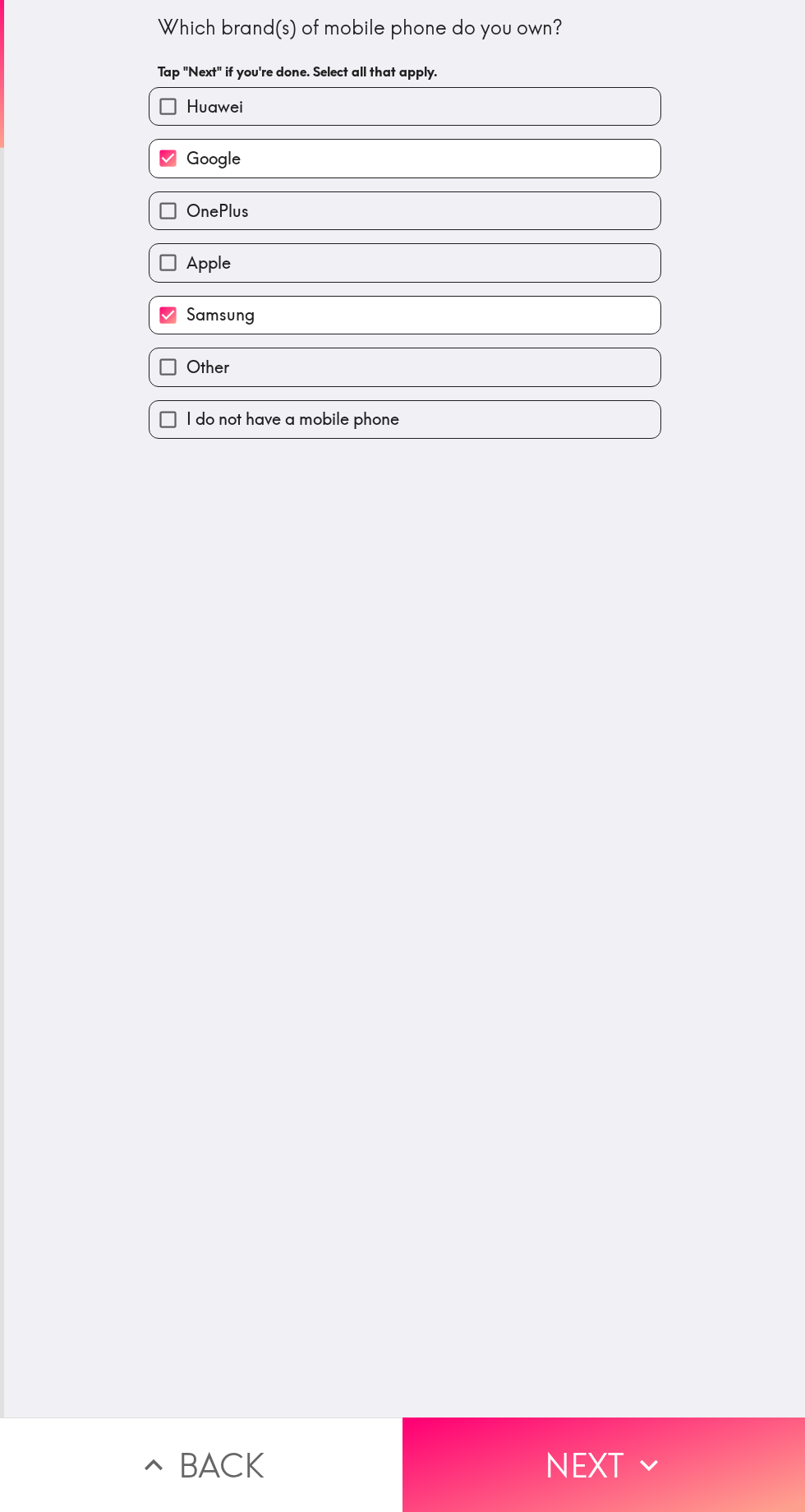 click on "Next" at bounding box center [604, 1464] 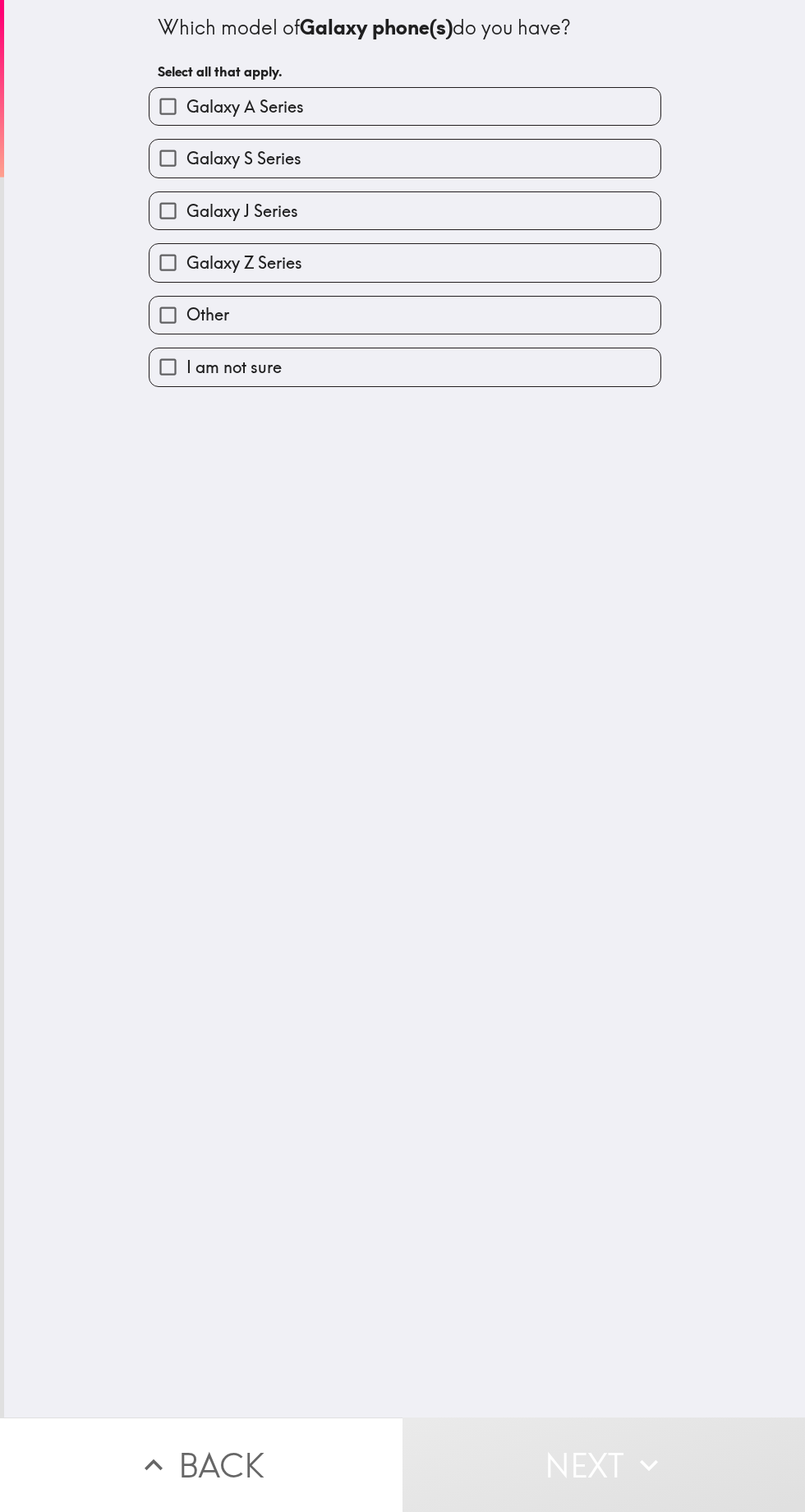 click on "Galaxy A Series" at bounding box center [405, 106] 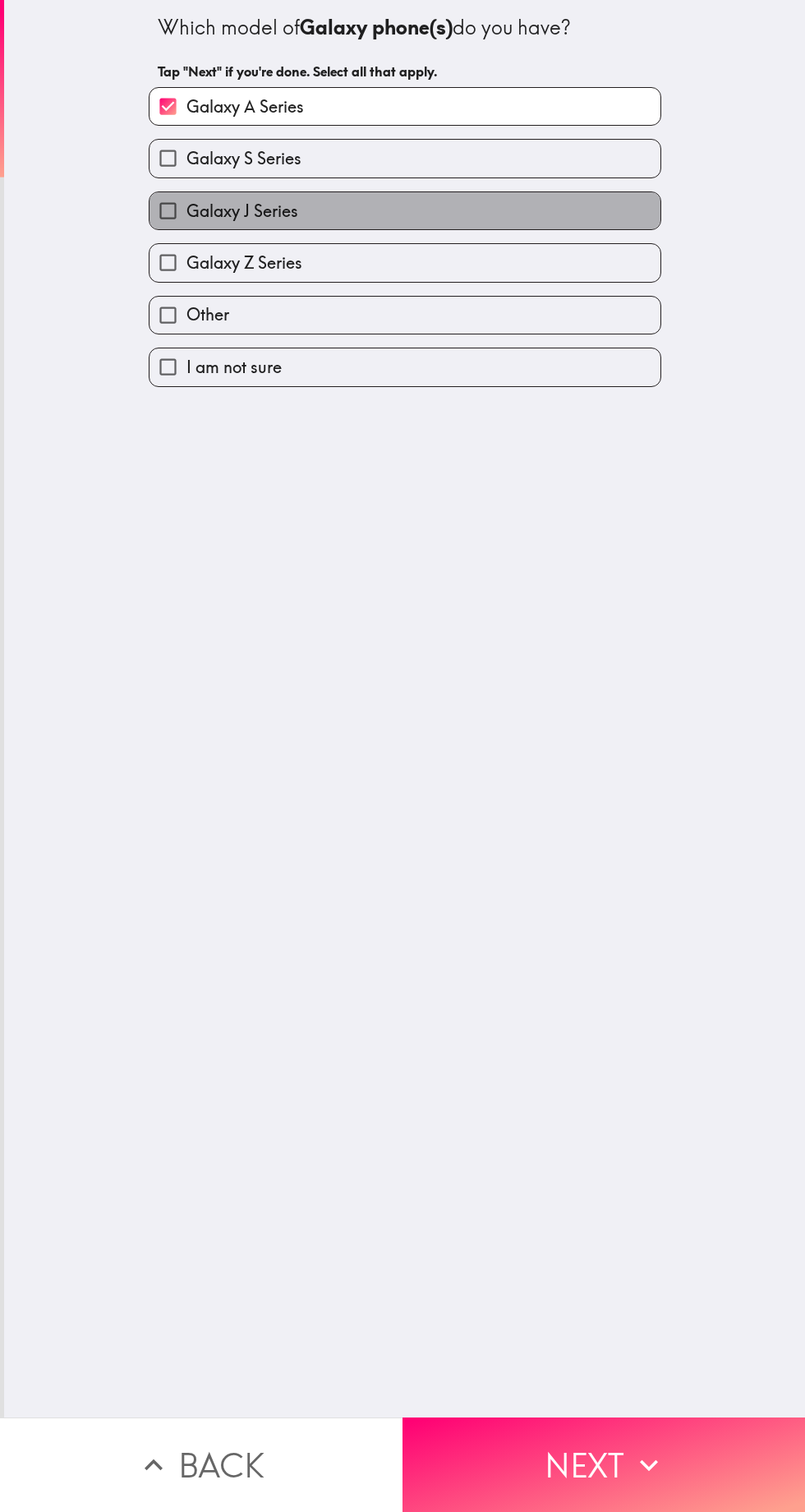 click on "Galaxy J Series" at bounding box center [405, 210] 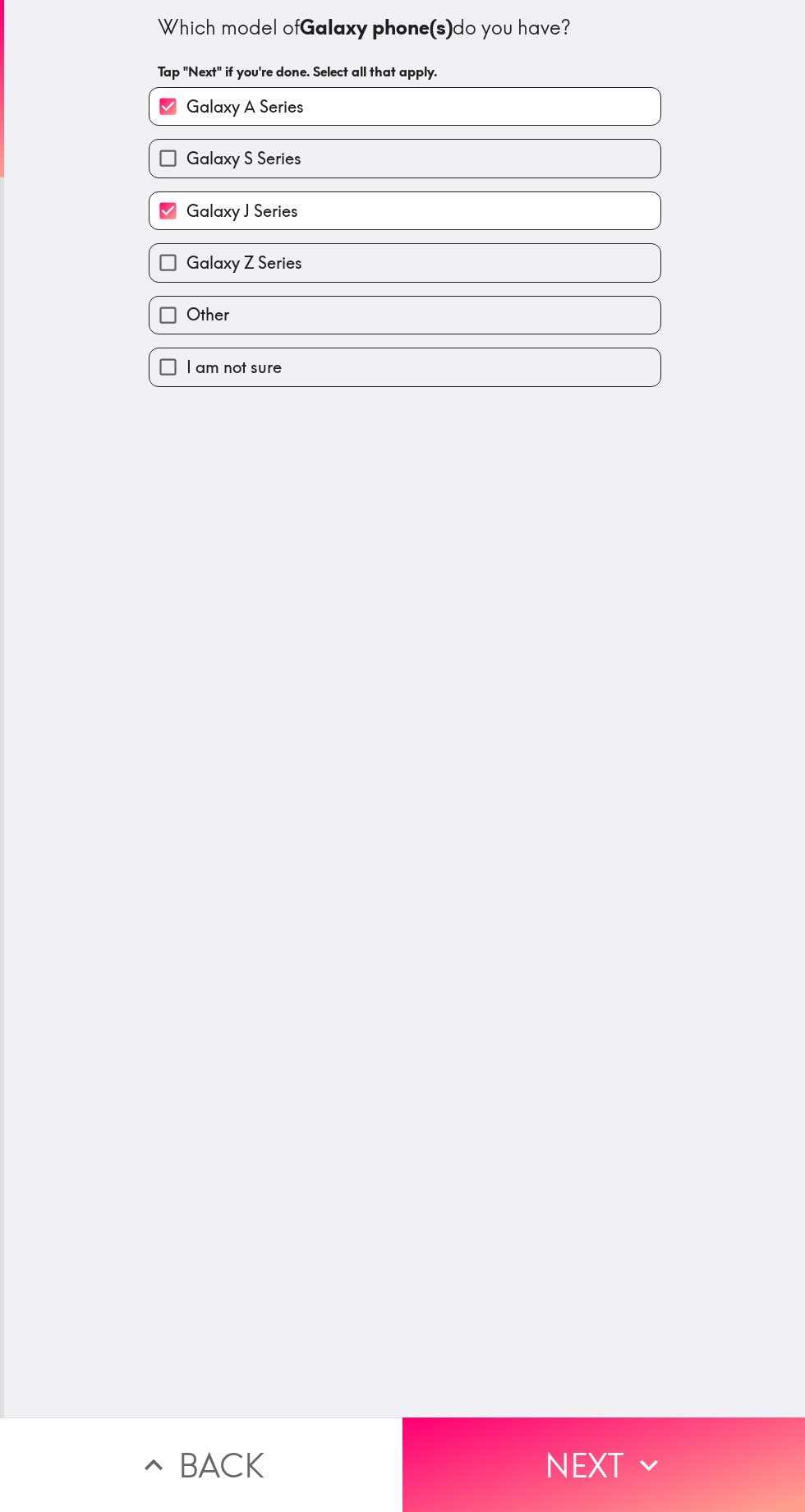 click on "Next" at bounding box center [604, 1464] 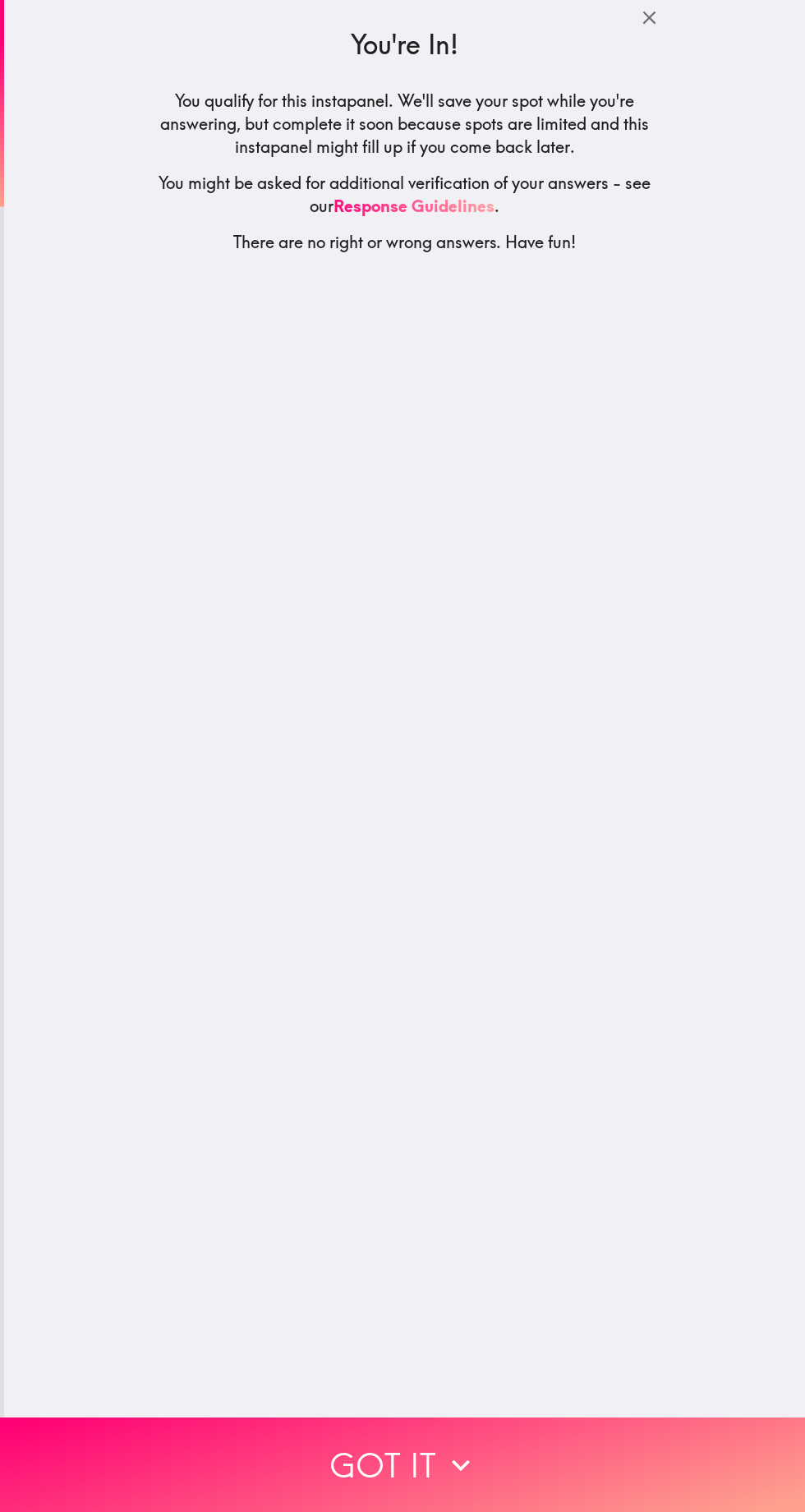 click on "Got it" at bounding box center [402, 1464] 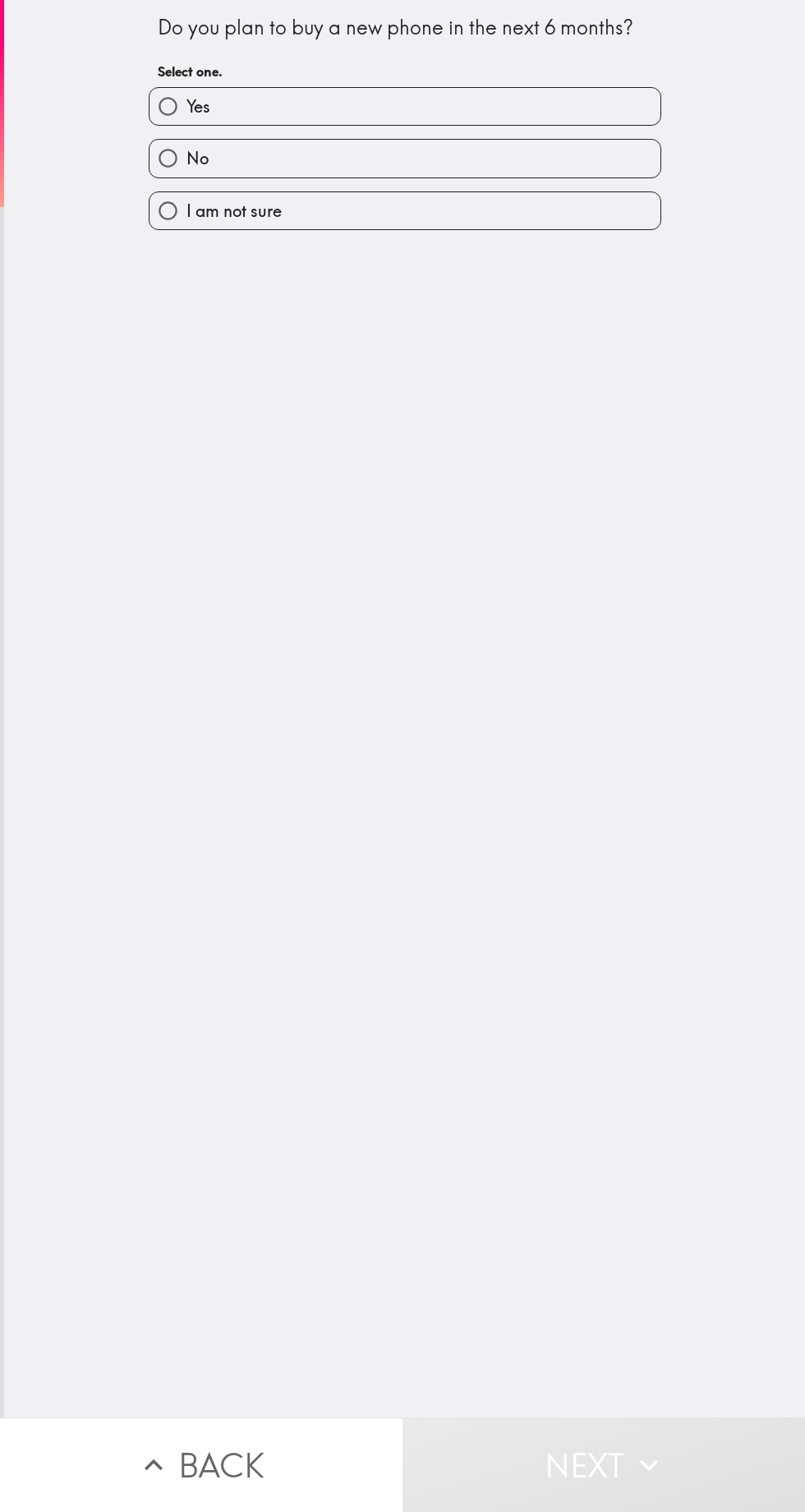 click on "Yes" at bounding box center (405, 106) 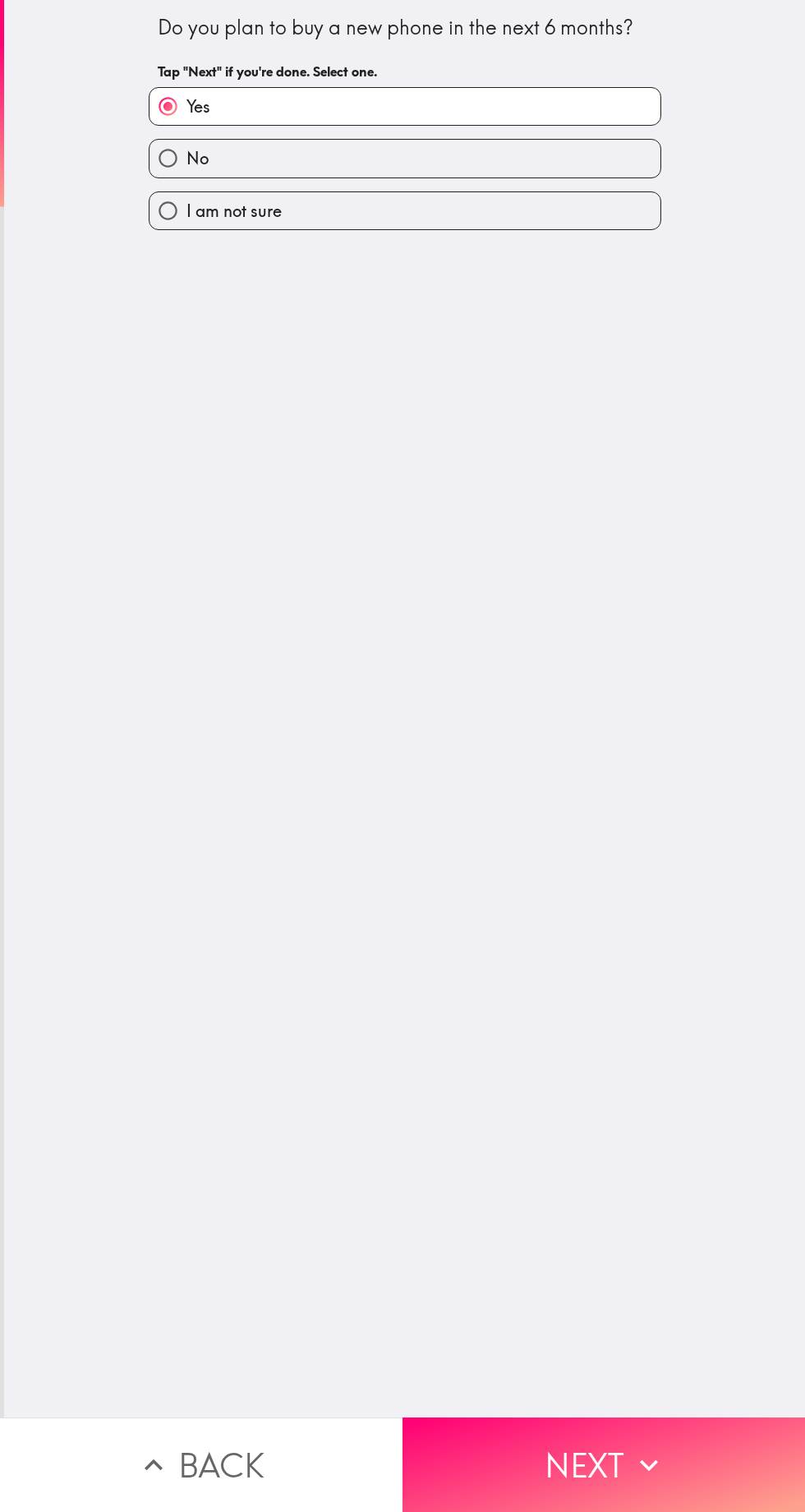 click on "Next" at bounding box center [604, 1464] 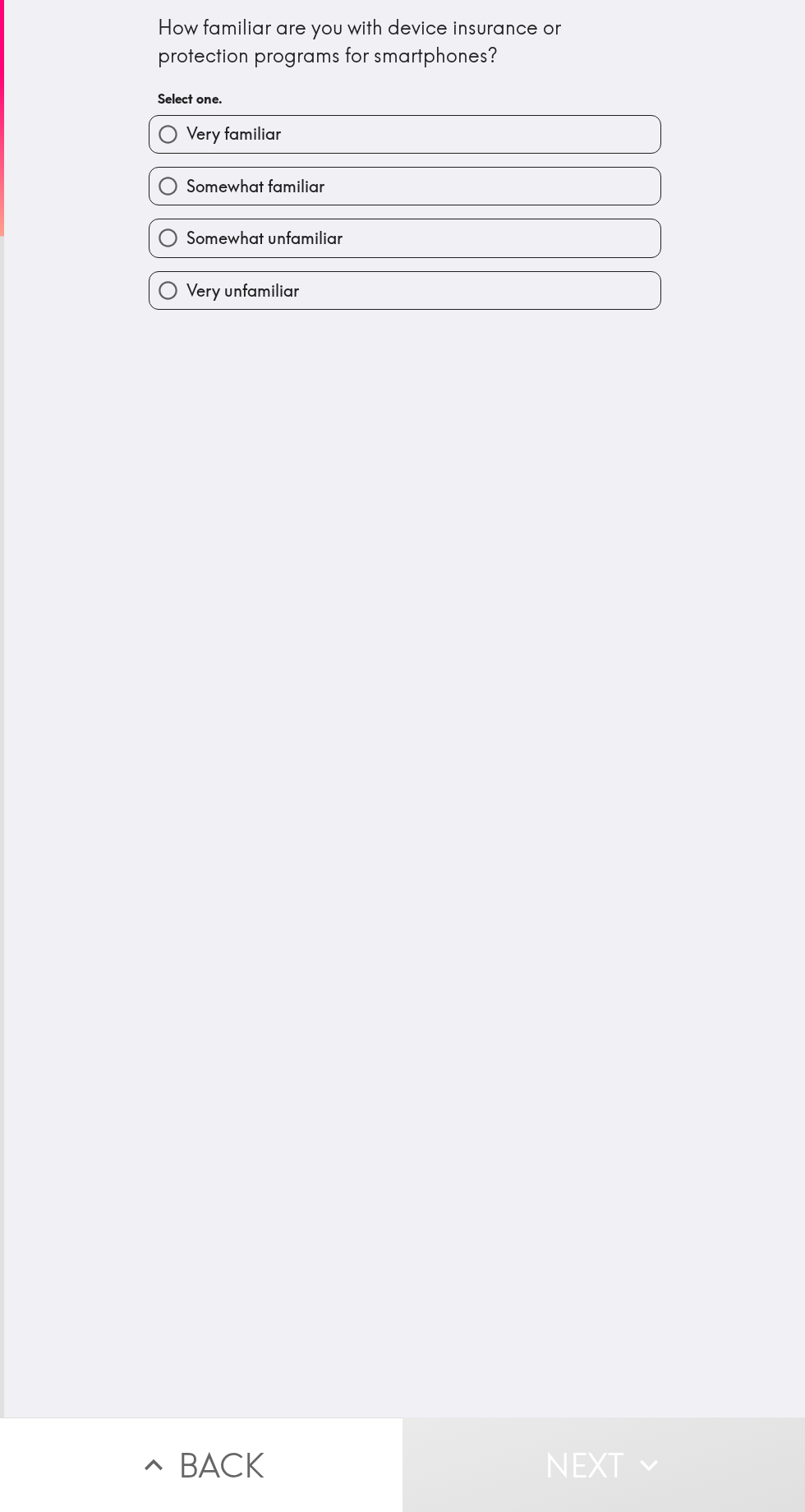 click on "Very familiar" at bounding box center [405, 134] 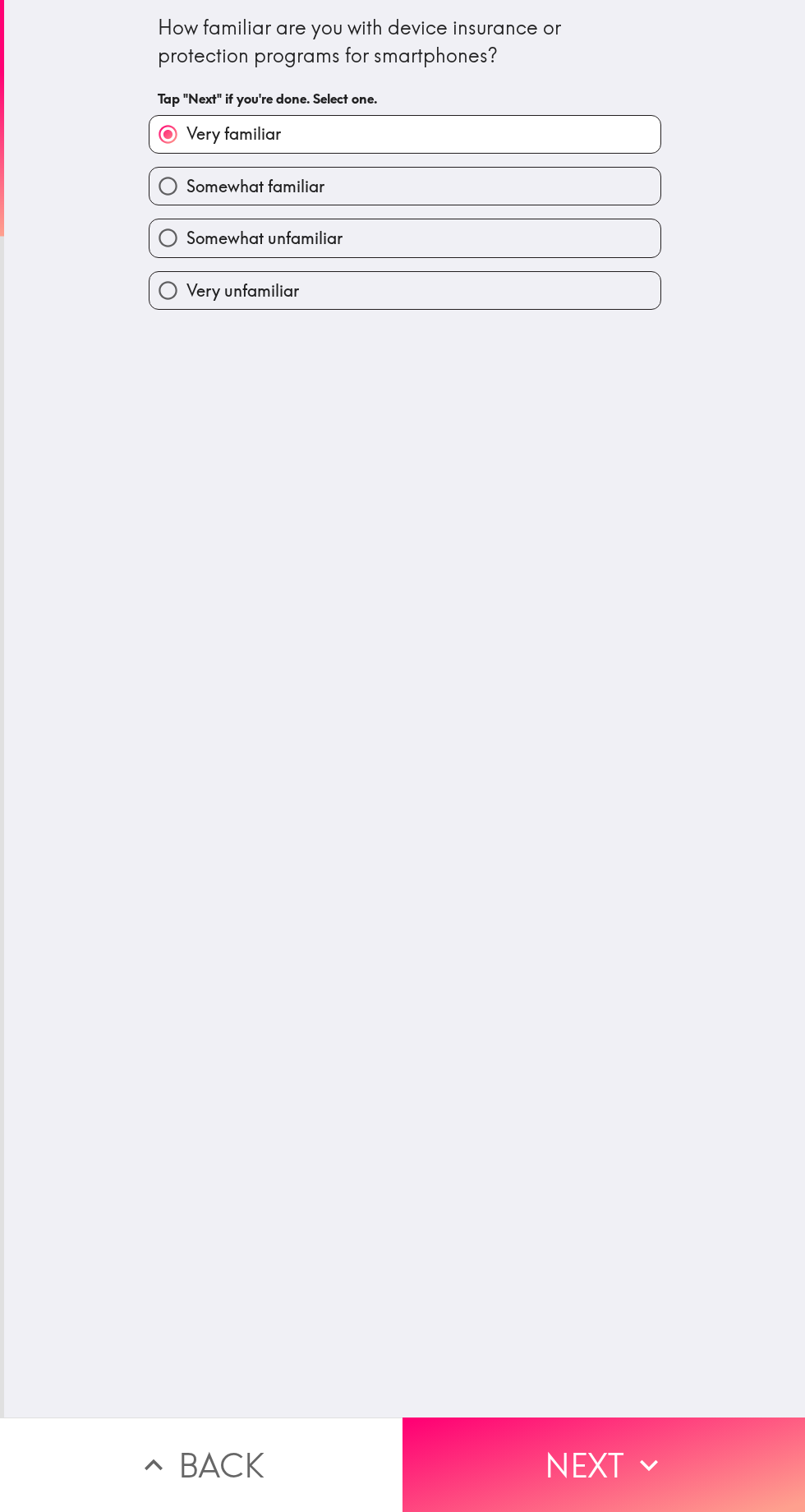 click on "Next" at bounding box center (604, 1464) 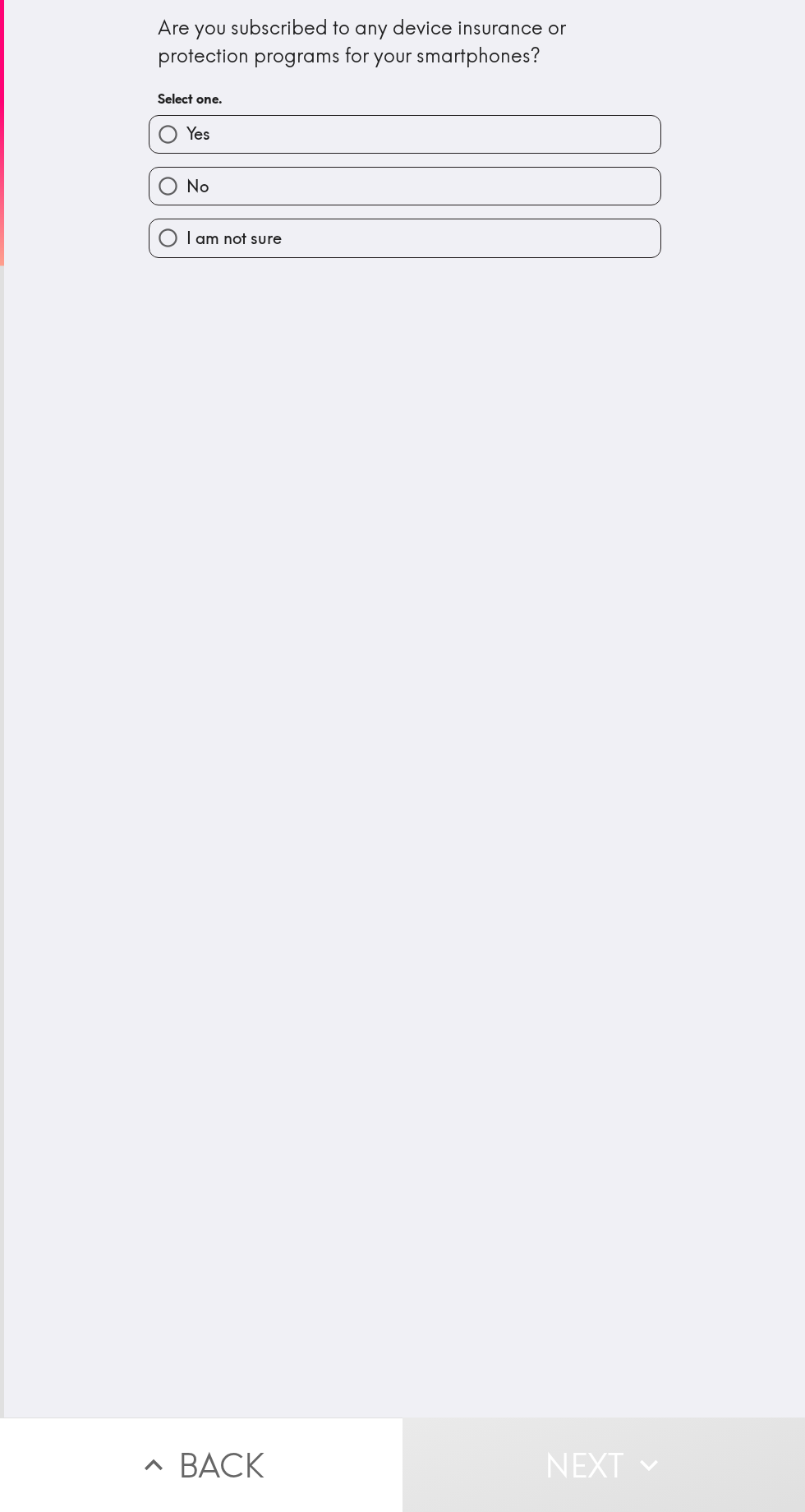 click on "Yes" at bounding box center (405, 134) 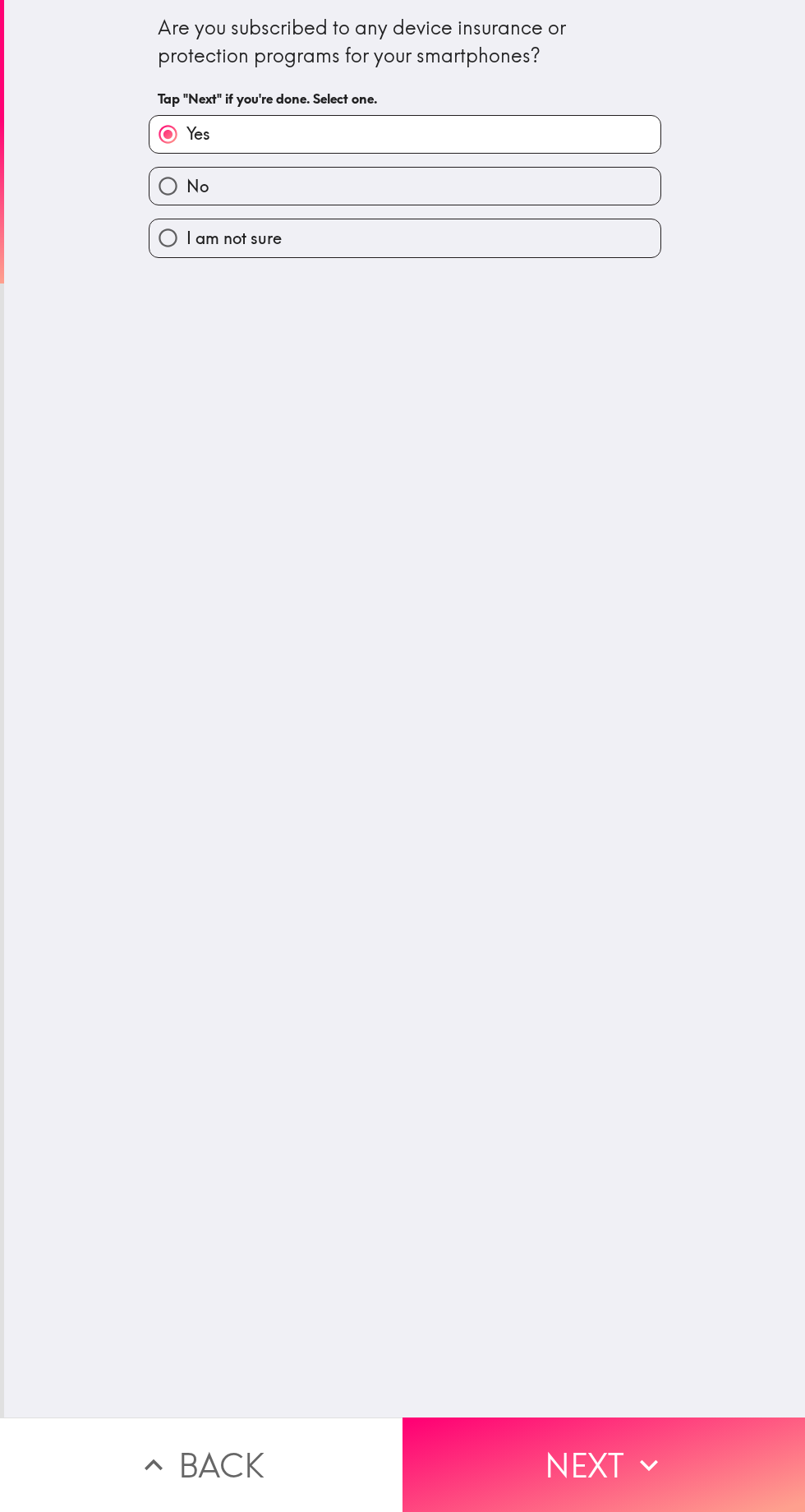 click on "Next" at bounding box center (604, 1464) 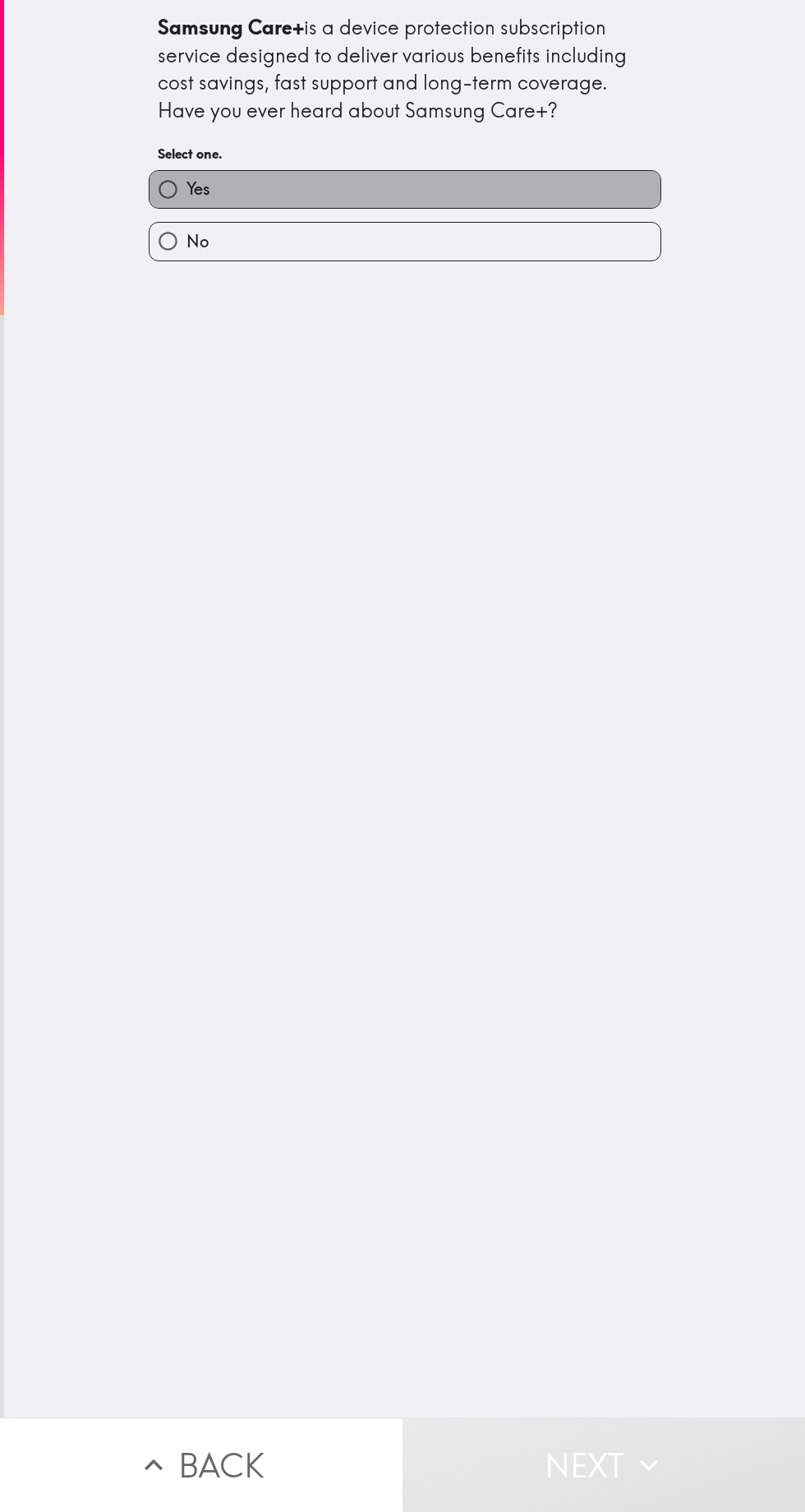 click on "Yes" at bounding box center (405, 189) 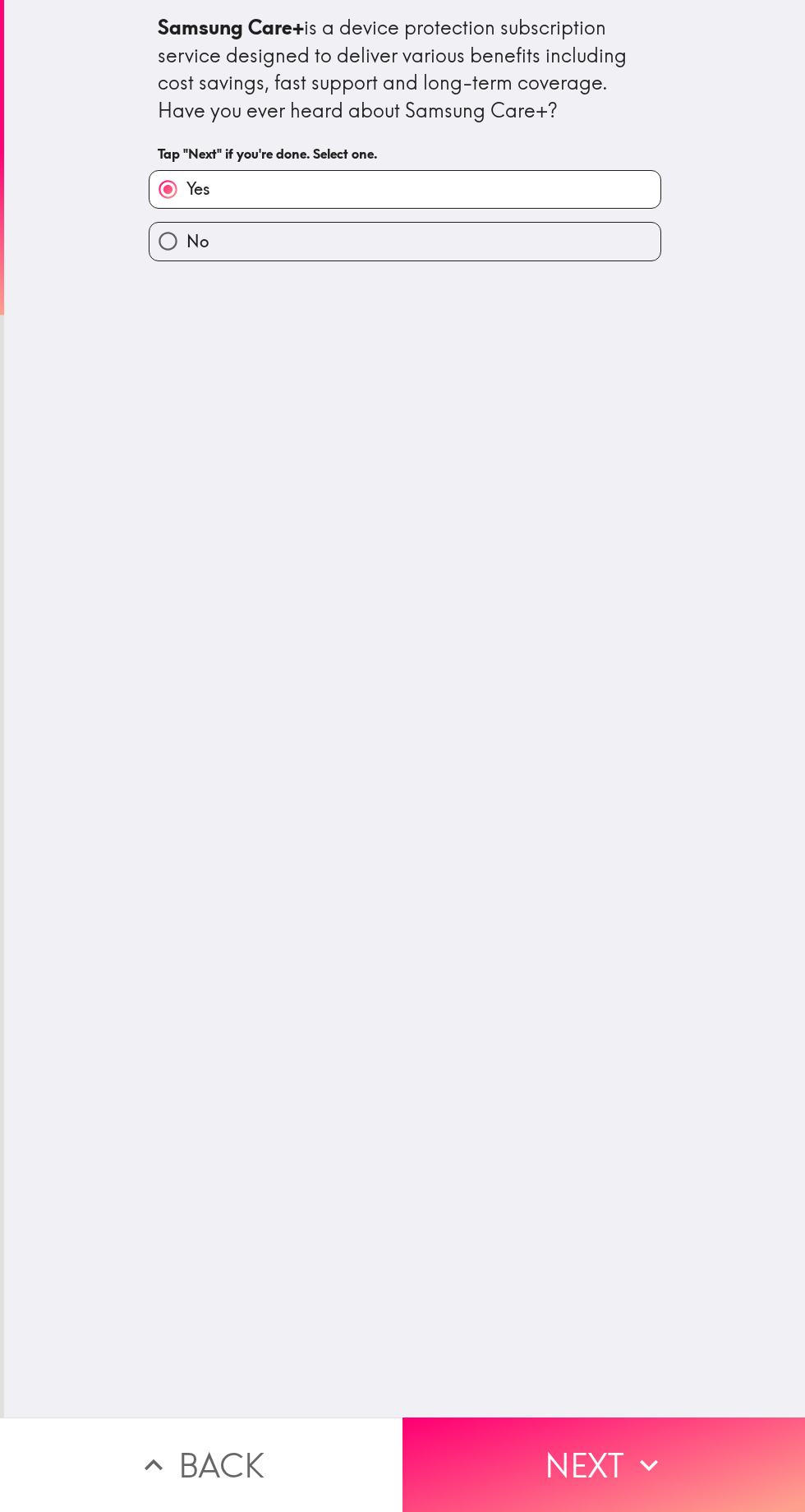 click on "Next" at bounding box center [604, 1464] 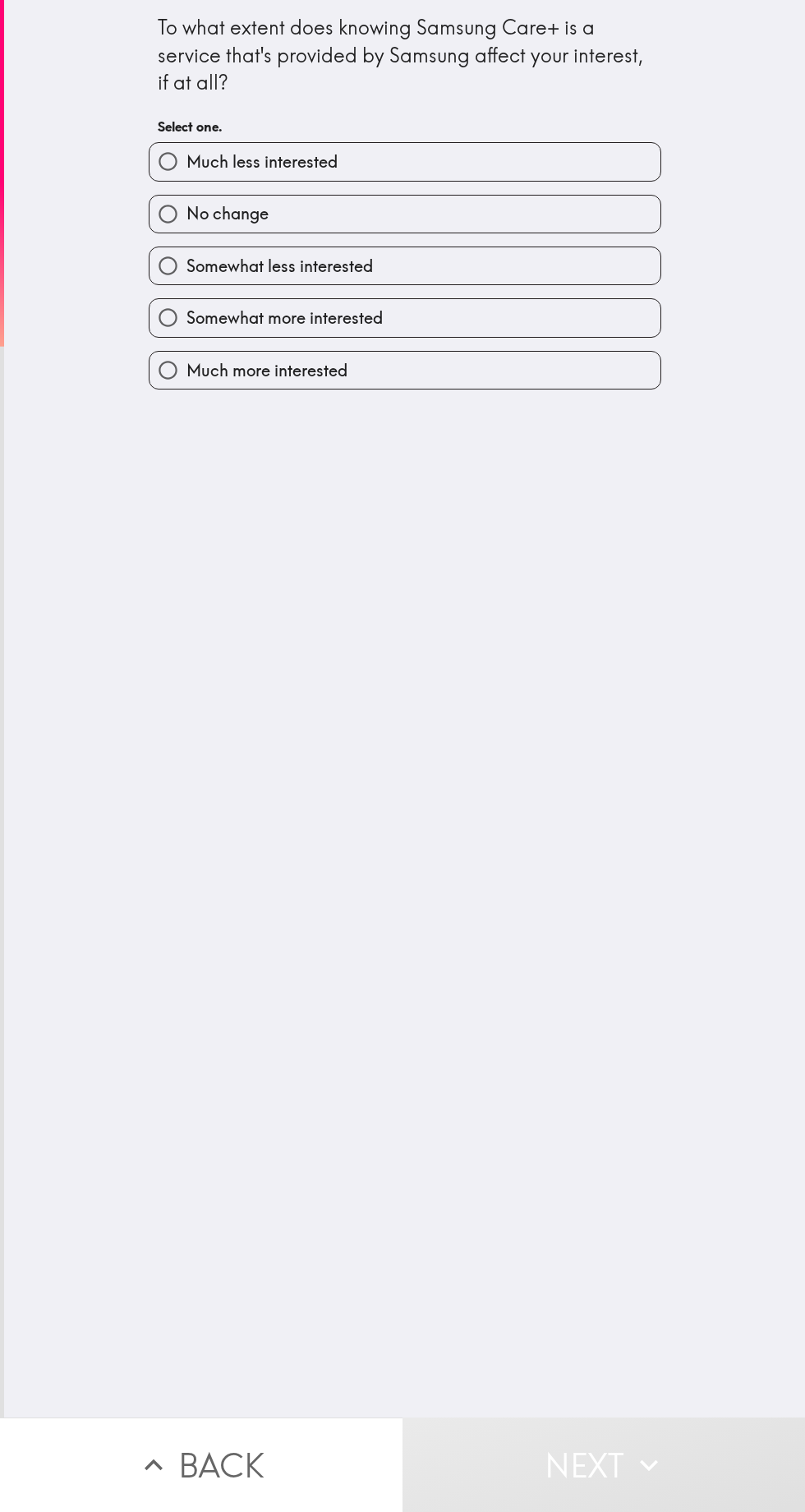click on "Much less interested" at bounding box center (405, 161) 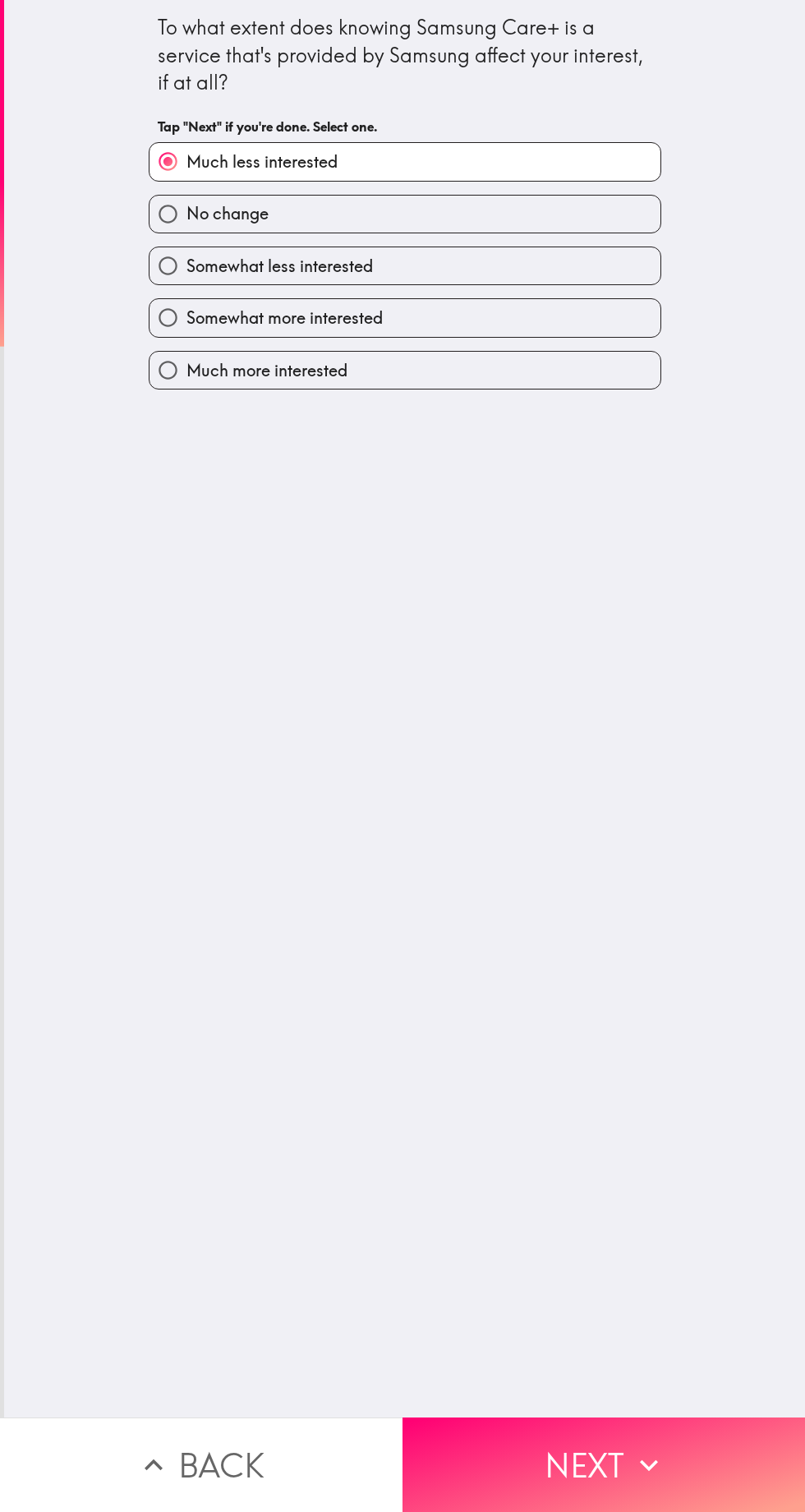 click on "Much more interested" at bounding box center (405, 370) 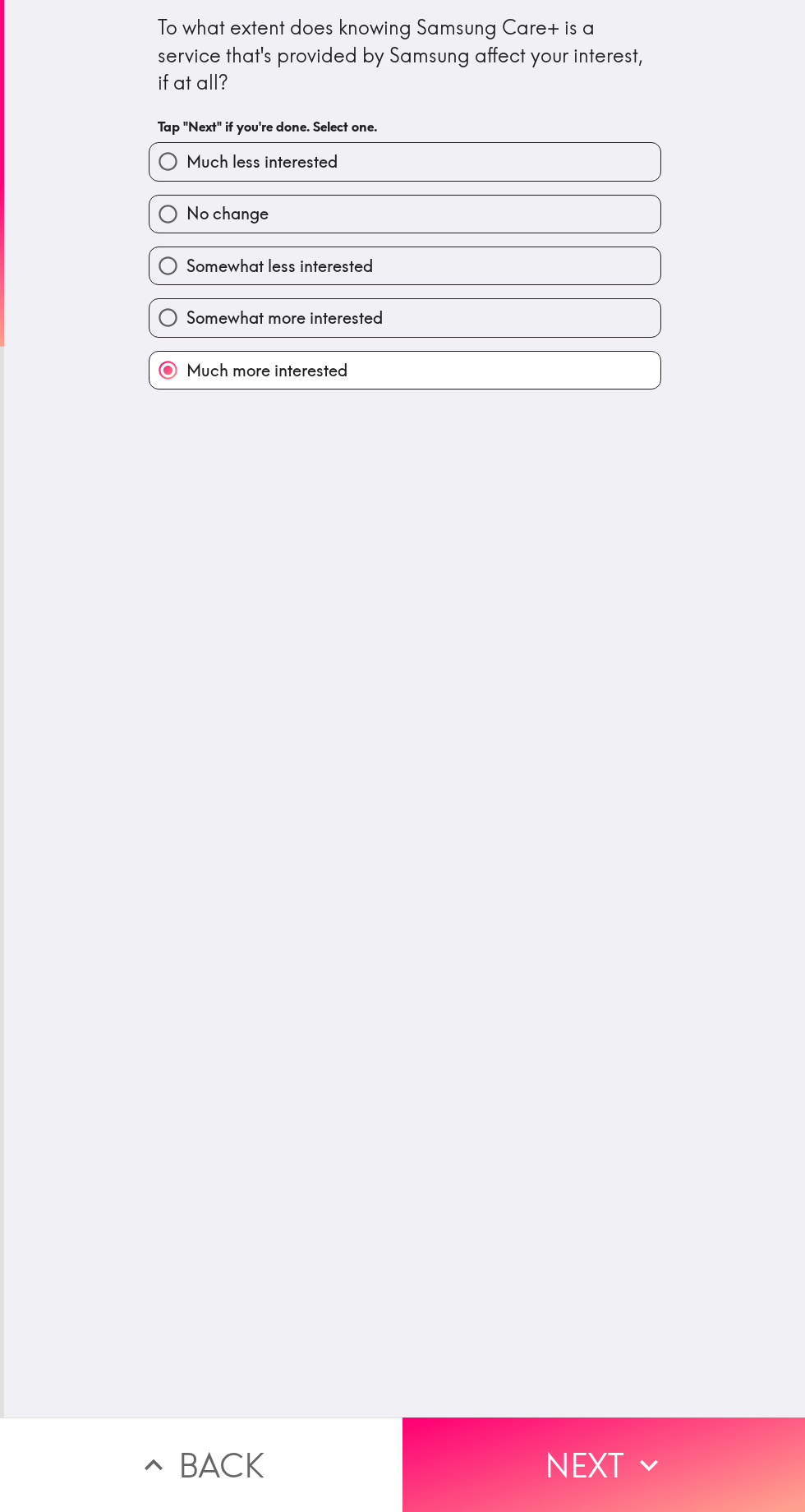 click on "Next" at bounding box center [604, 1464] 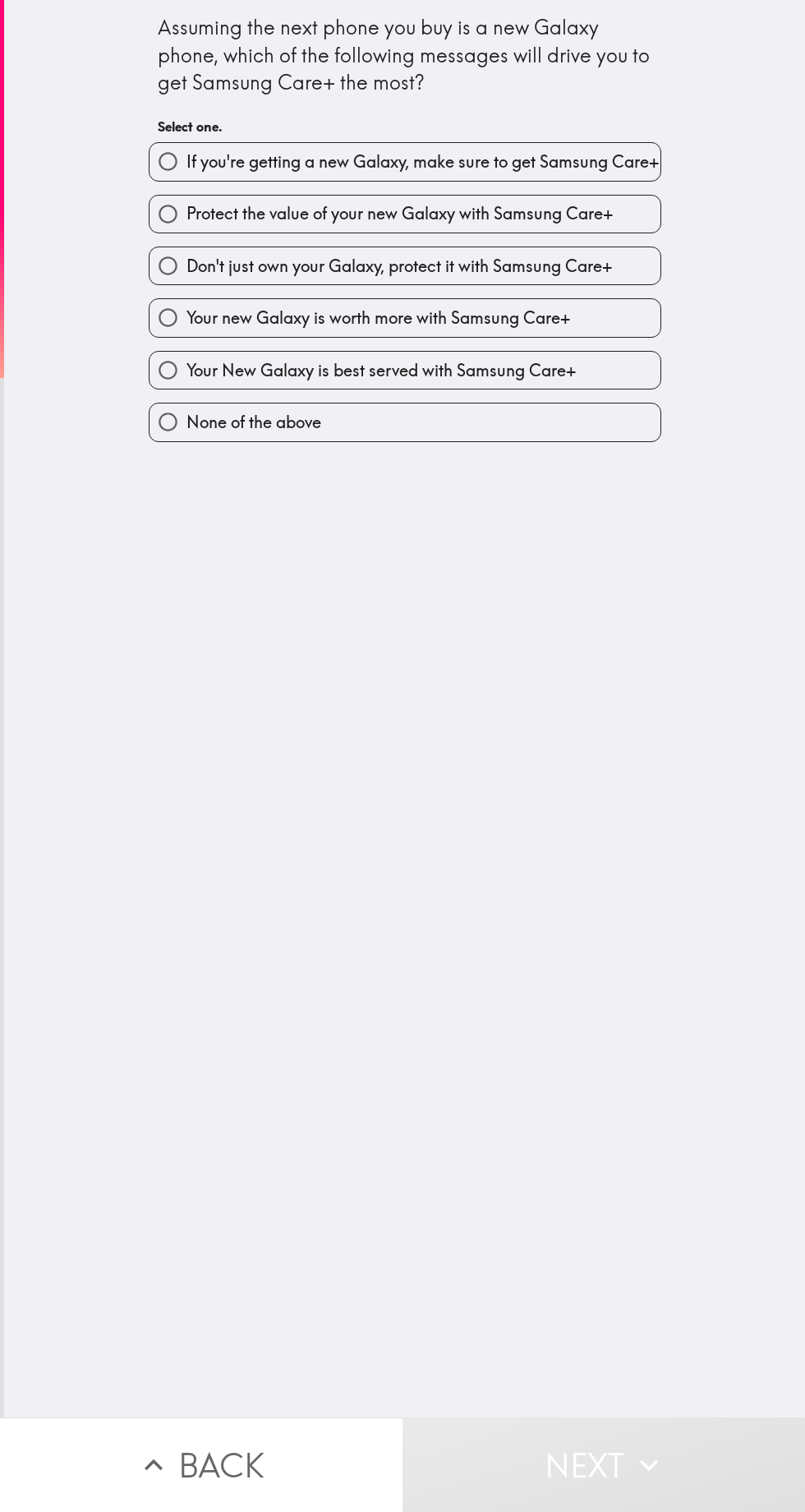 click on "If you're getting a new Galaxy, make sure to get Samsung Care+" at bounding box center [422, 162] 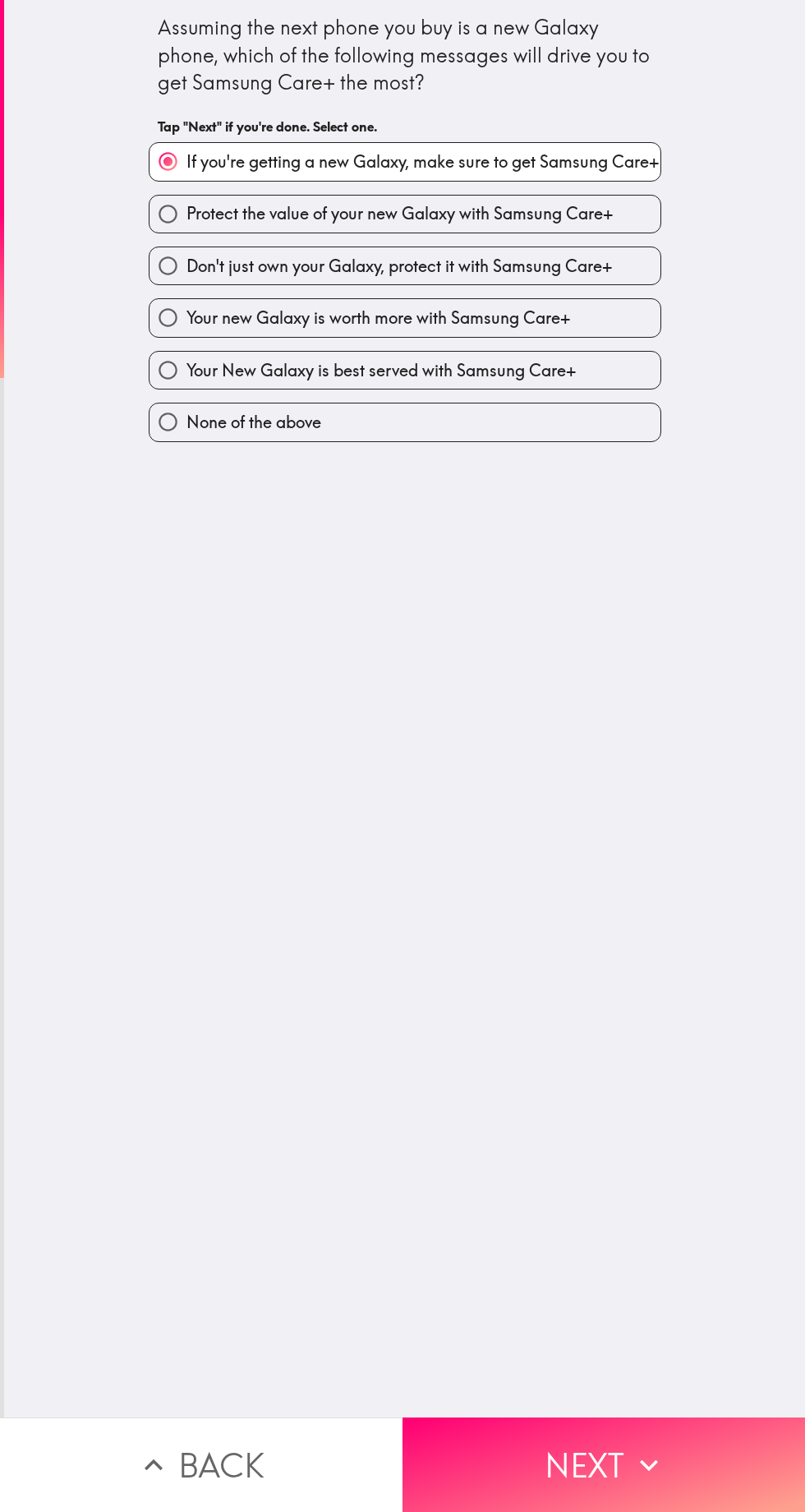 click on "Next" at bounding box center [604, 1464] 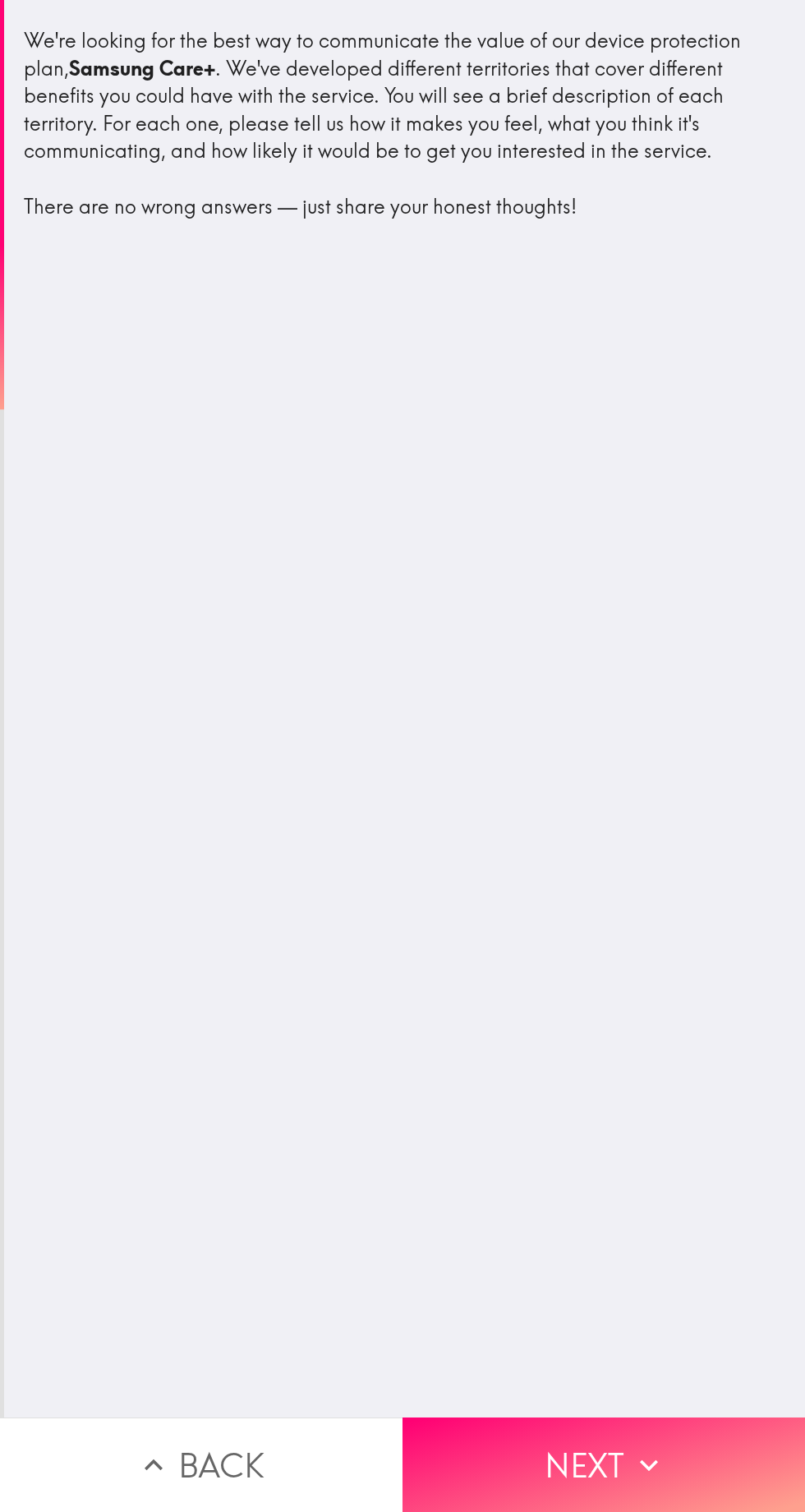 click on "Next" at bounding box center (604, 1464) 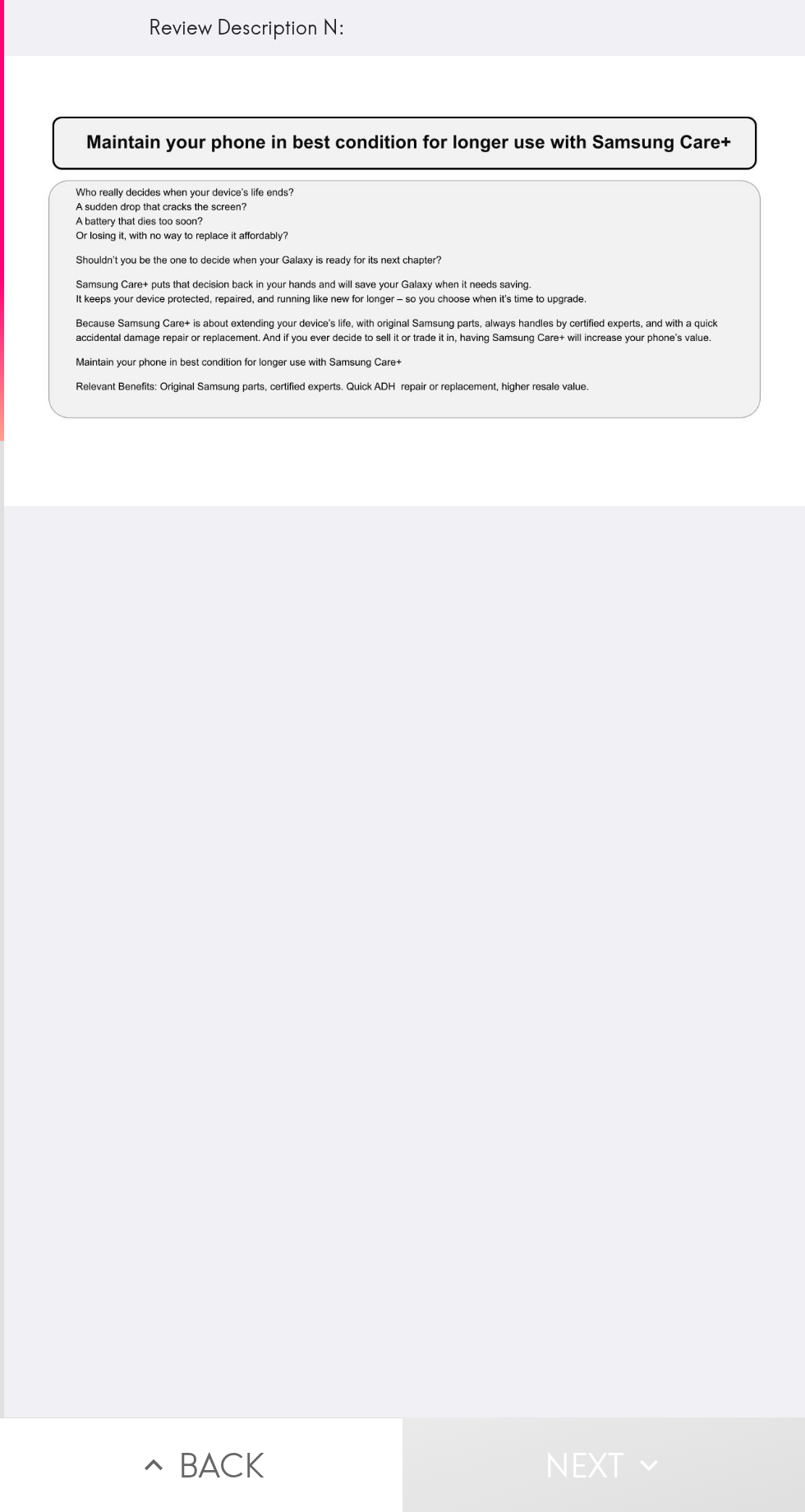 click at bounding box center (404, 736) 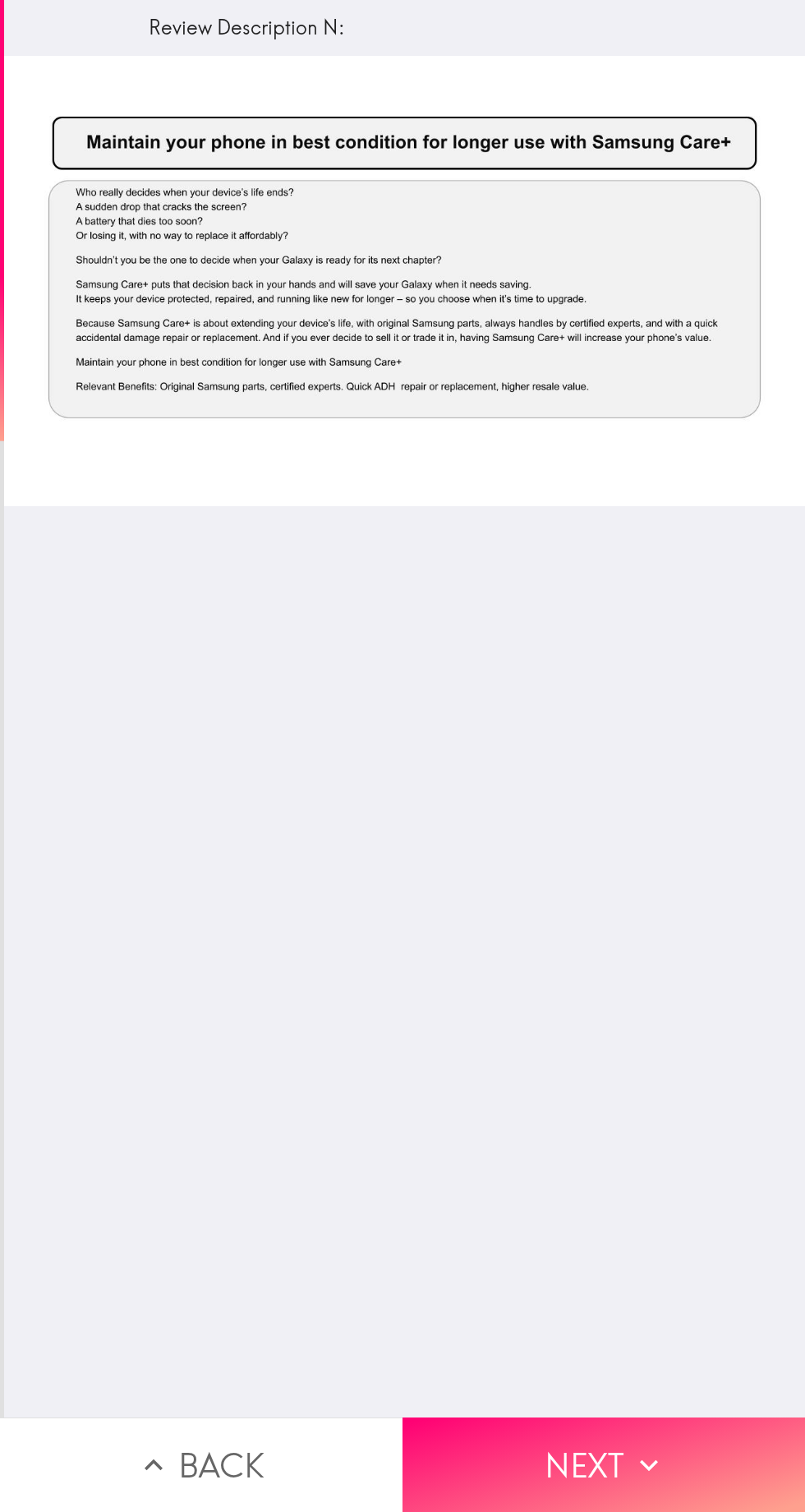 click on "Next" at bounding box center (604, 1464) 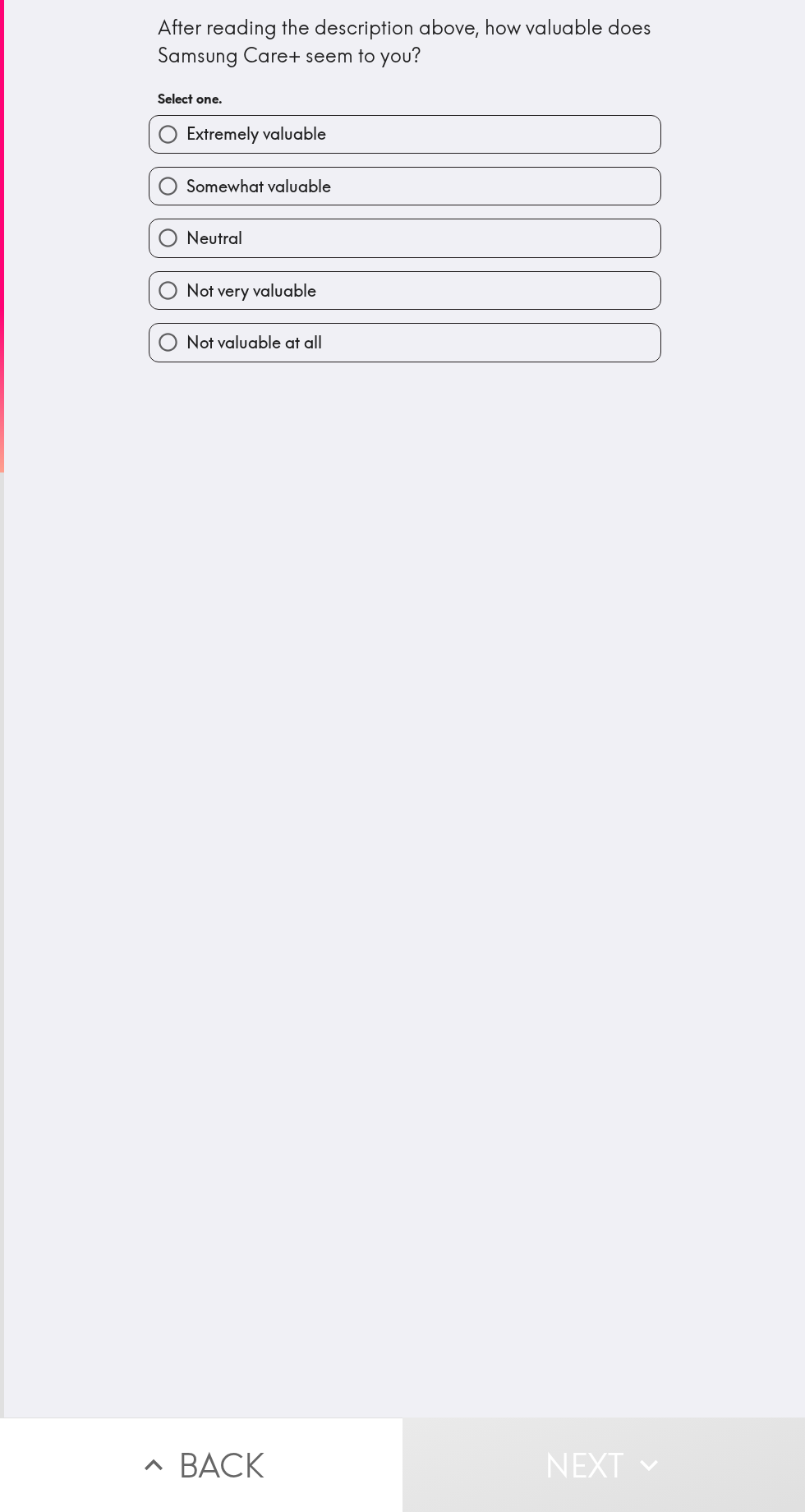 click on "Extremely valuable" at bounding box center [405, 134] 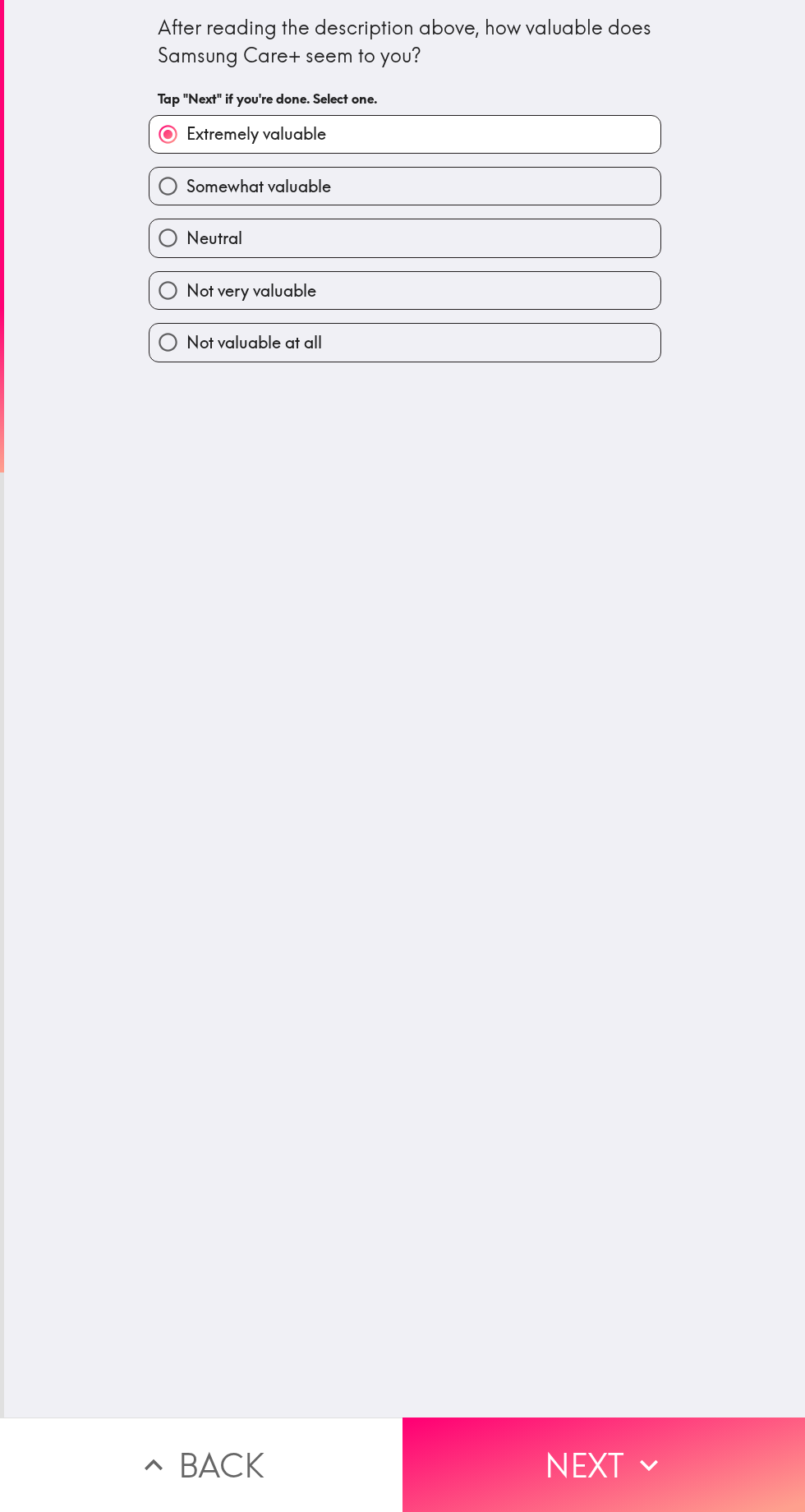 click on "Next" at bounding box center (604, 1464) 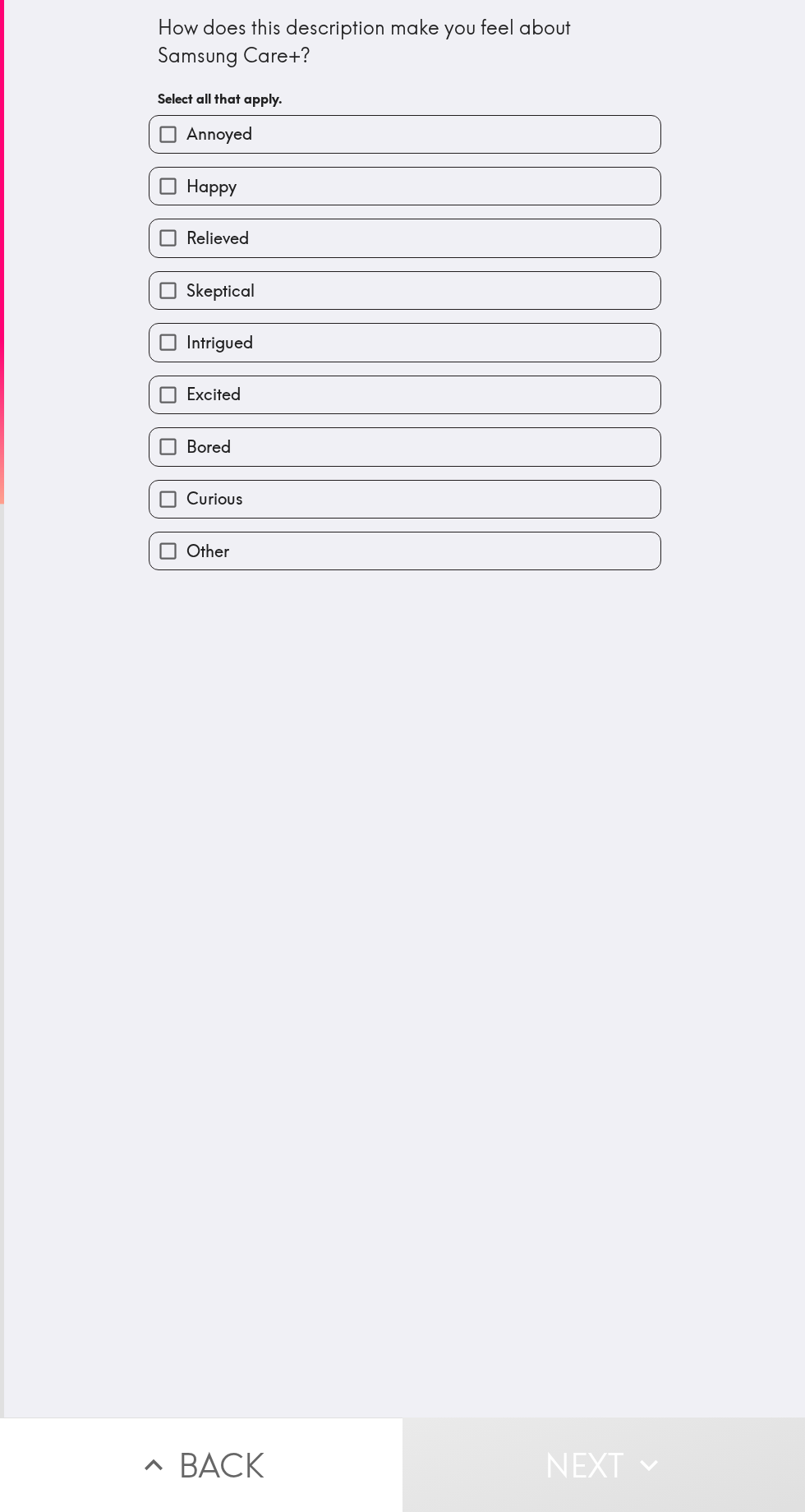 click on "Happy" at bounding box center [405, 186] 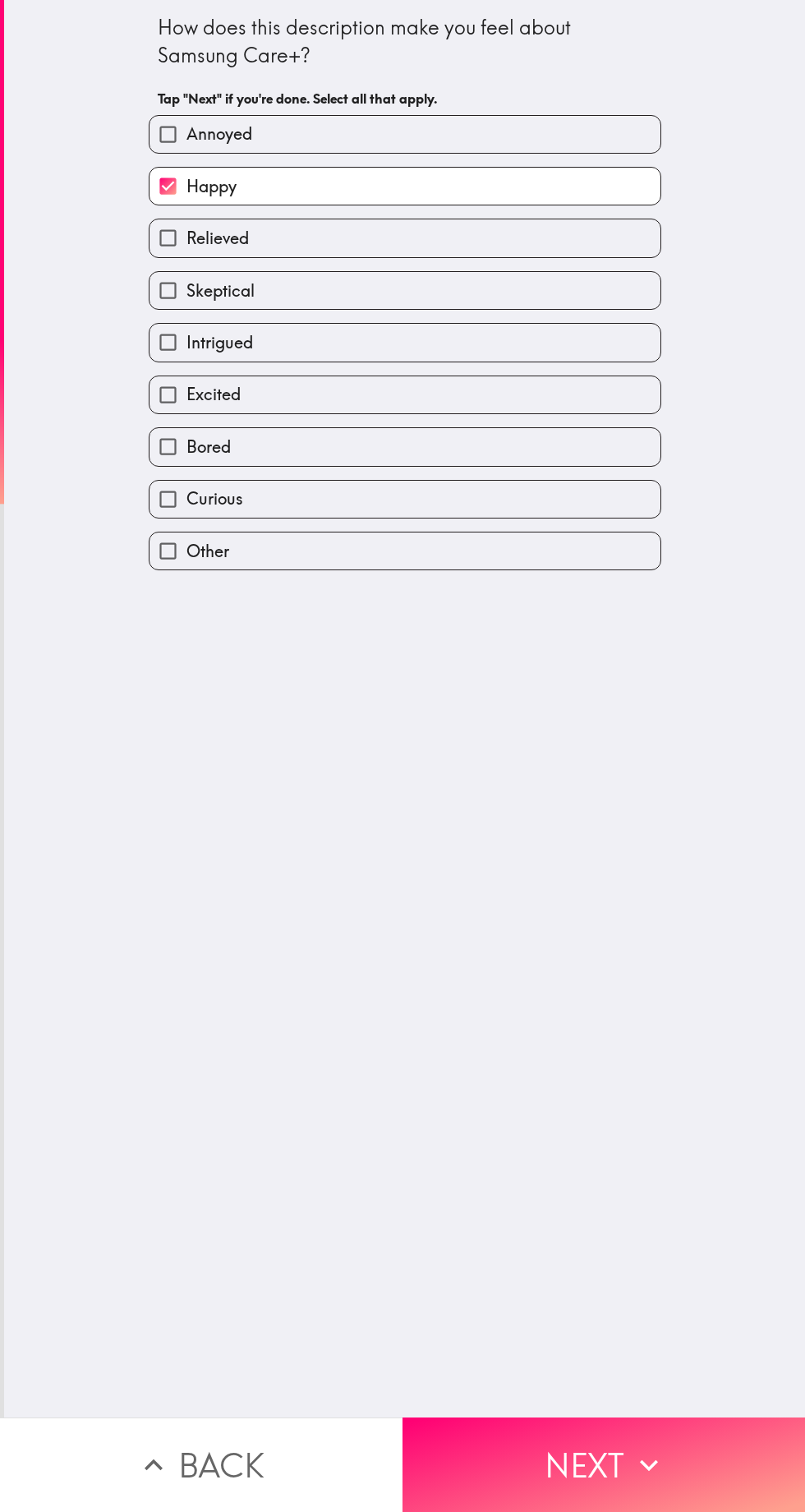 click on "Excited" at bounding box center [405, 394] 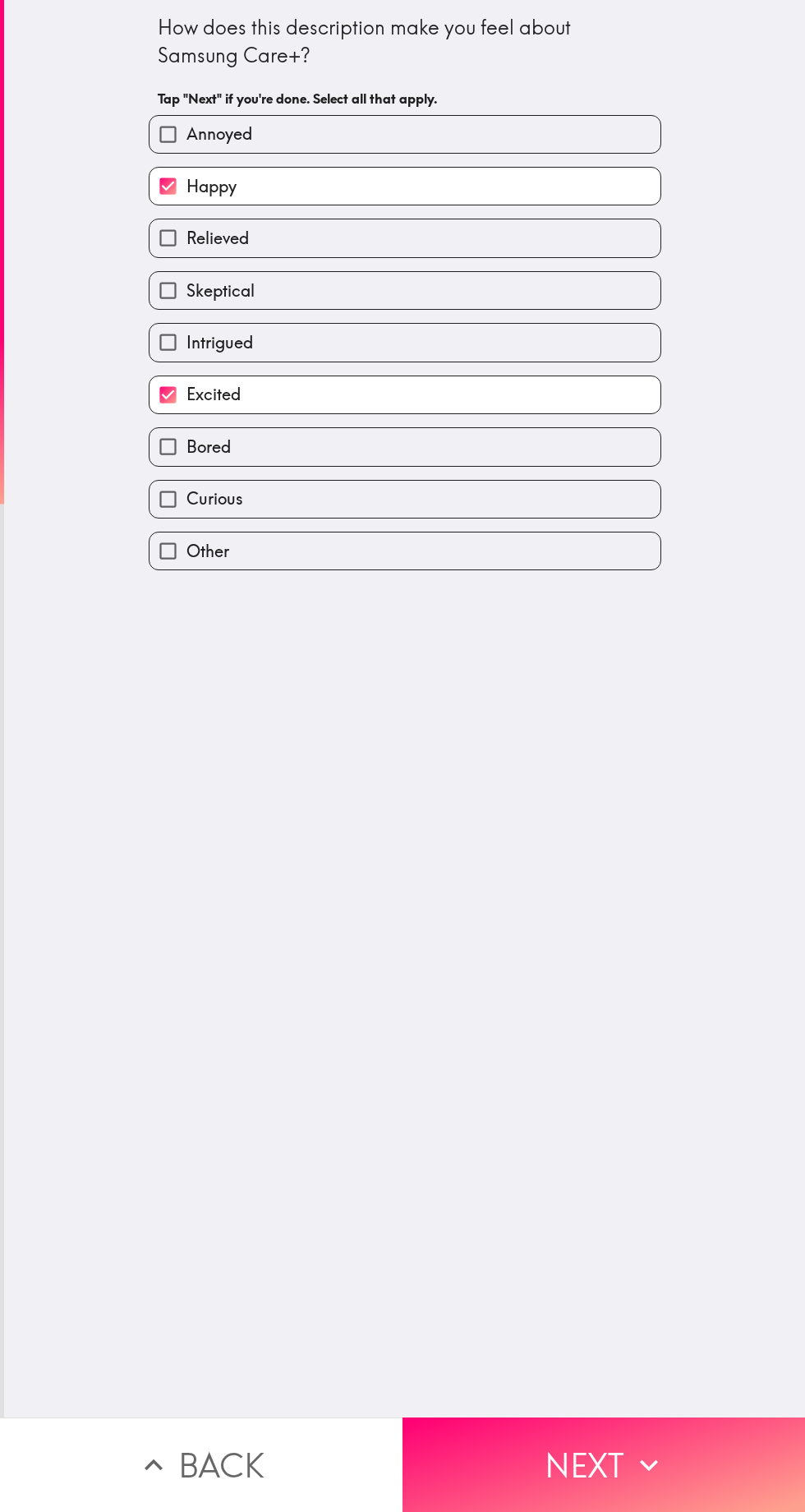 click on "Intrigued" at bounding box center [405, 342] 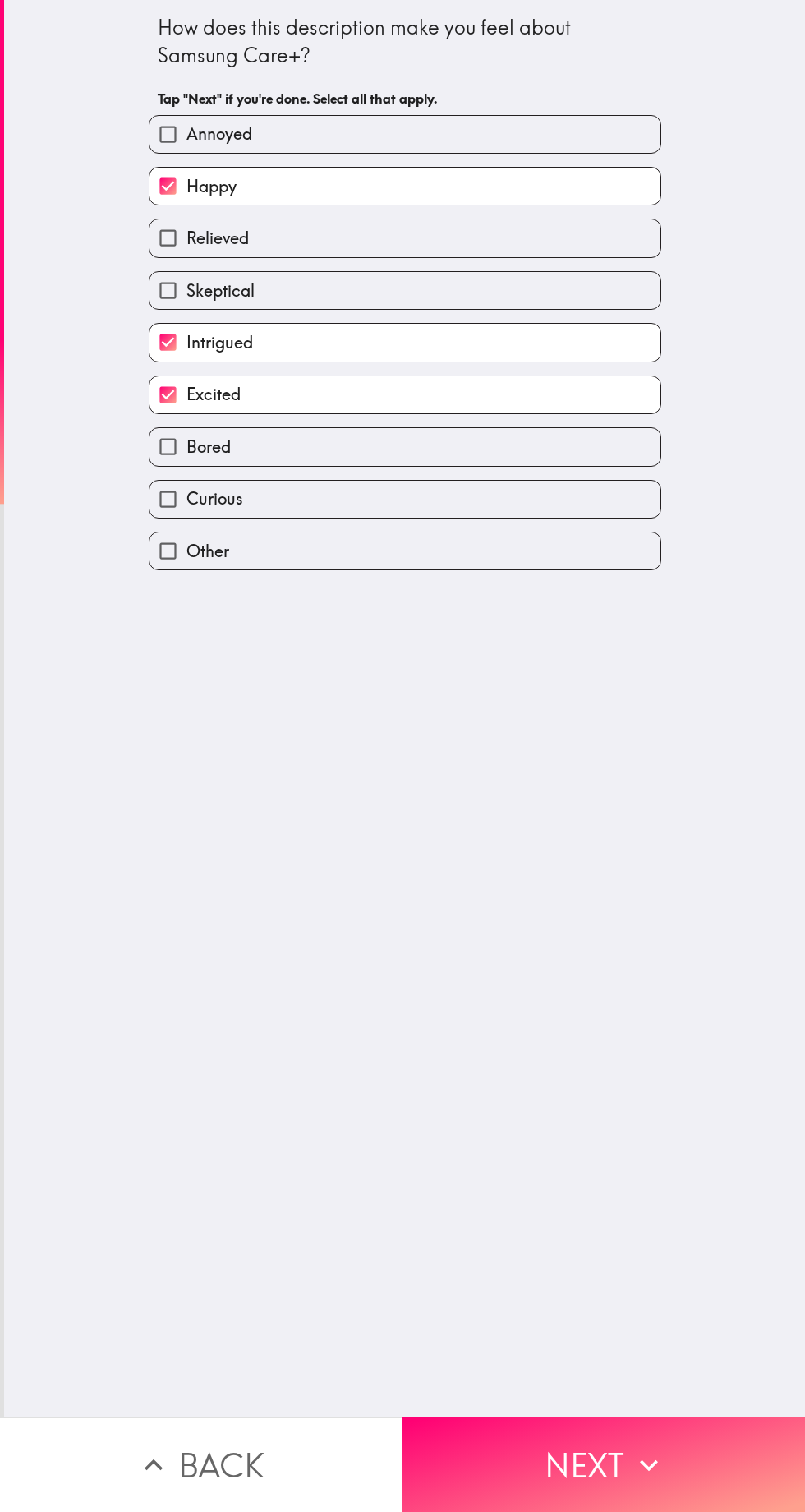click 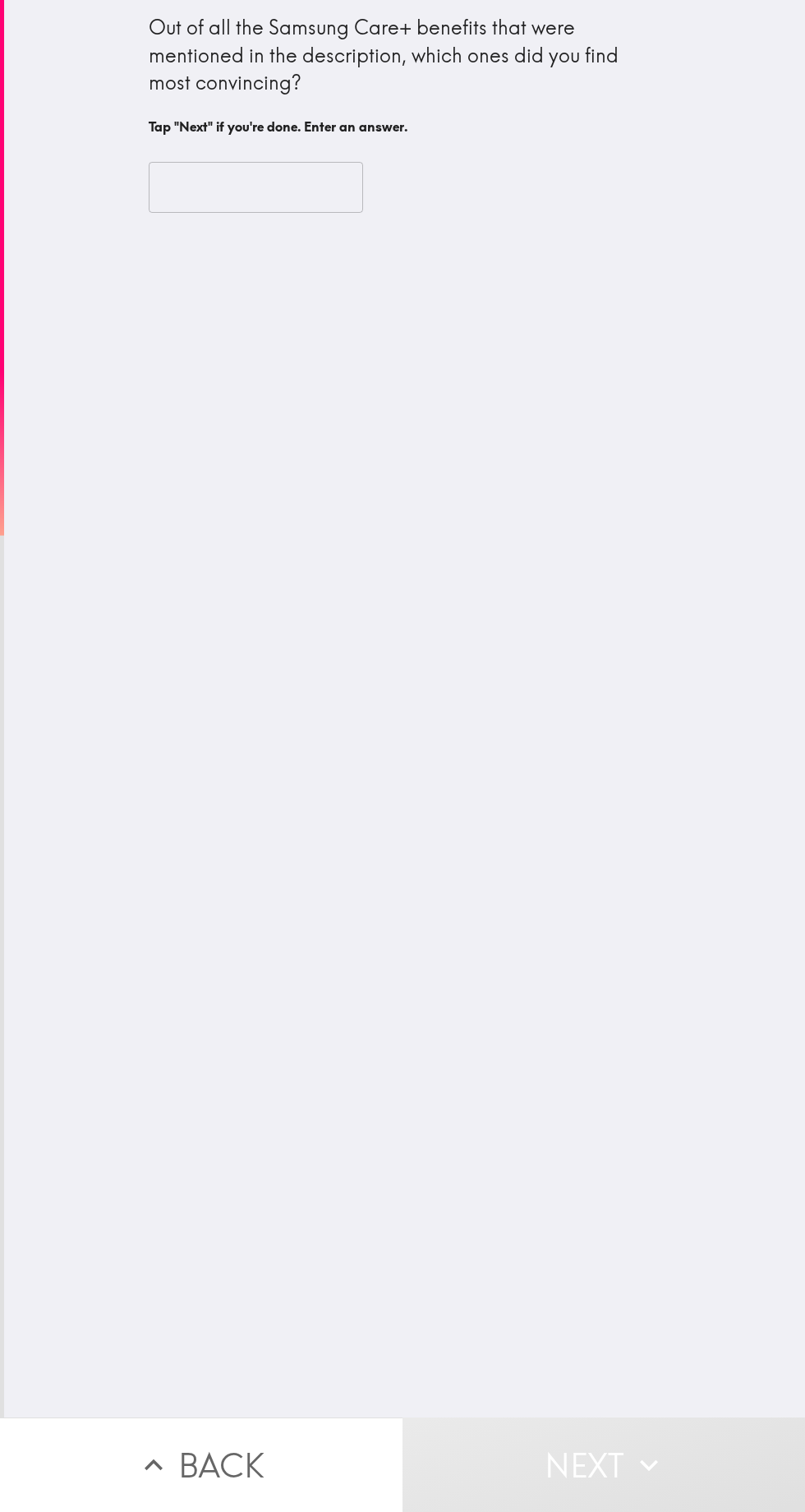 click at bounding box center (255, 187) 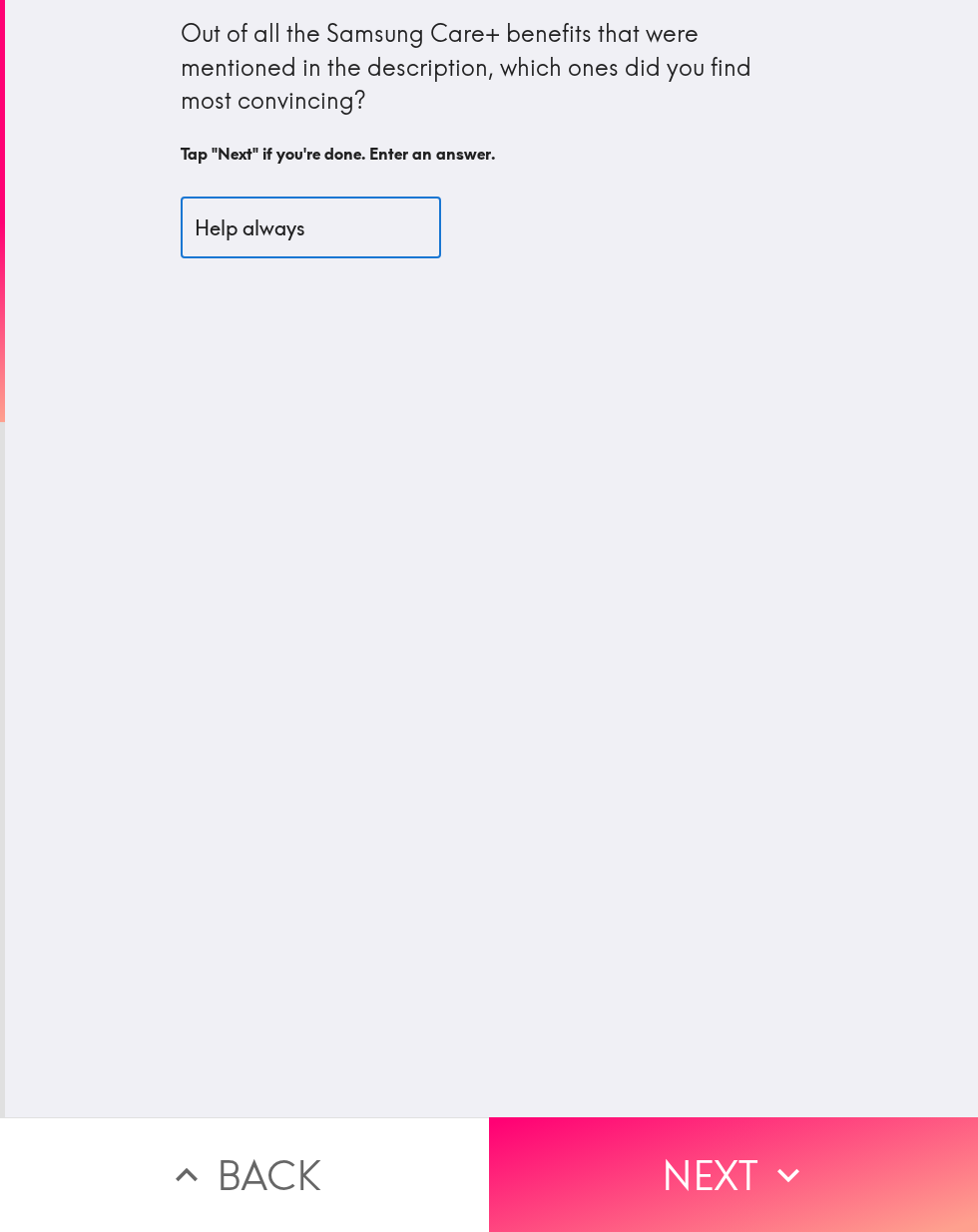 type on "Help always" 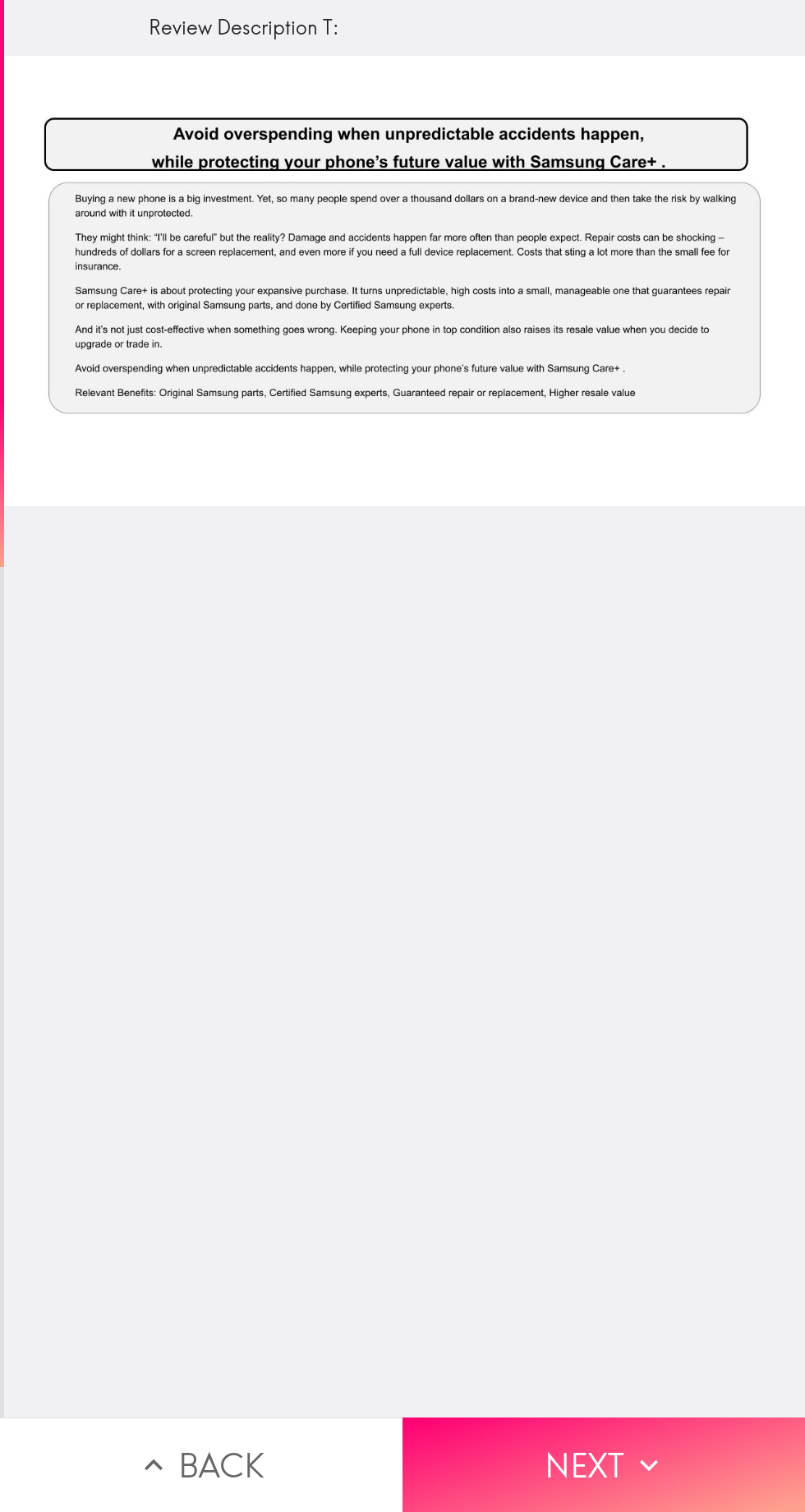 click on "Next" at bounding box center [604, 1464] 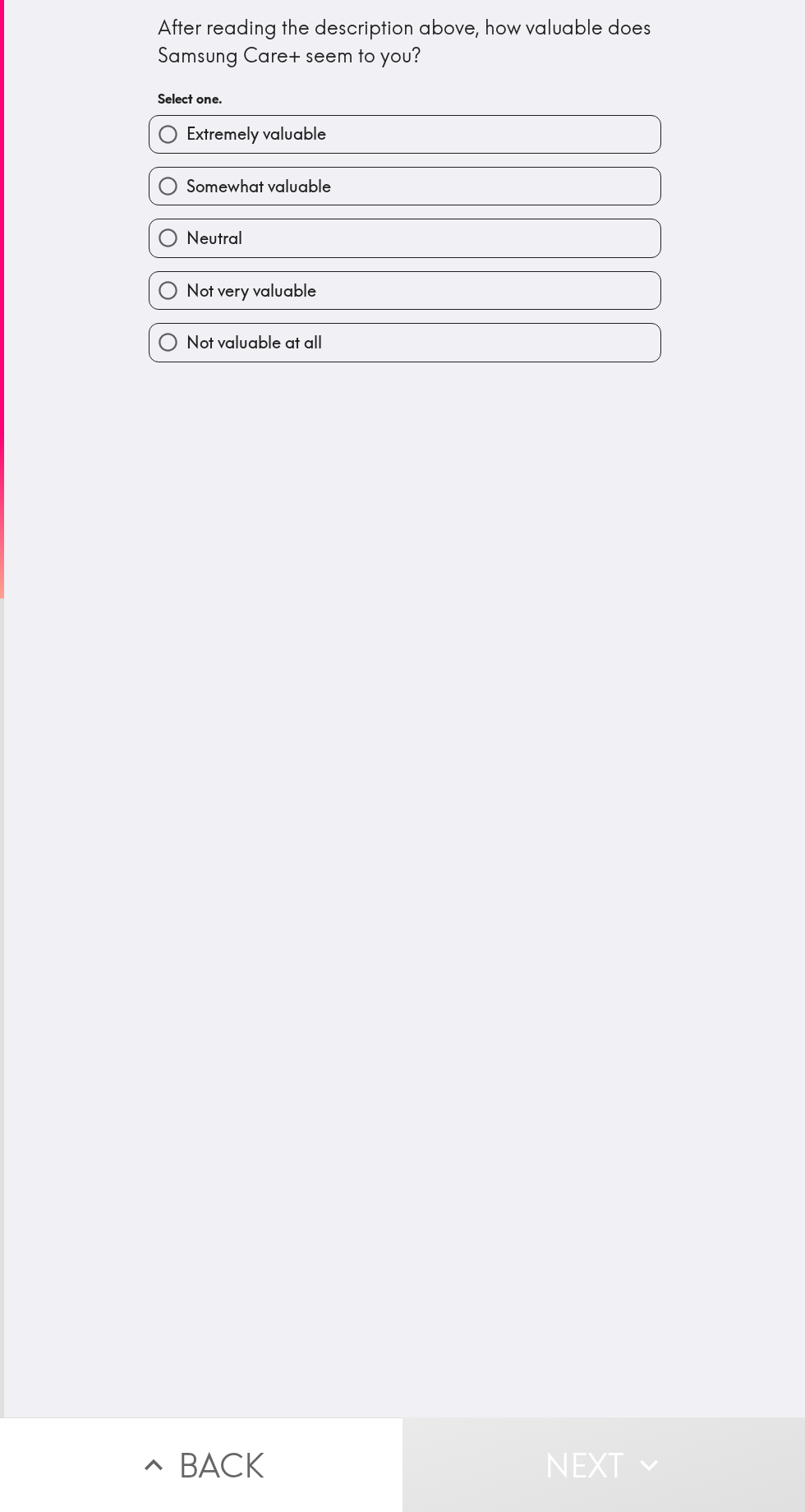click on "Extremely valuable" at bounding box center (405, 134) 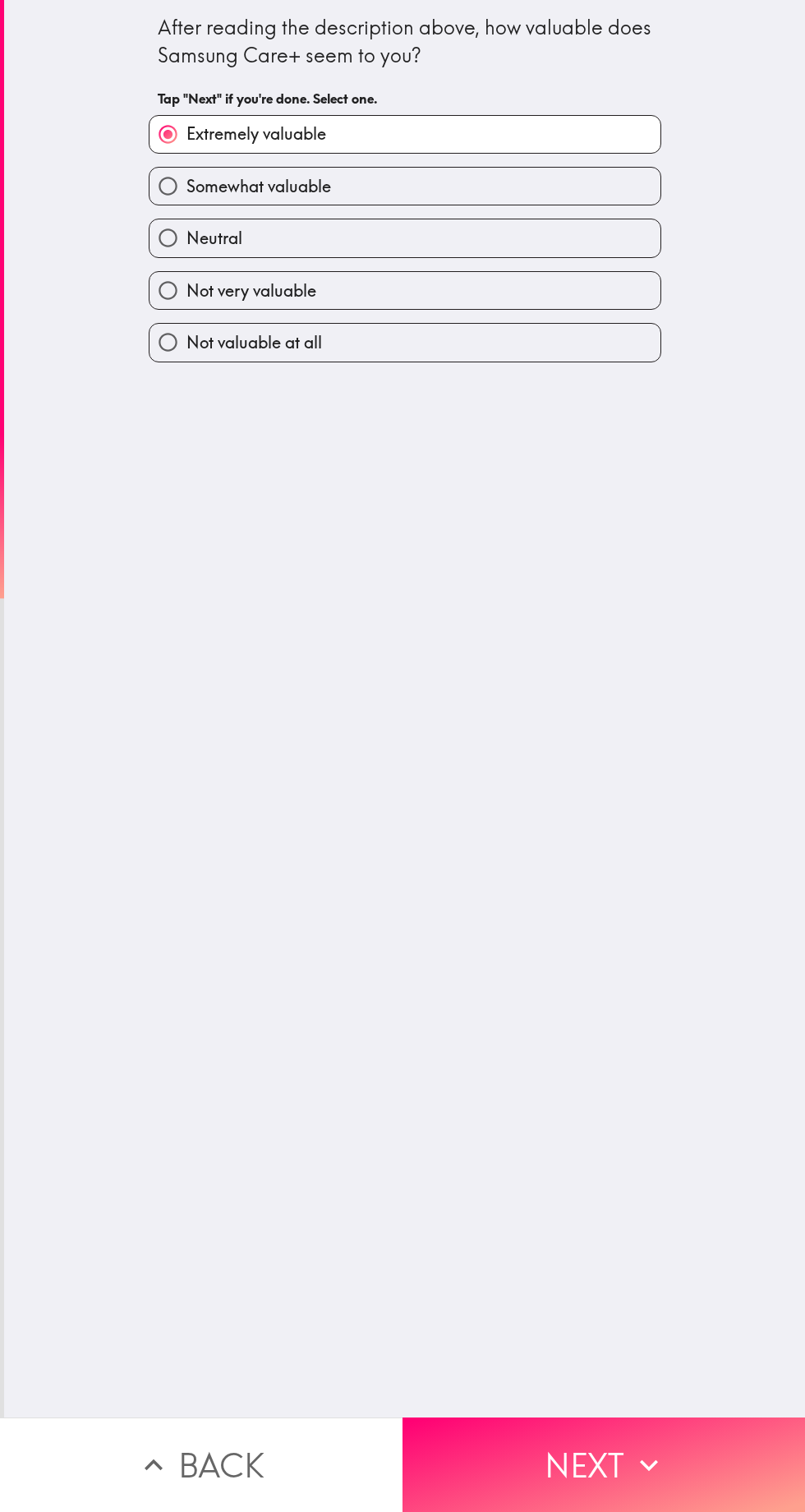 click 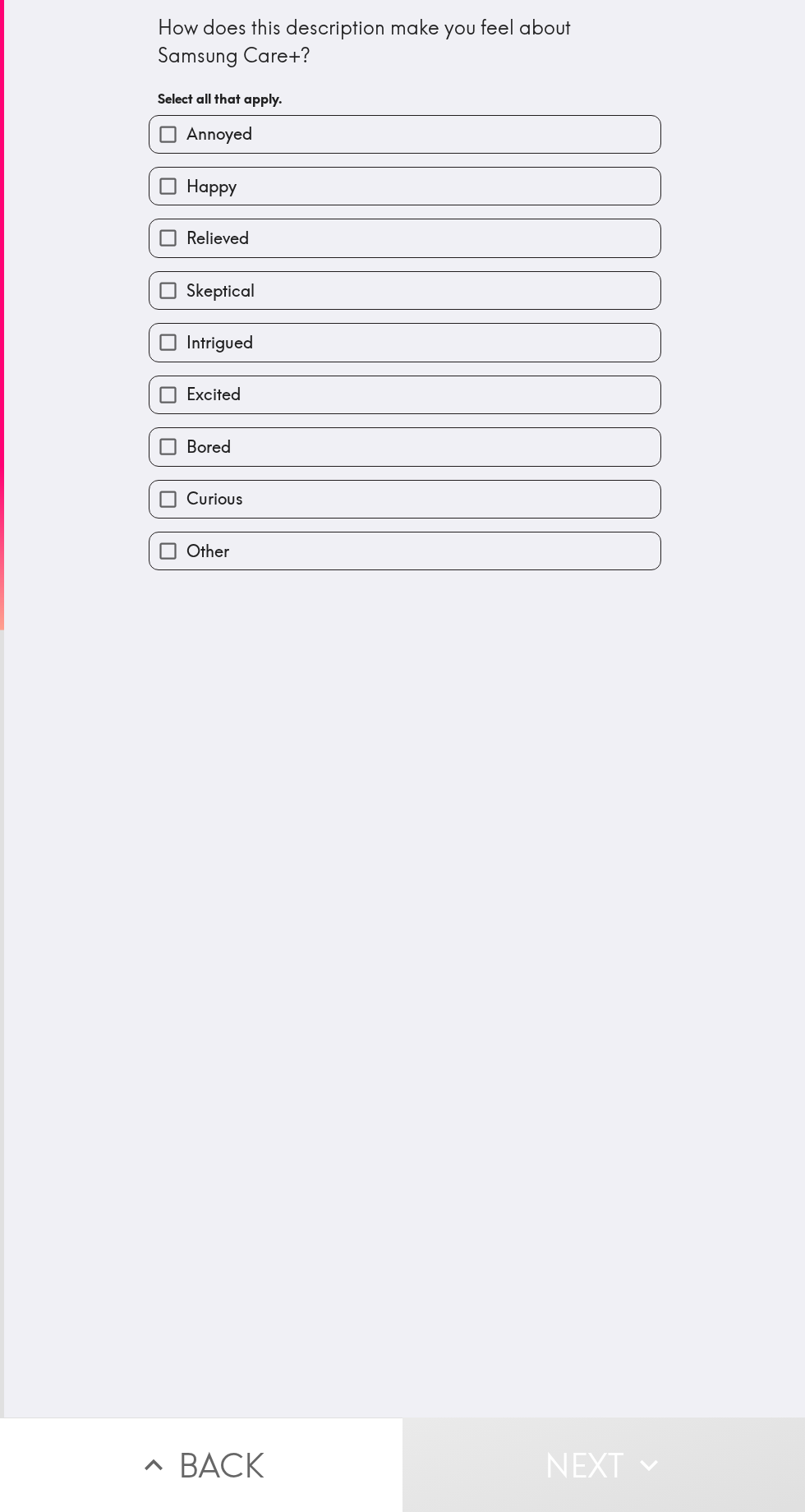 click on "Happy" at bounding box center [405, 186] 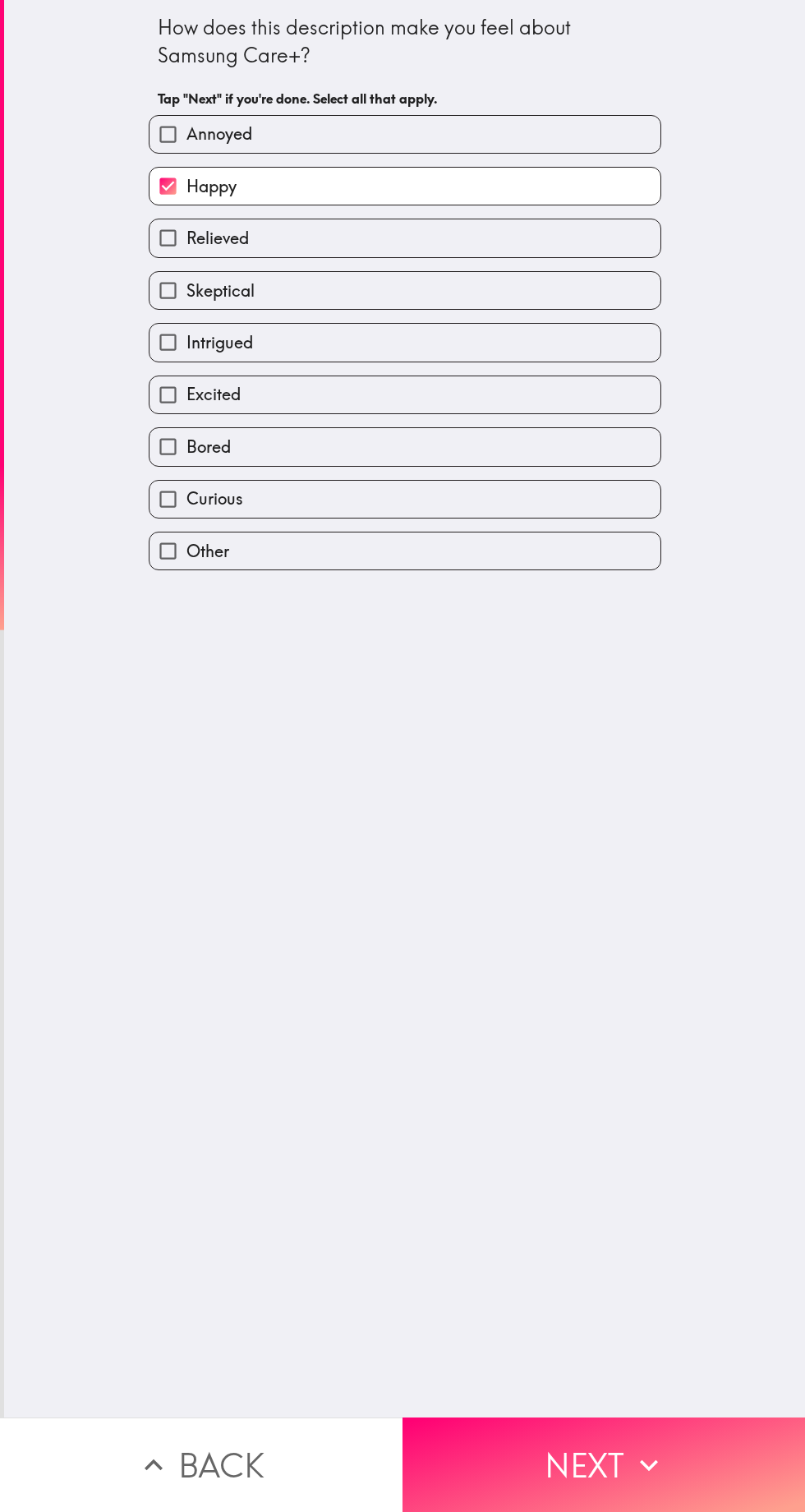 click 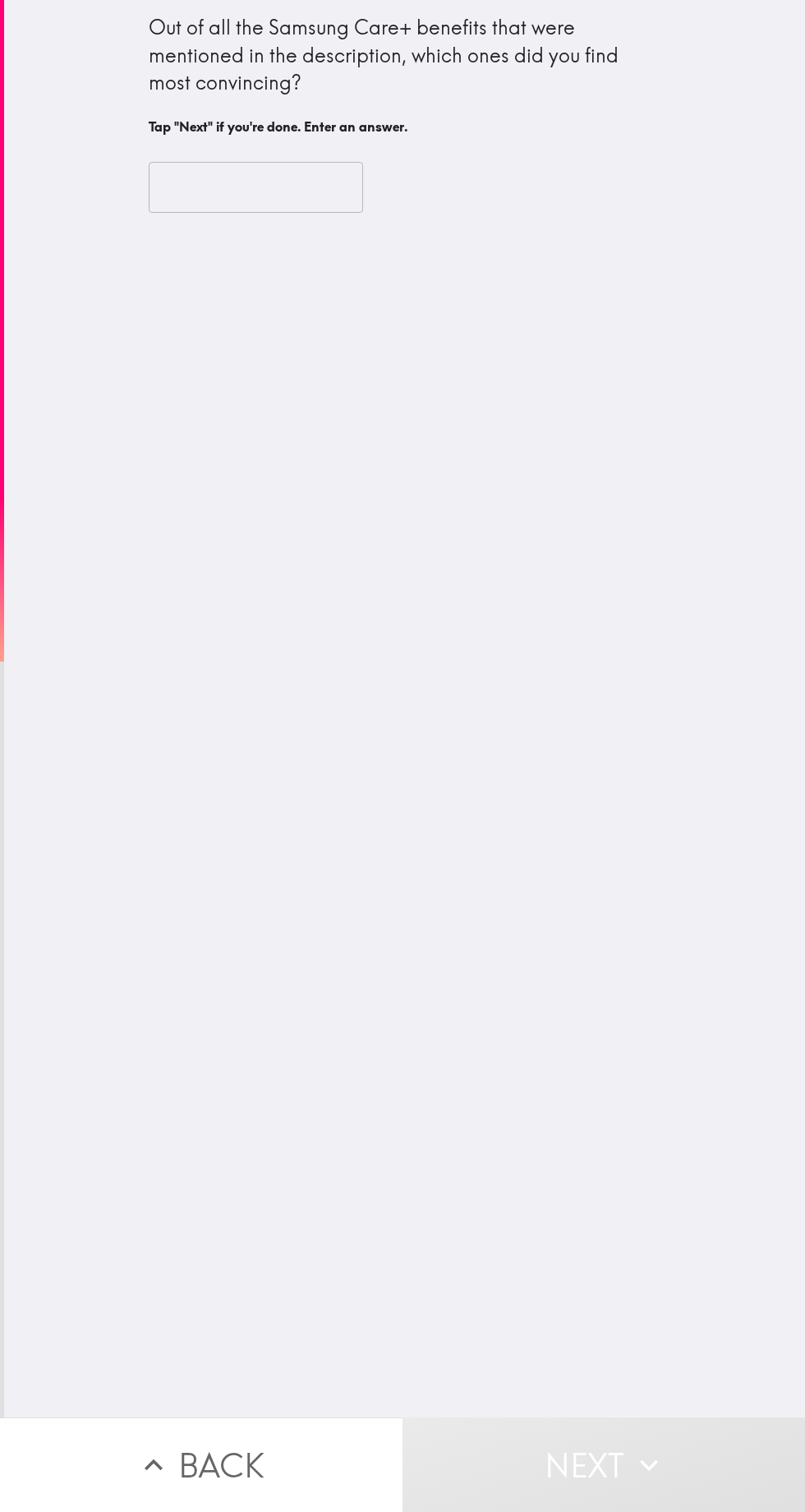 click at bounding box center [255, 187] 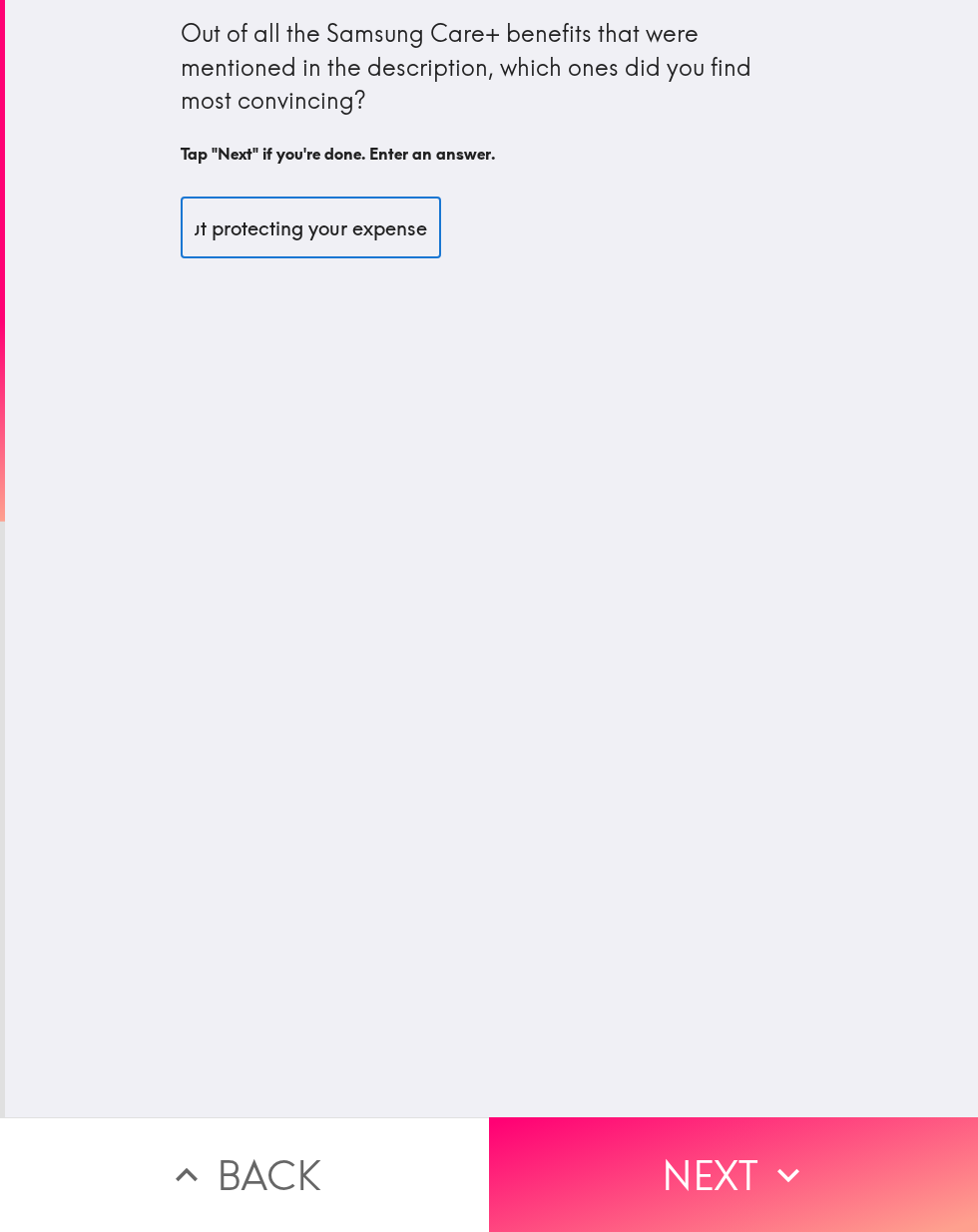 scroll, scrollTop: 0, scrollLeft: 68, axis: horizontal 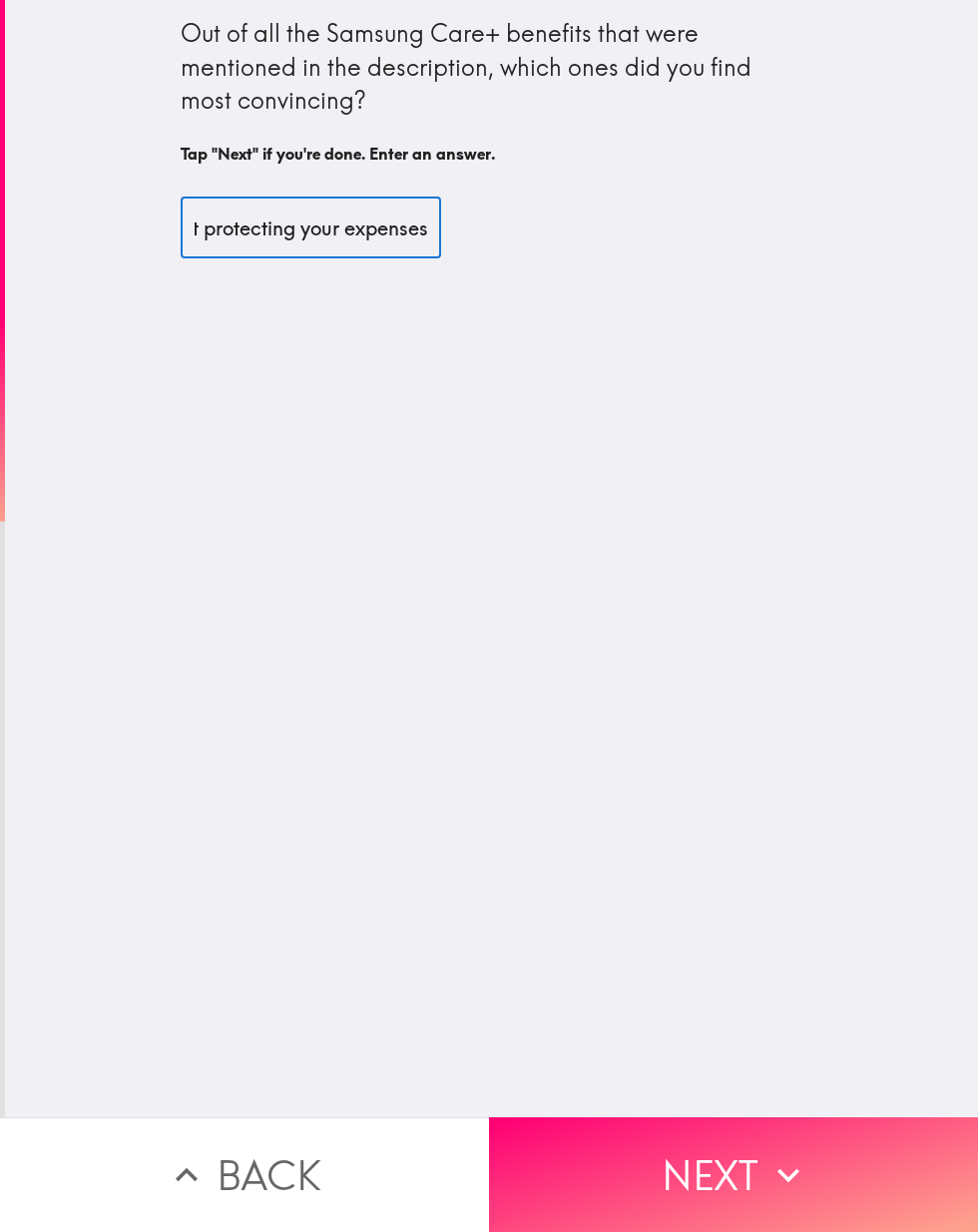 type on "Is about protecting your expenses" 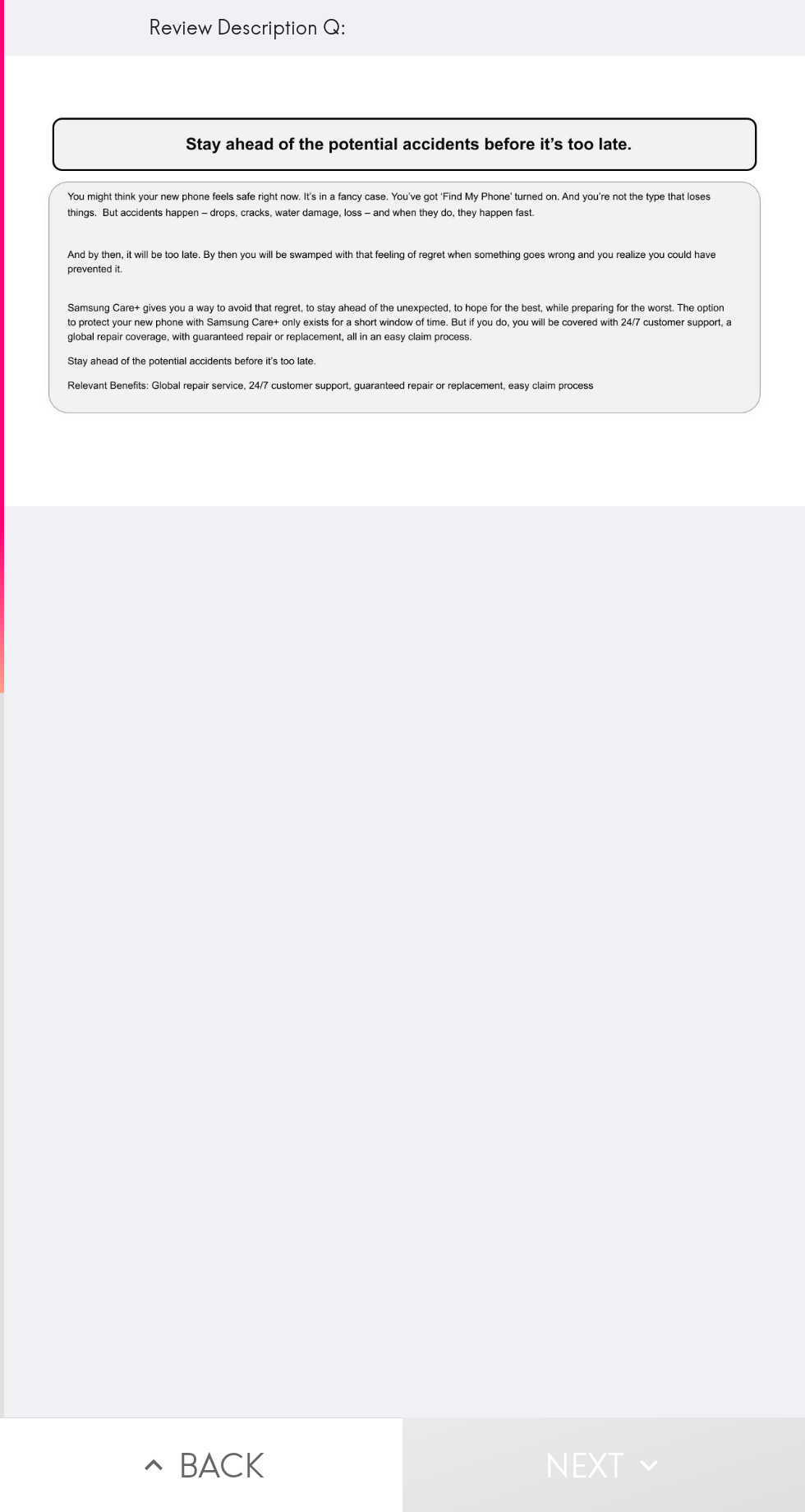 click at bounding box center [404, 736] 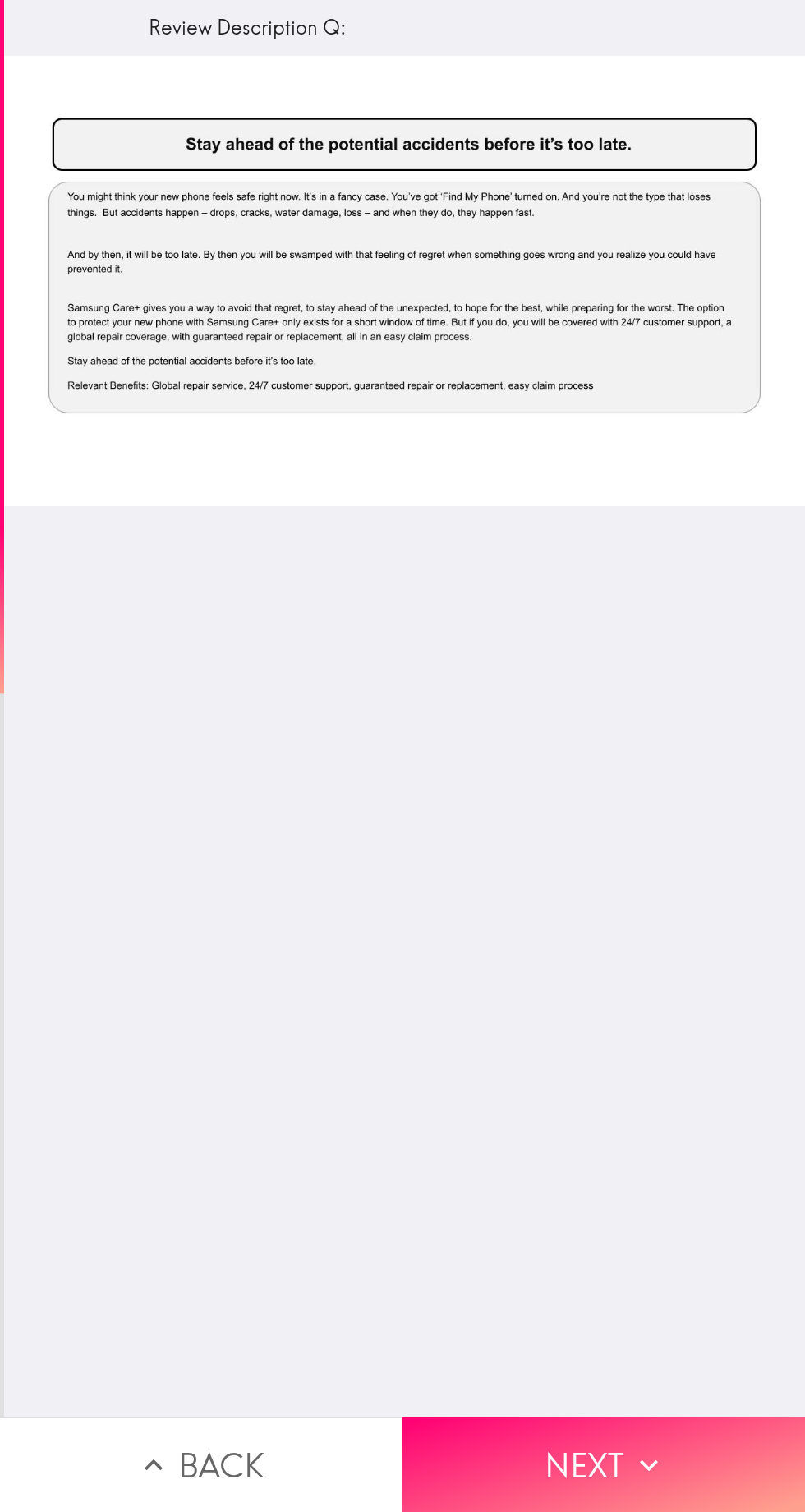 click on "Next" at bounding box center (604, 1464) 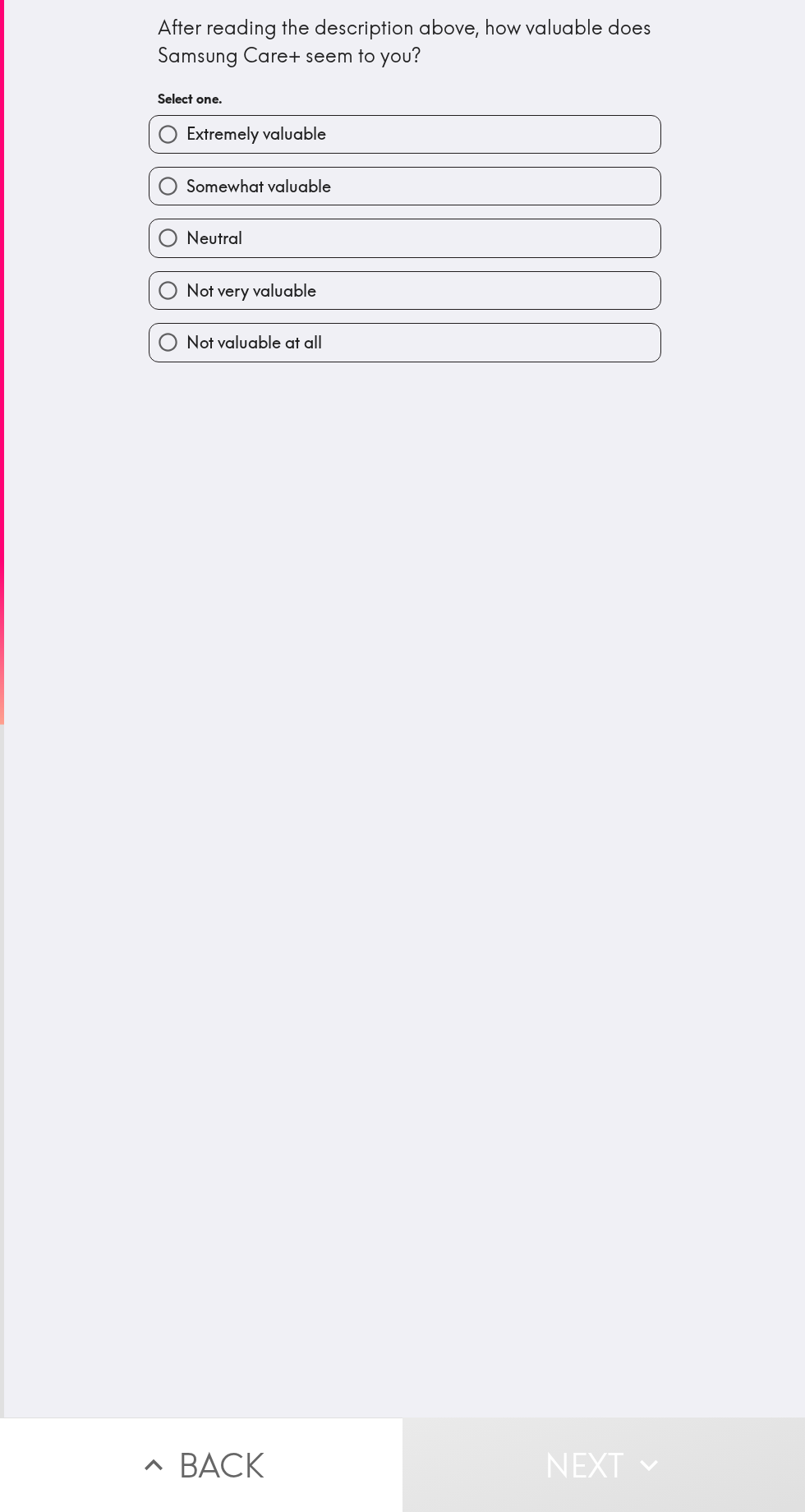 click on "Extremely valuable" at bounding box center (405, 134) 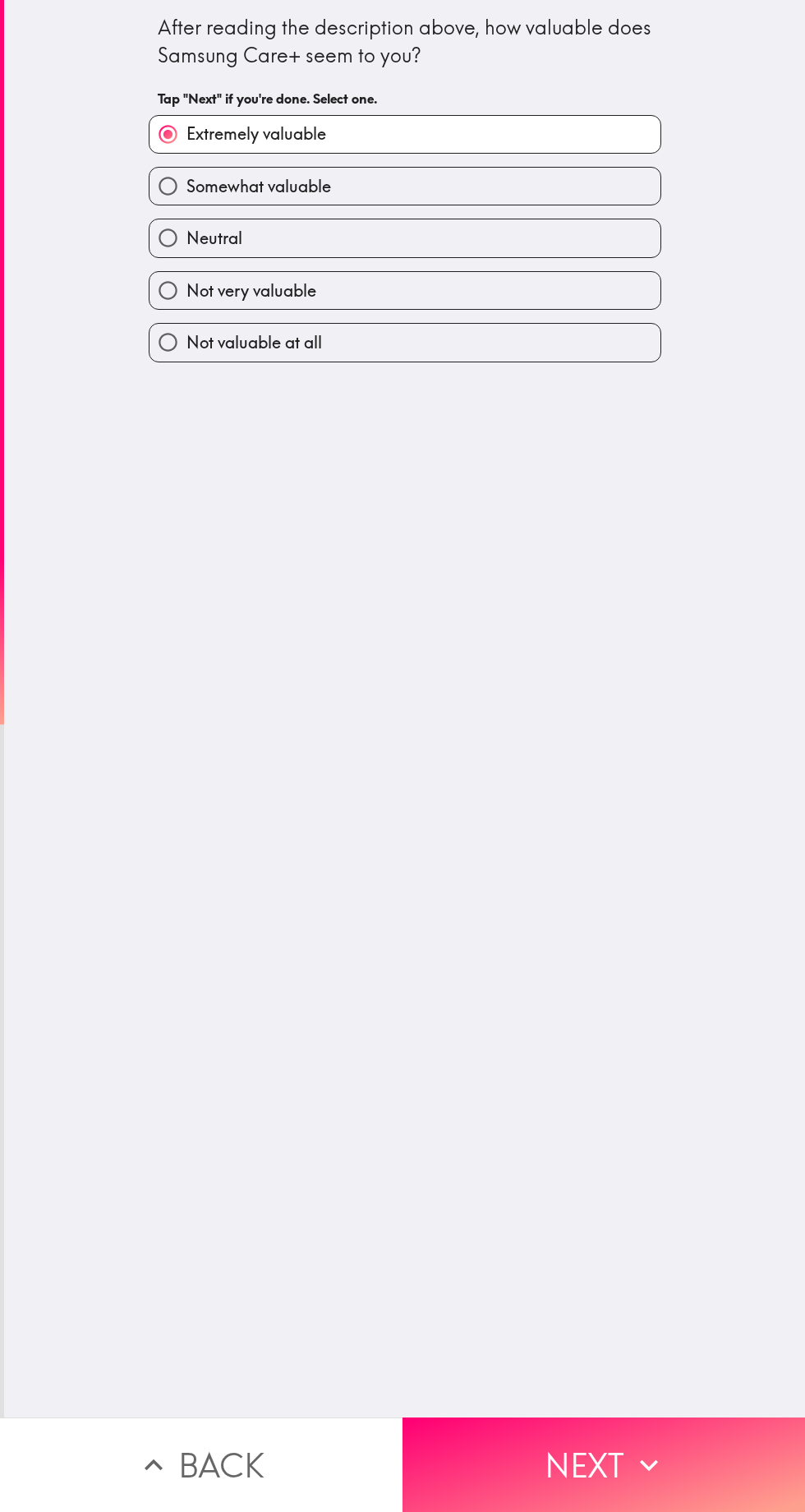 click 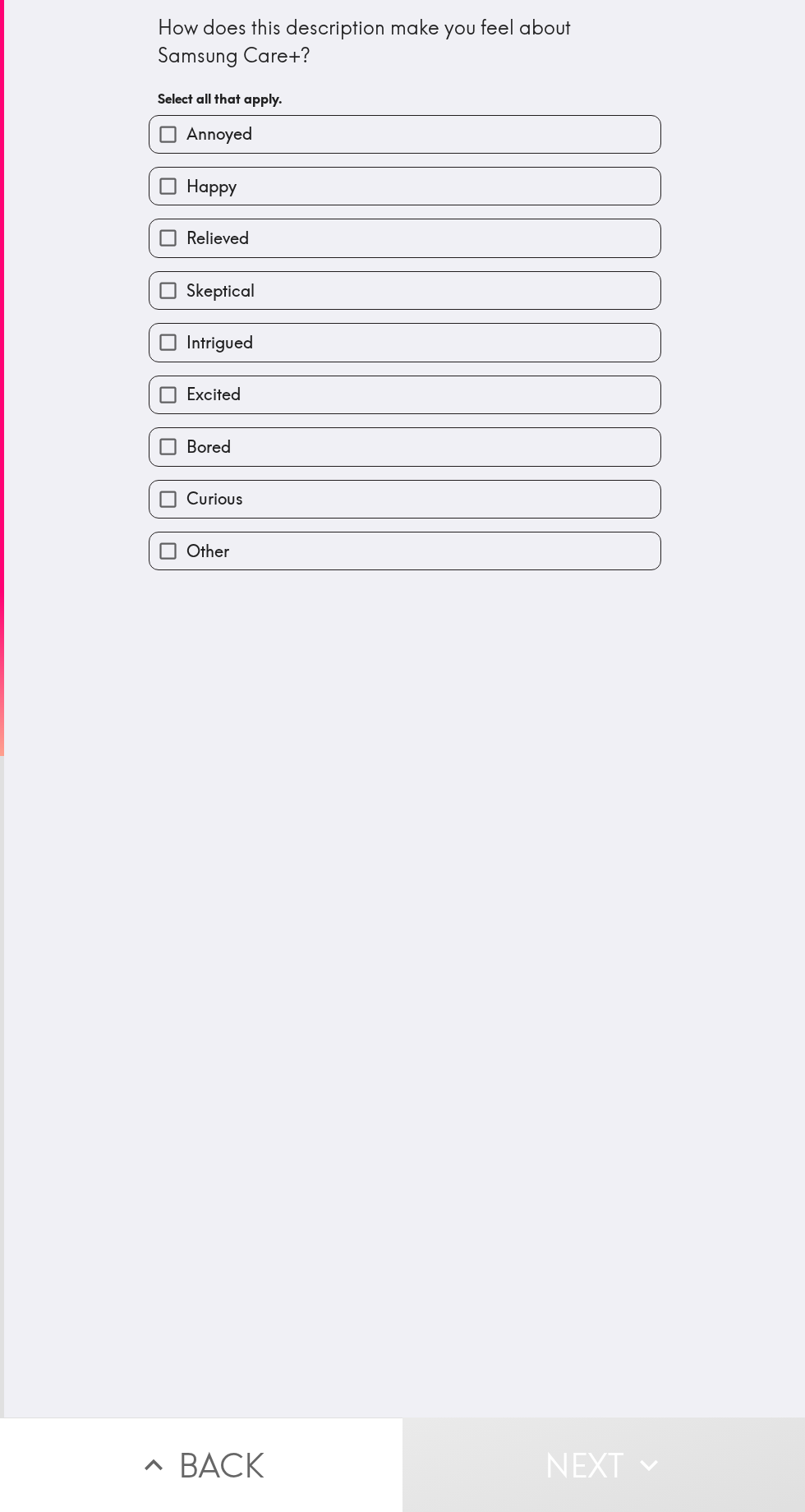 click on "Happy" at bounding box center (405, 186) 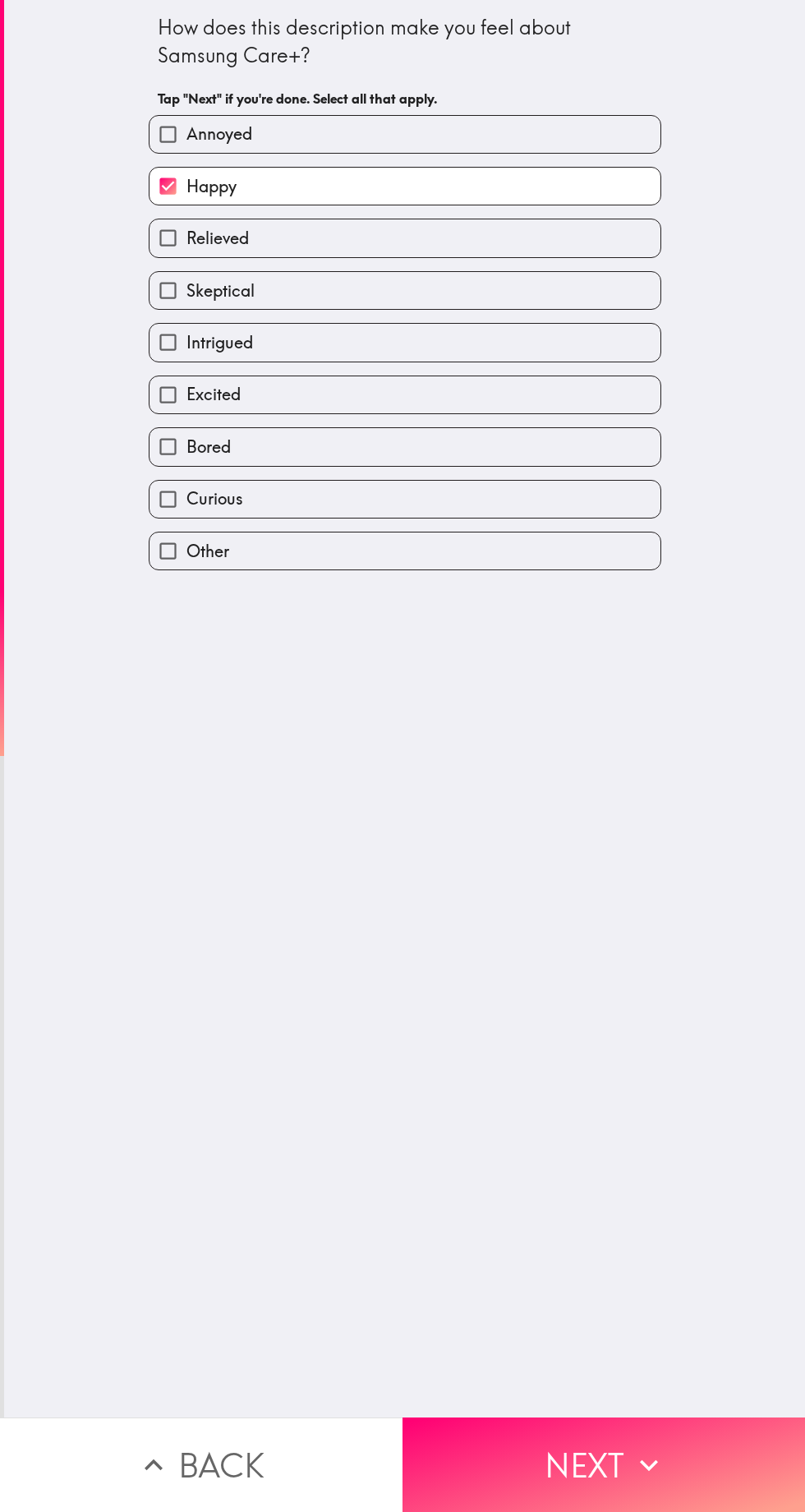 click on "Skeptical" at bounding box center (405, 290) 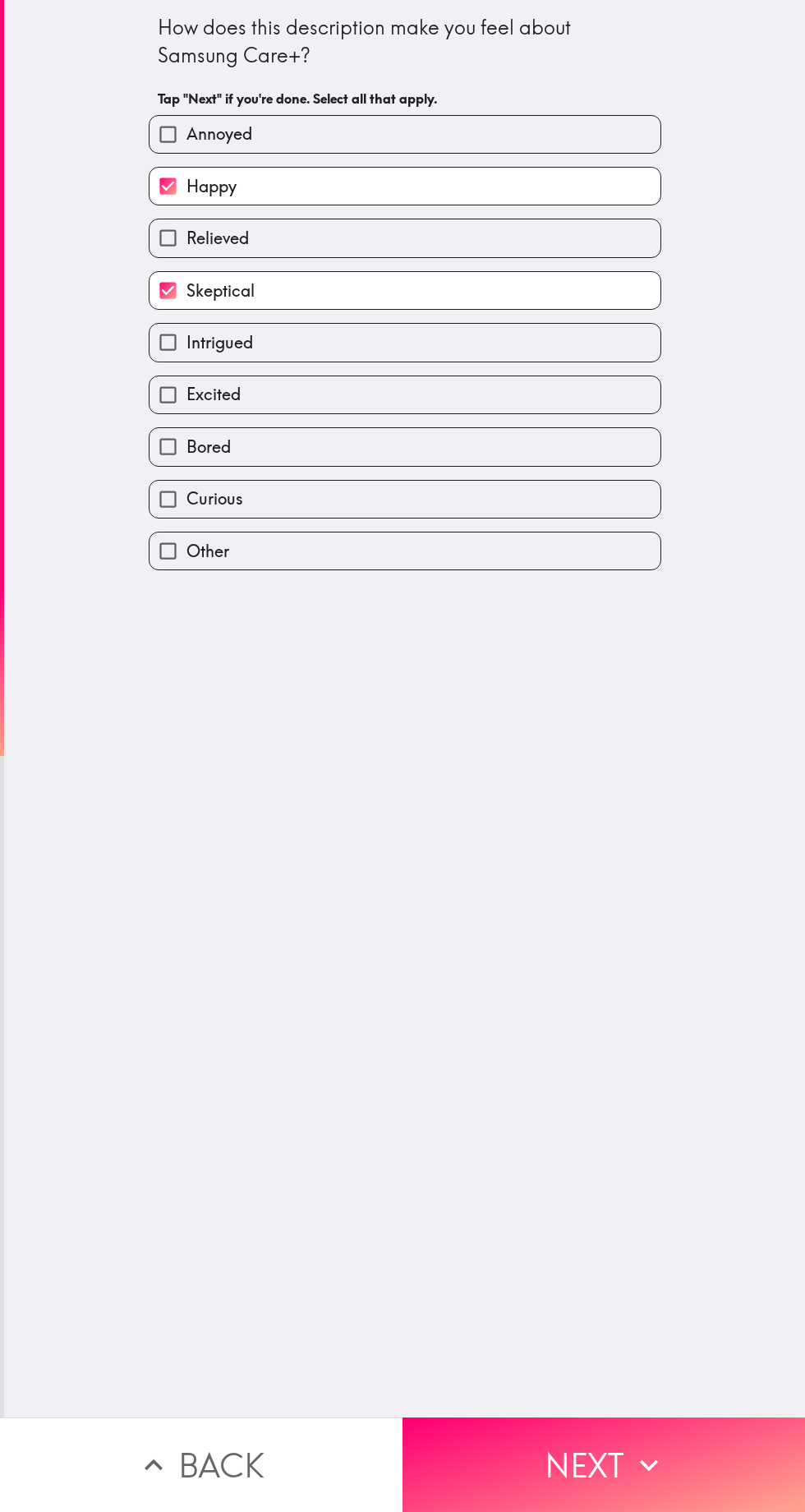click on "Skeptical" at bounding box center (405, 290) 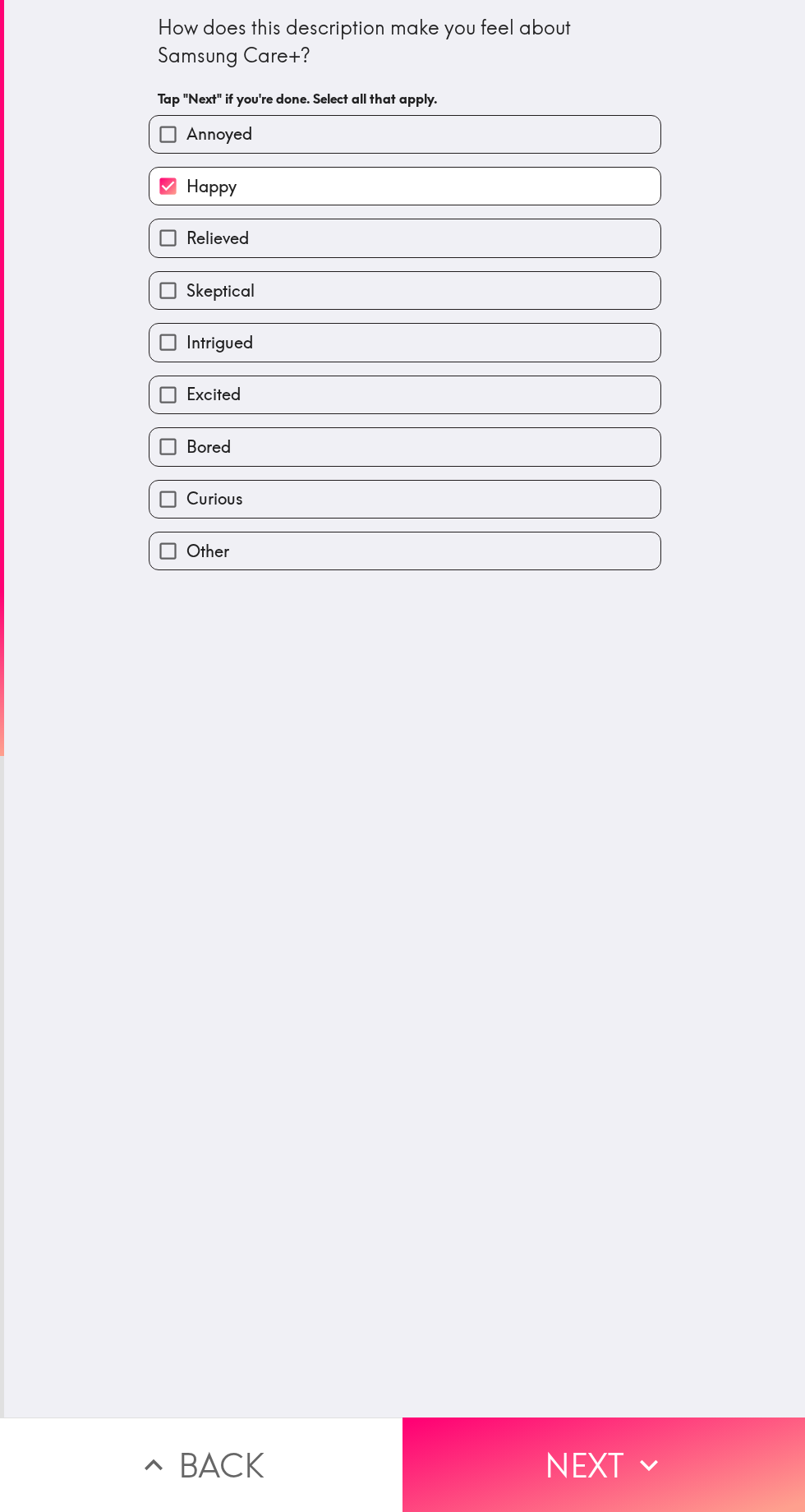 click on "Relieved" at bounding box center [405, 237] 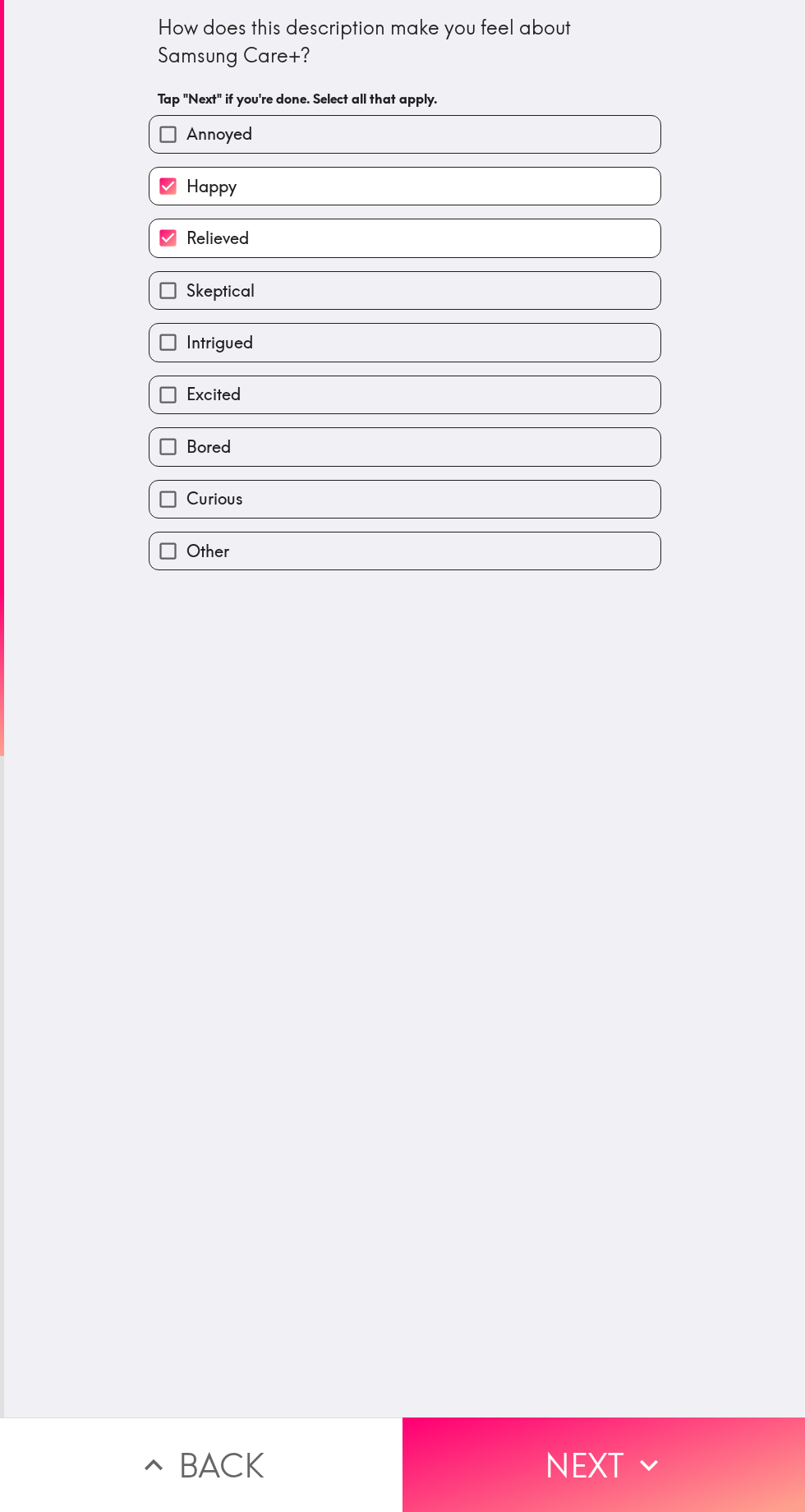 click on "Next" at bounding box center [604, 1464] 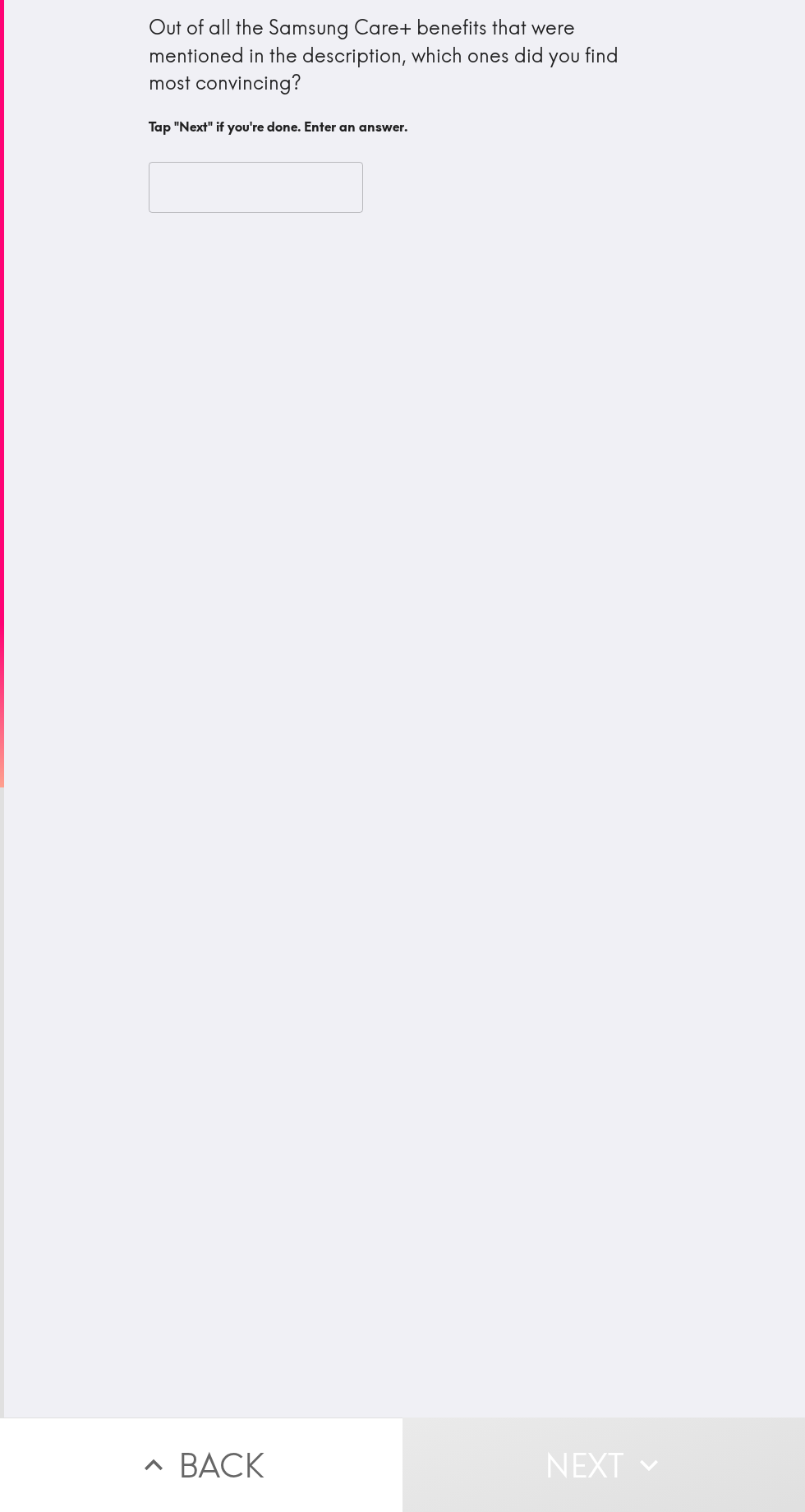 click at bounding box center (255, 187) 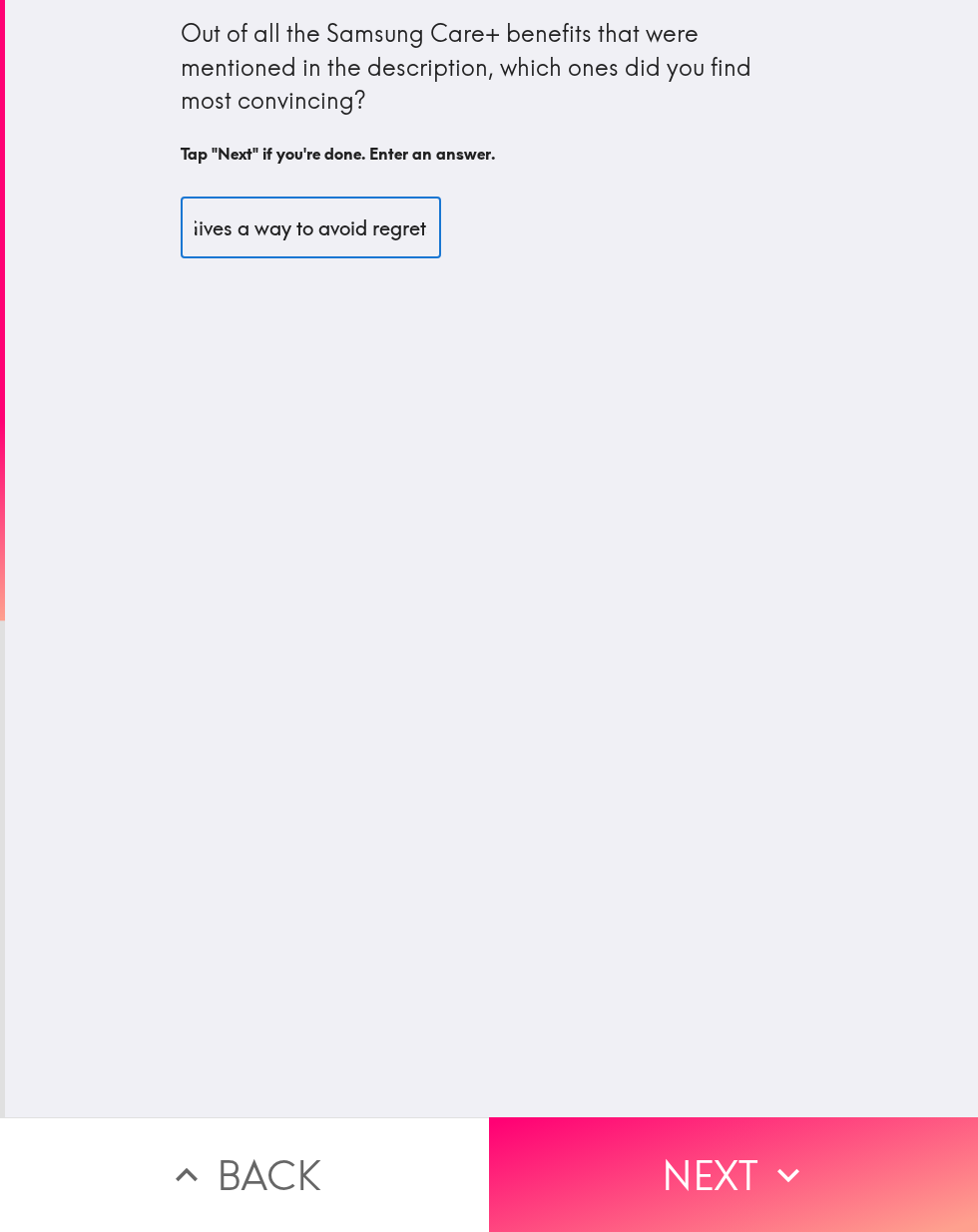 scroll, scrollTop: 0, scrollLeft: 20, axis: horizontal 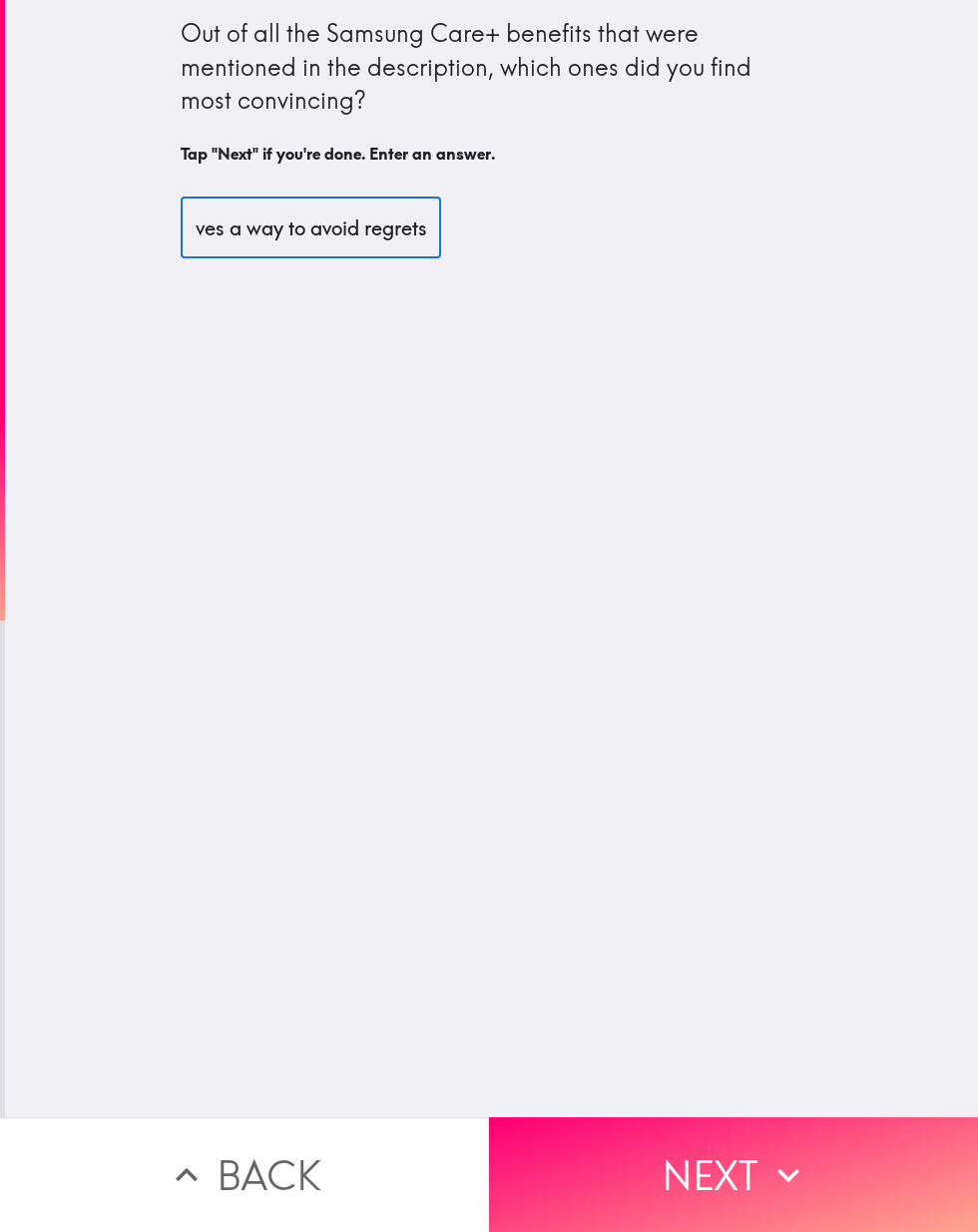 type on "Gives a way to avoid regrets" 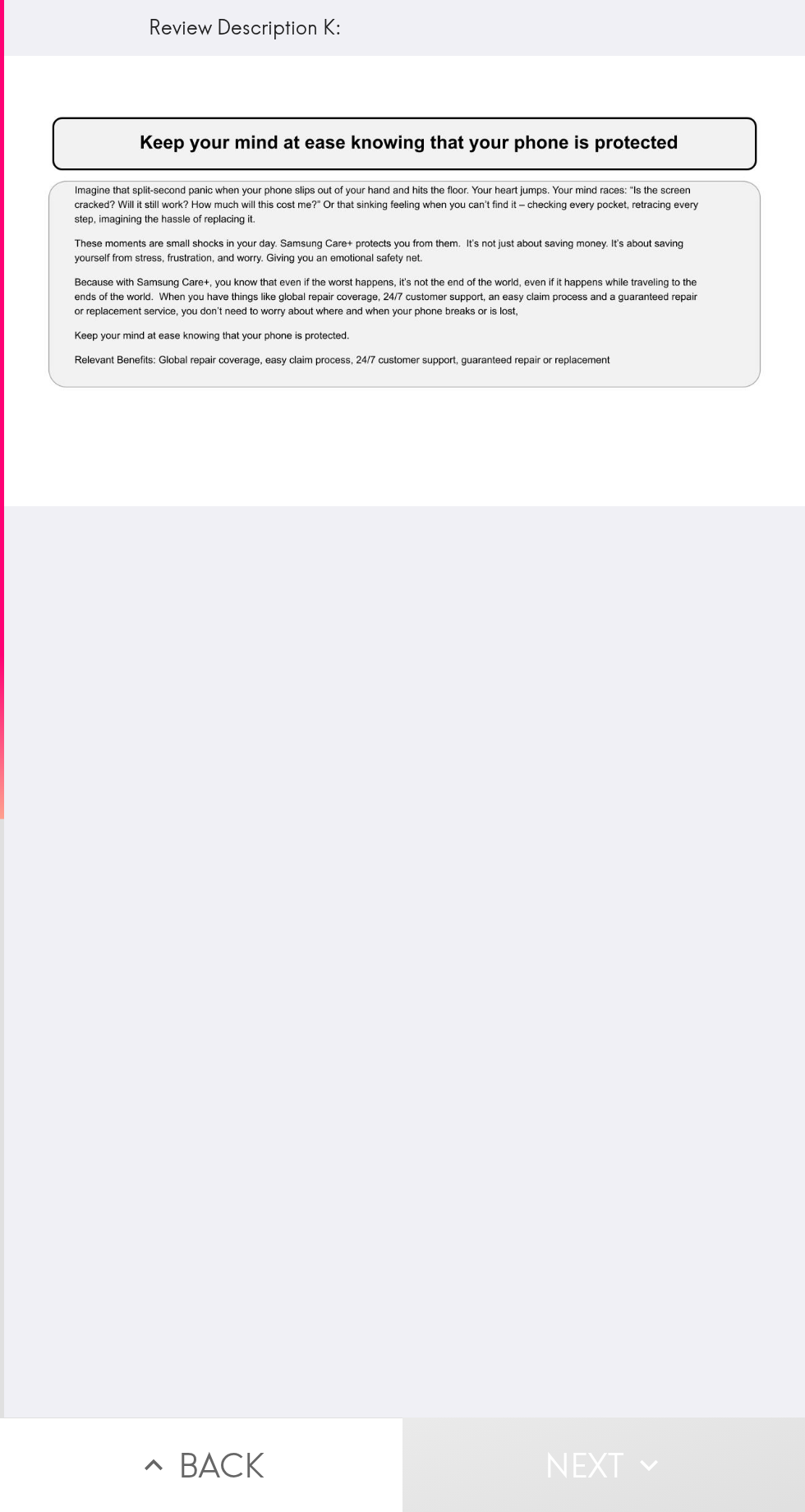click at bounding box center (404, 736) 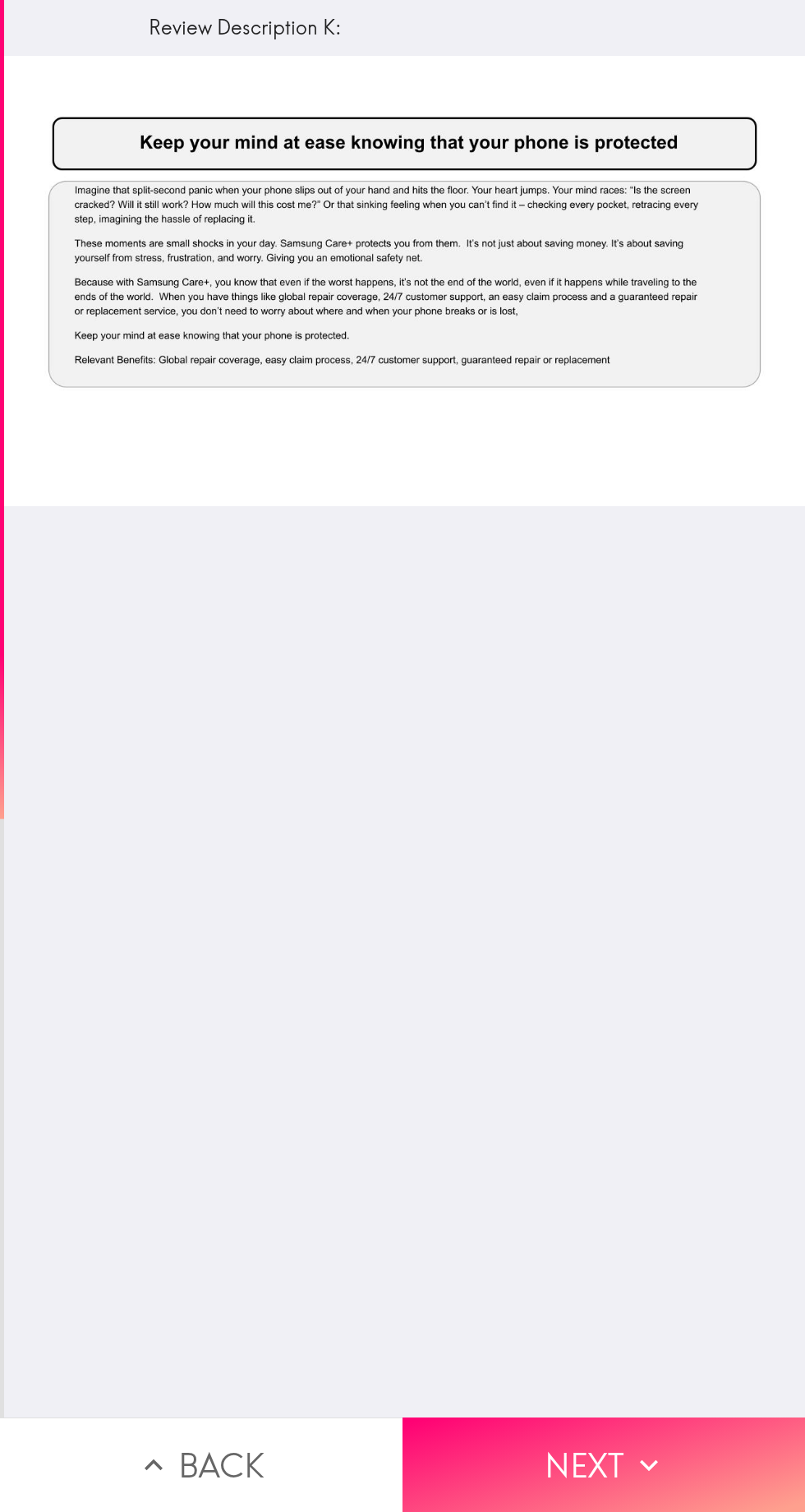 click on "Next" at bounding box center [604, 1464] 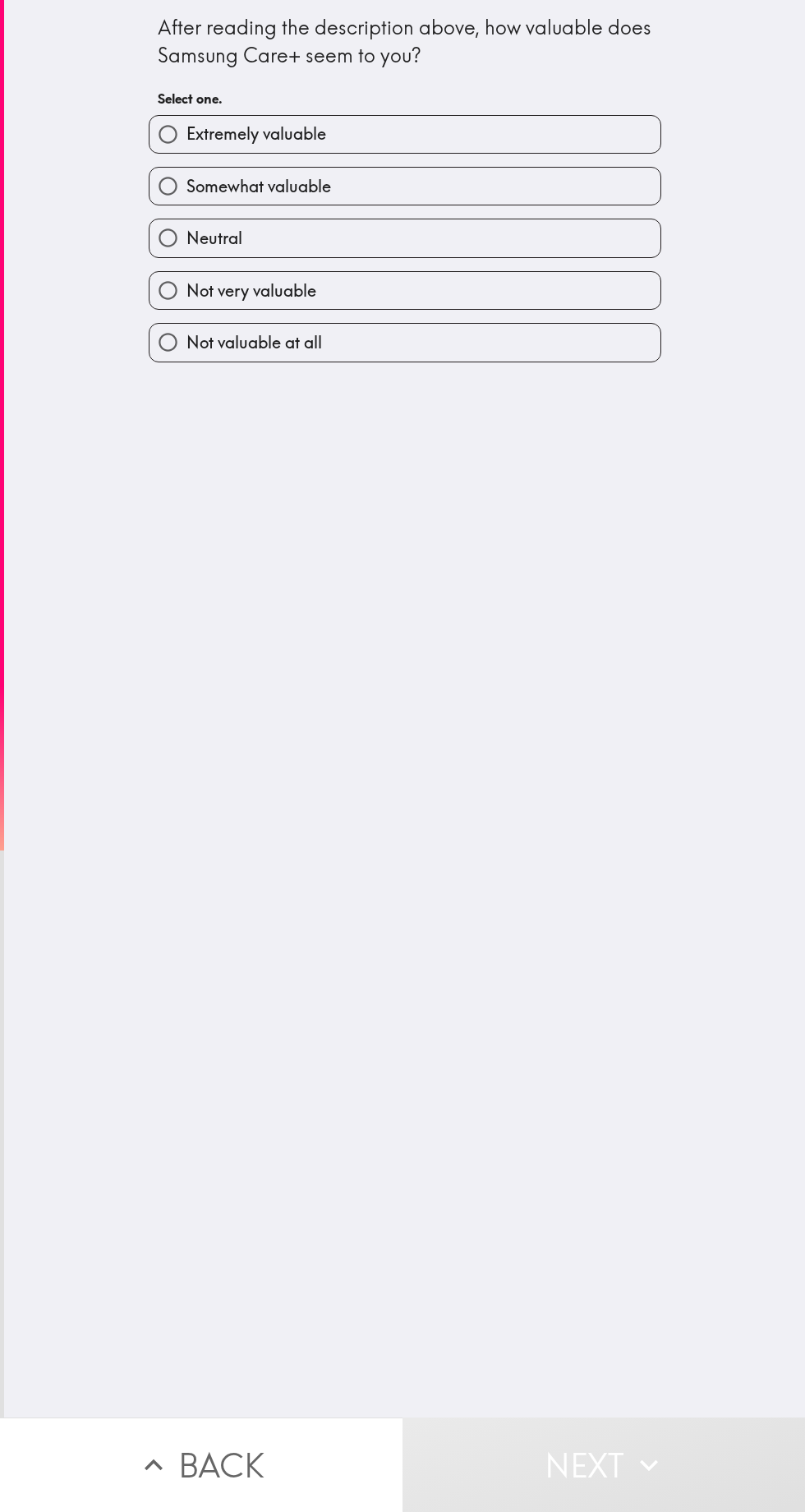 click on "Extremely valuable" at bounding box center (405, 134) 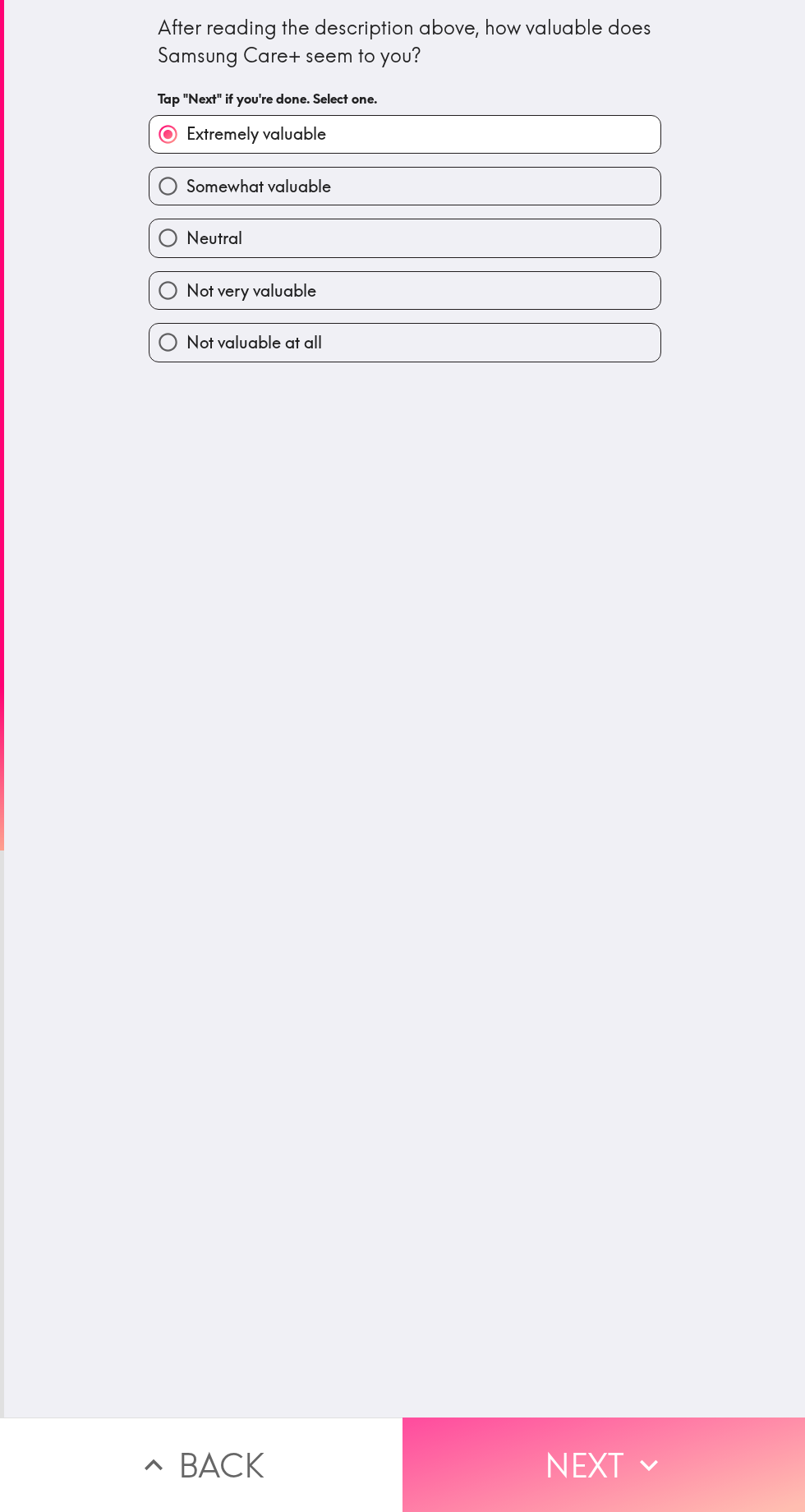click on "Next" at bounding box center [604, 1464] 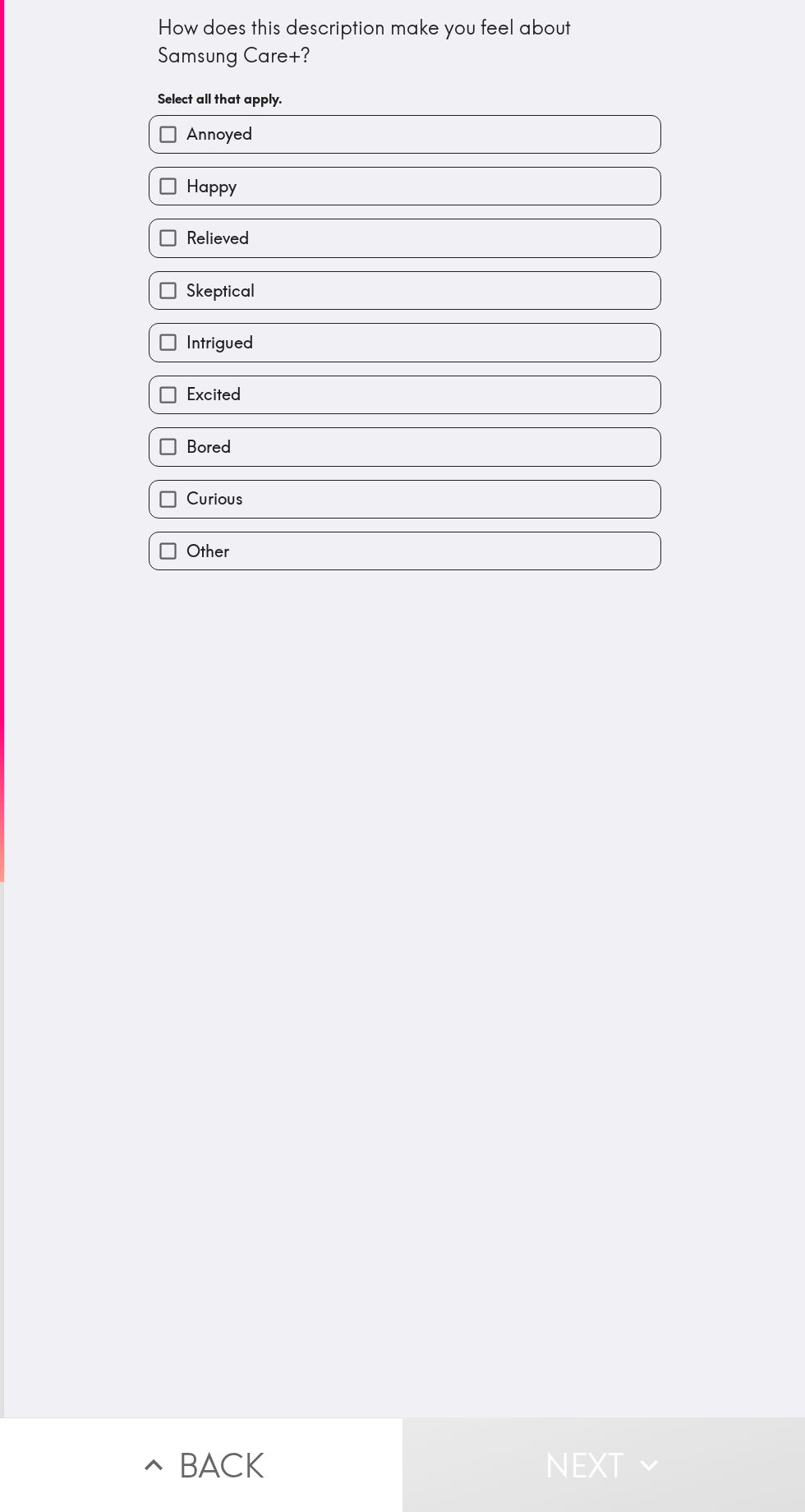 click on "Happy" at bounding box center (405, 186) 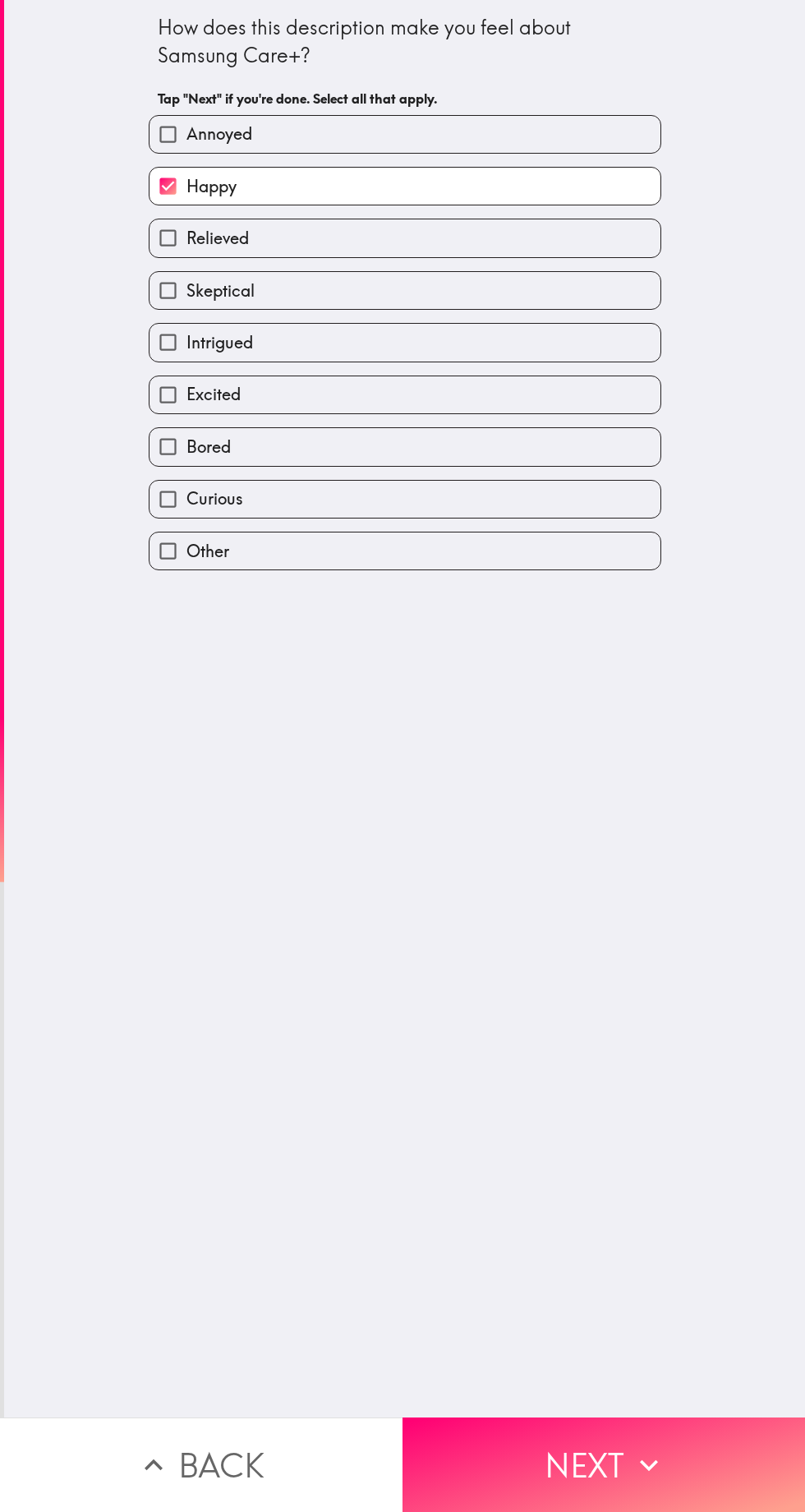 click on "Next" at bounding box center [604, 1464] 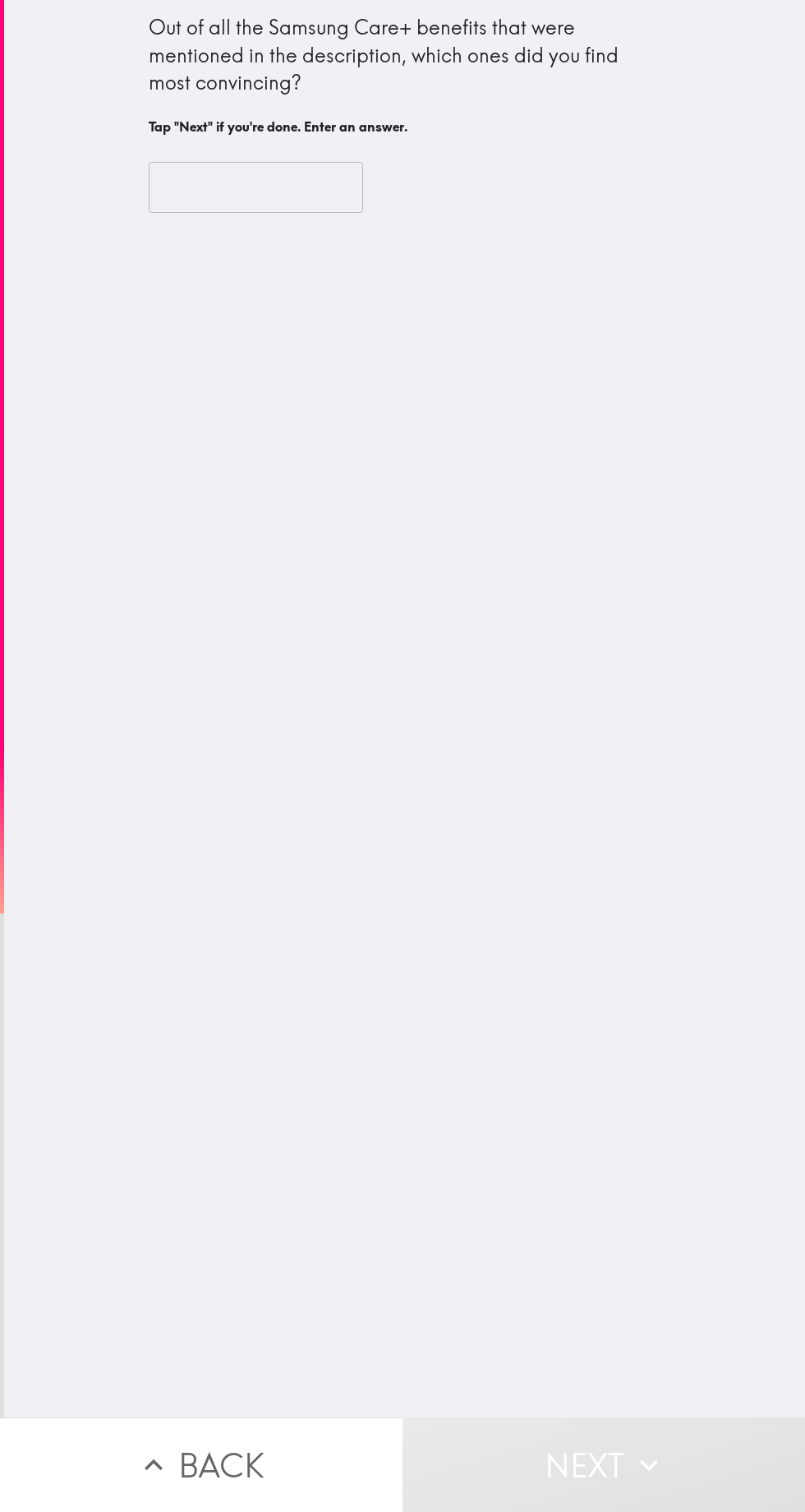 click at bounding box center [255, 187] 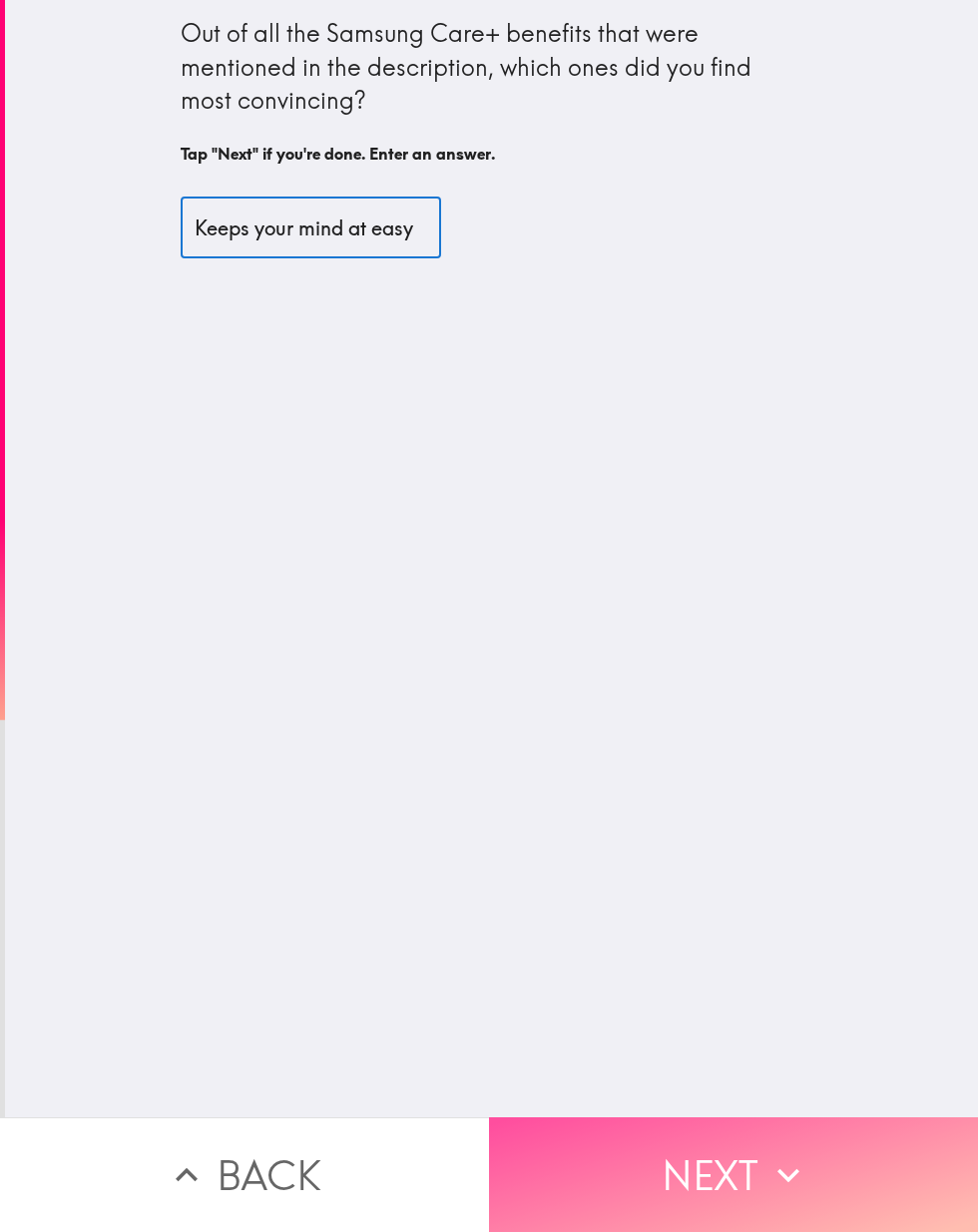 type on "Keeps your mind at easy" 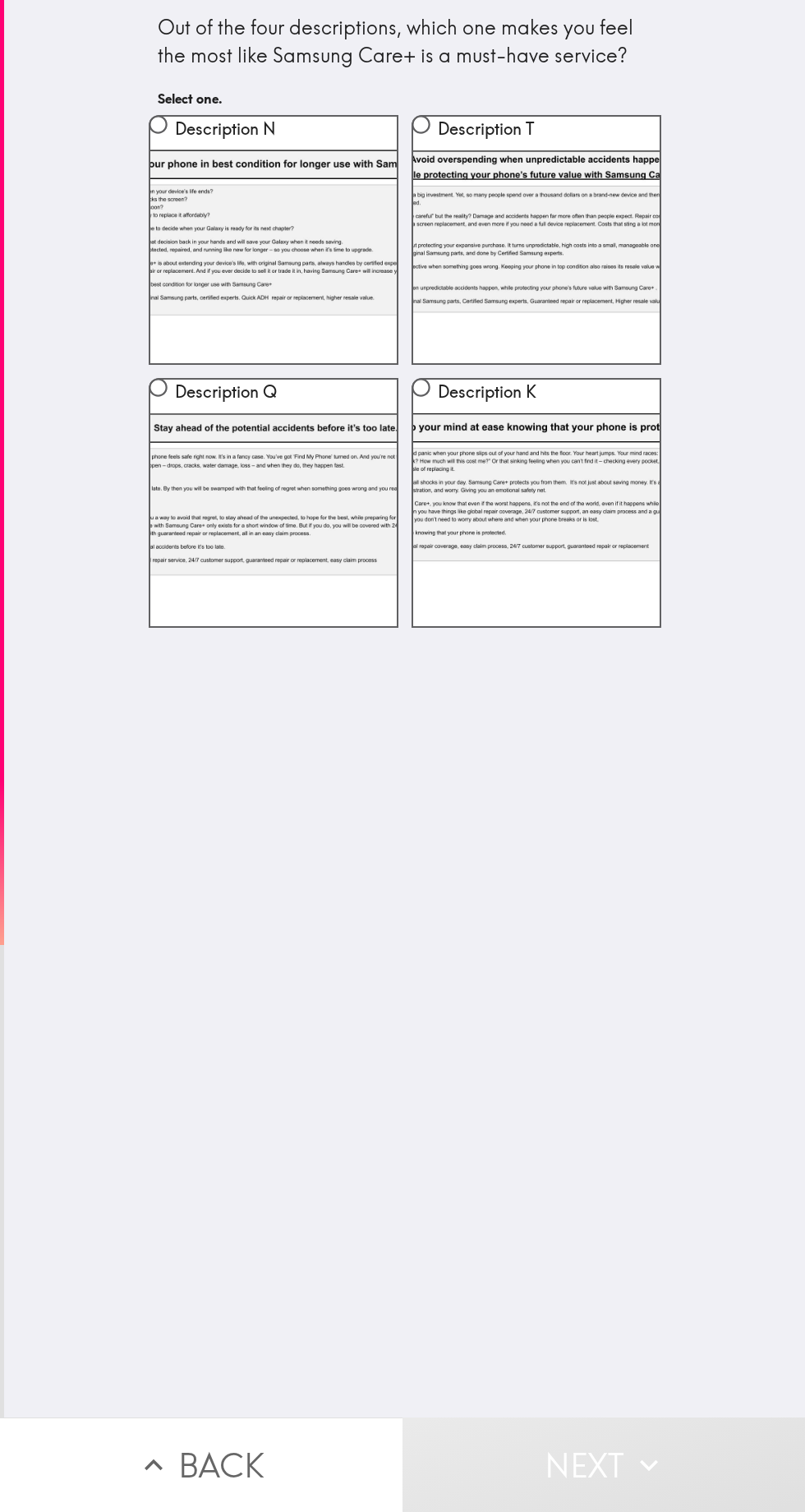 click on "Description T" at bounding box center [536, 240] 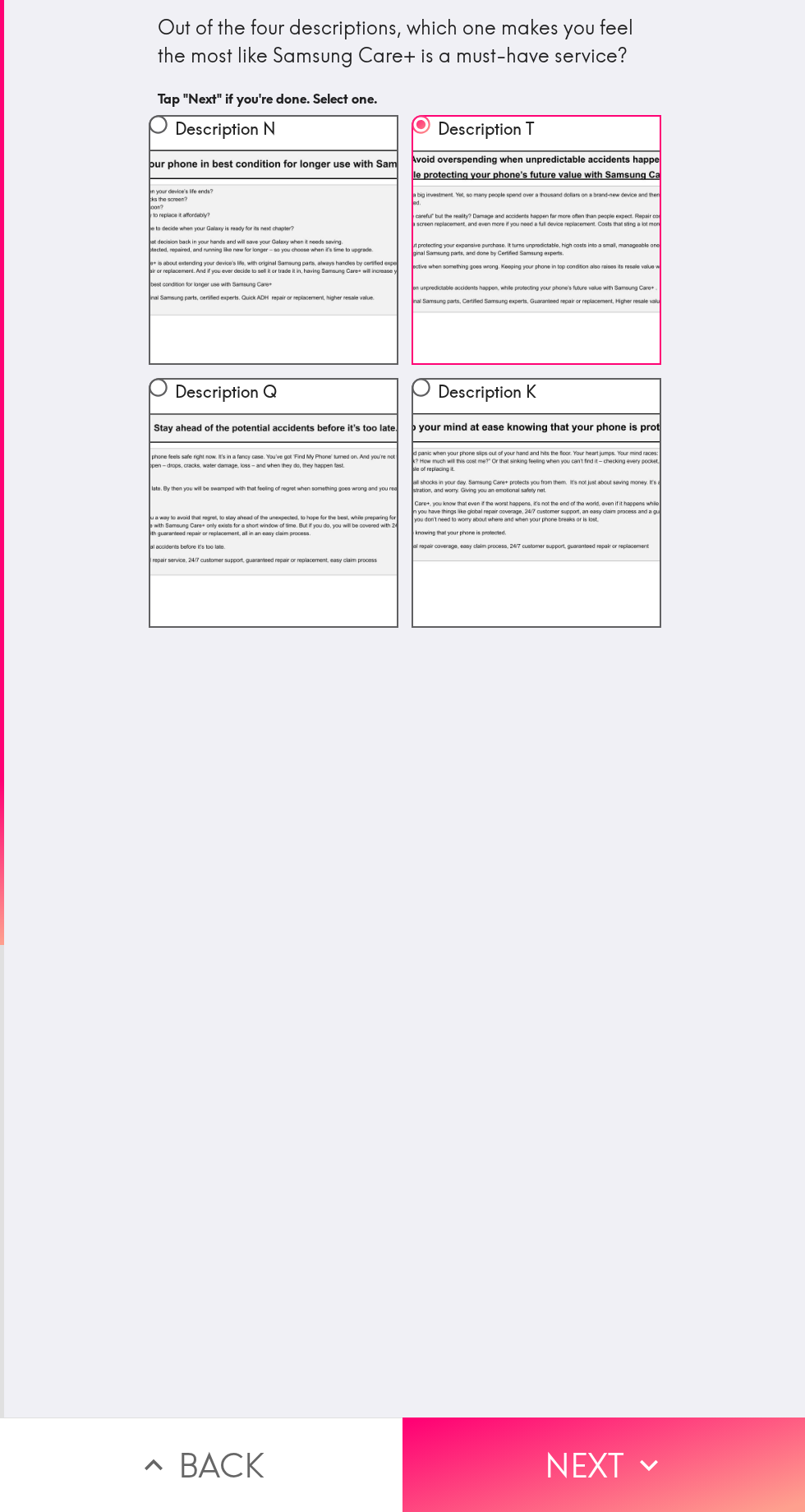 click on "Description K" at bounding box center [536, 503] 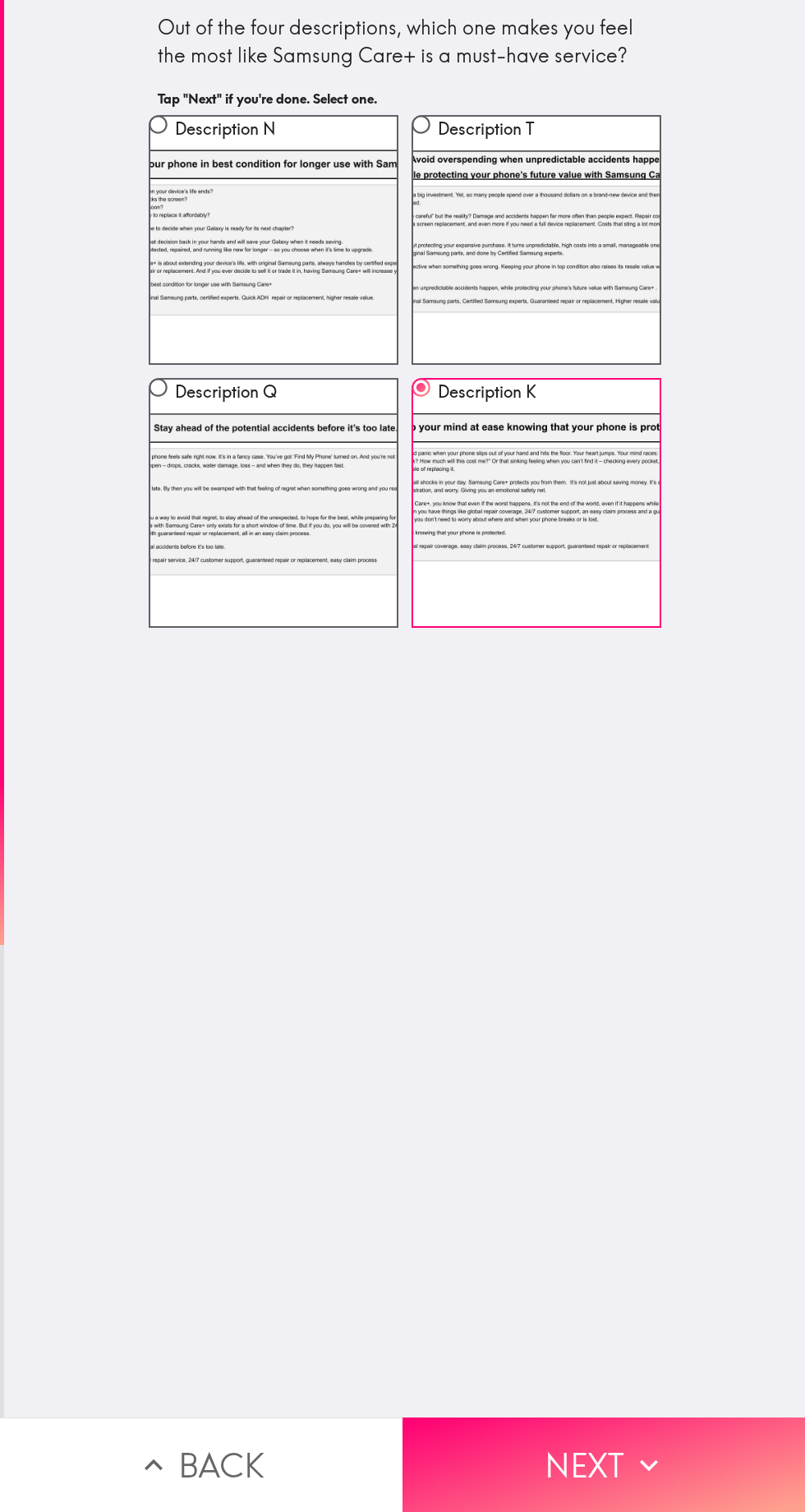 click on "Next" at bounding box center [604, 1464] 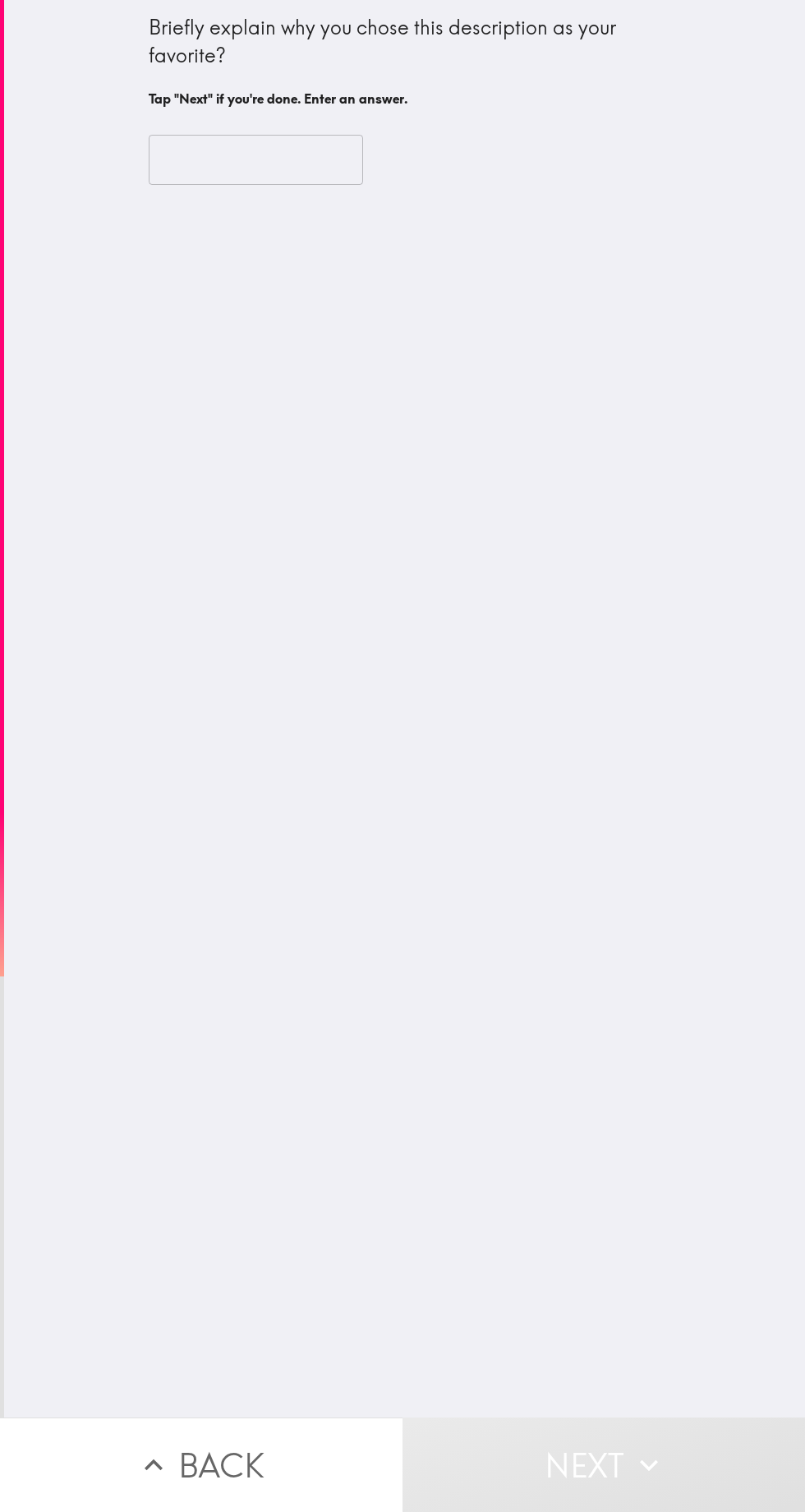click at bounding box center [255, 160] 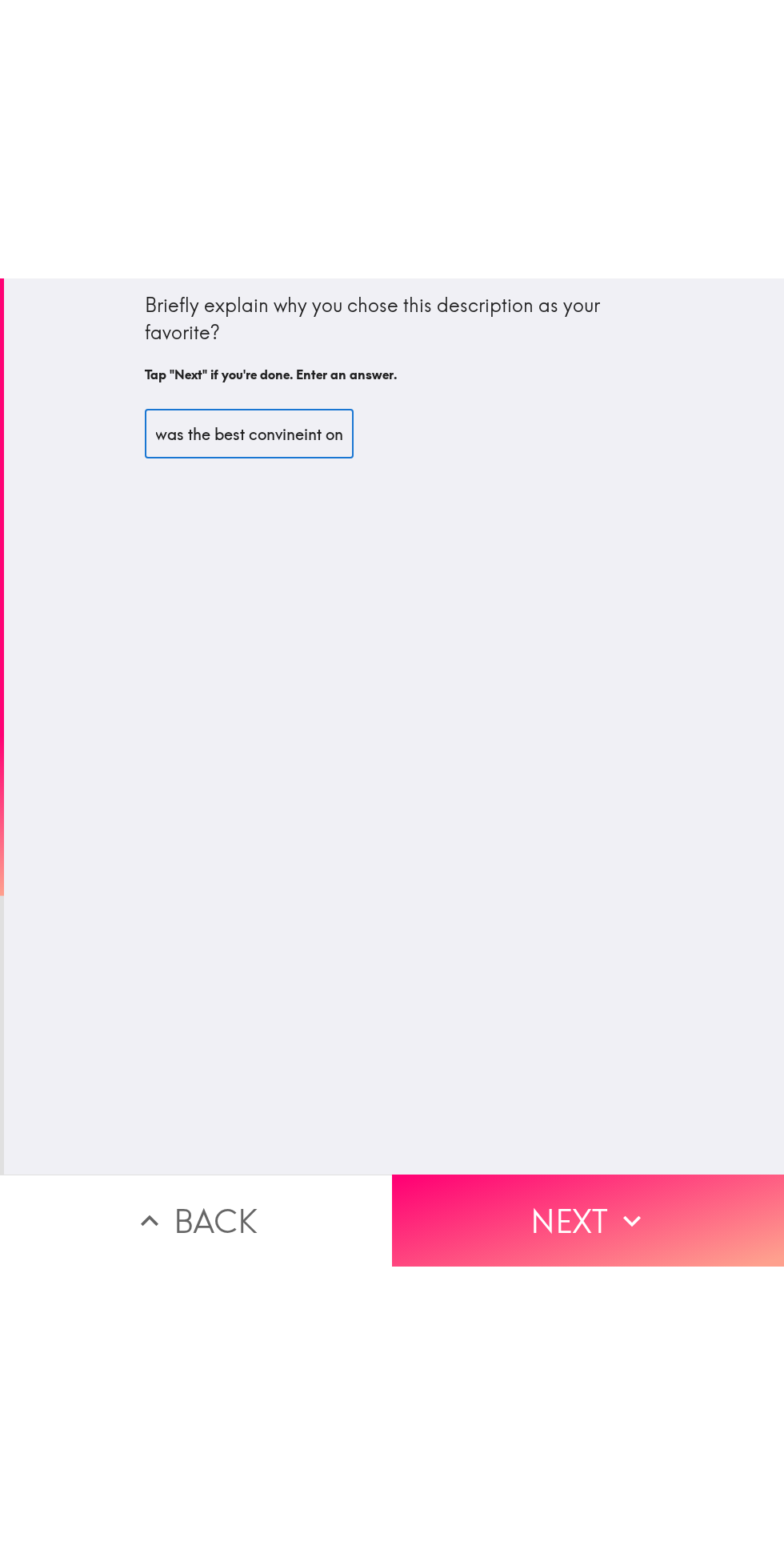 scroll, scrollTop: 0, scrollLeft: 22, axis: horizontal 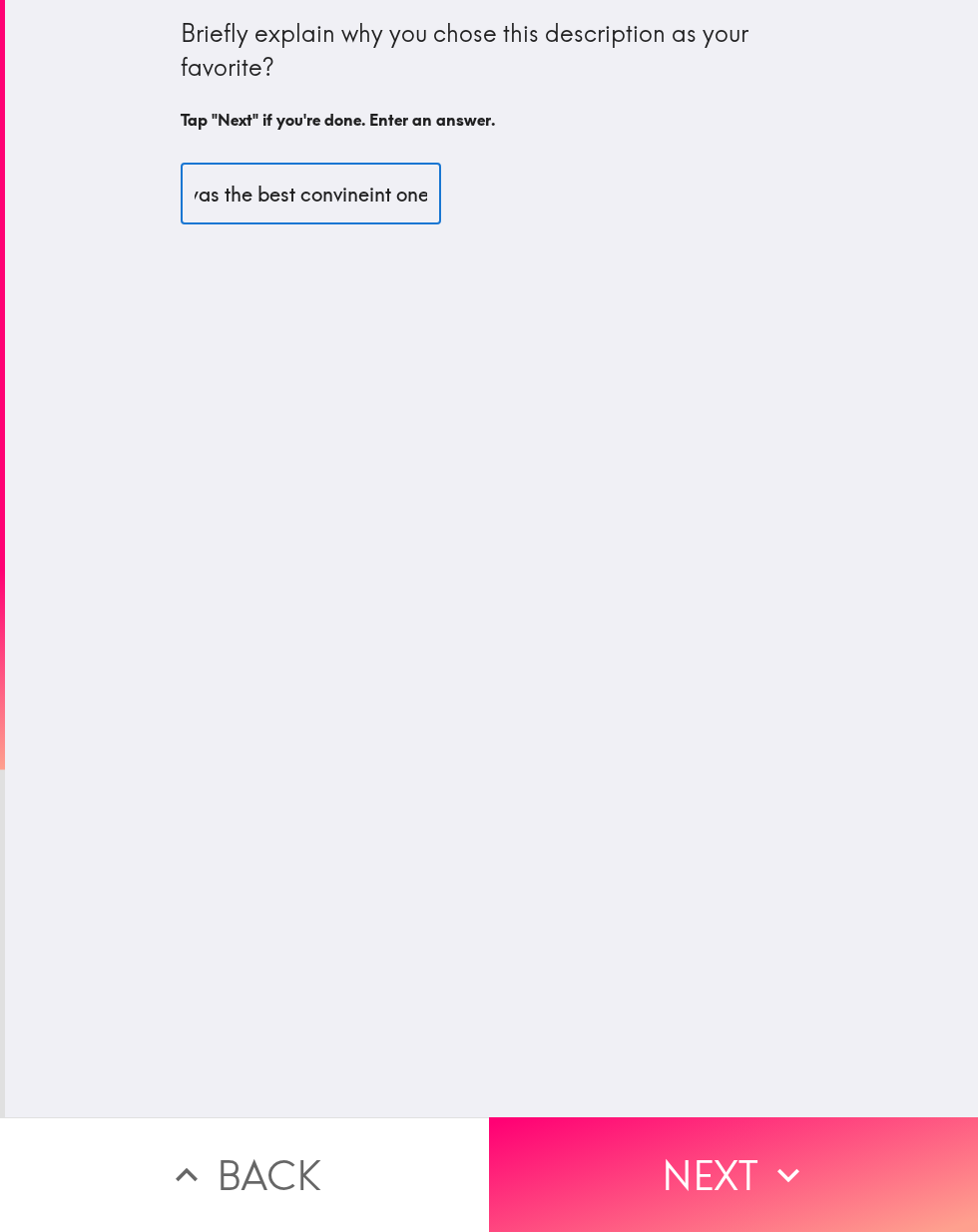 type on "It was the best convineint one" 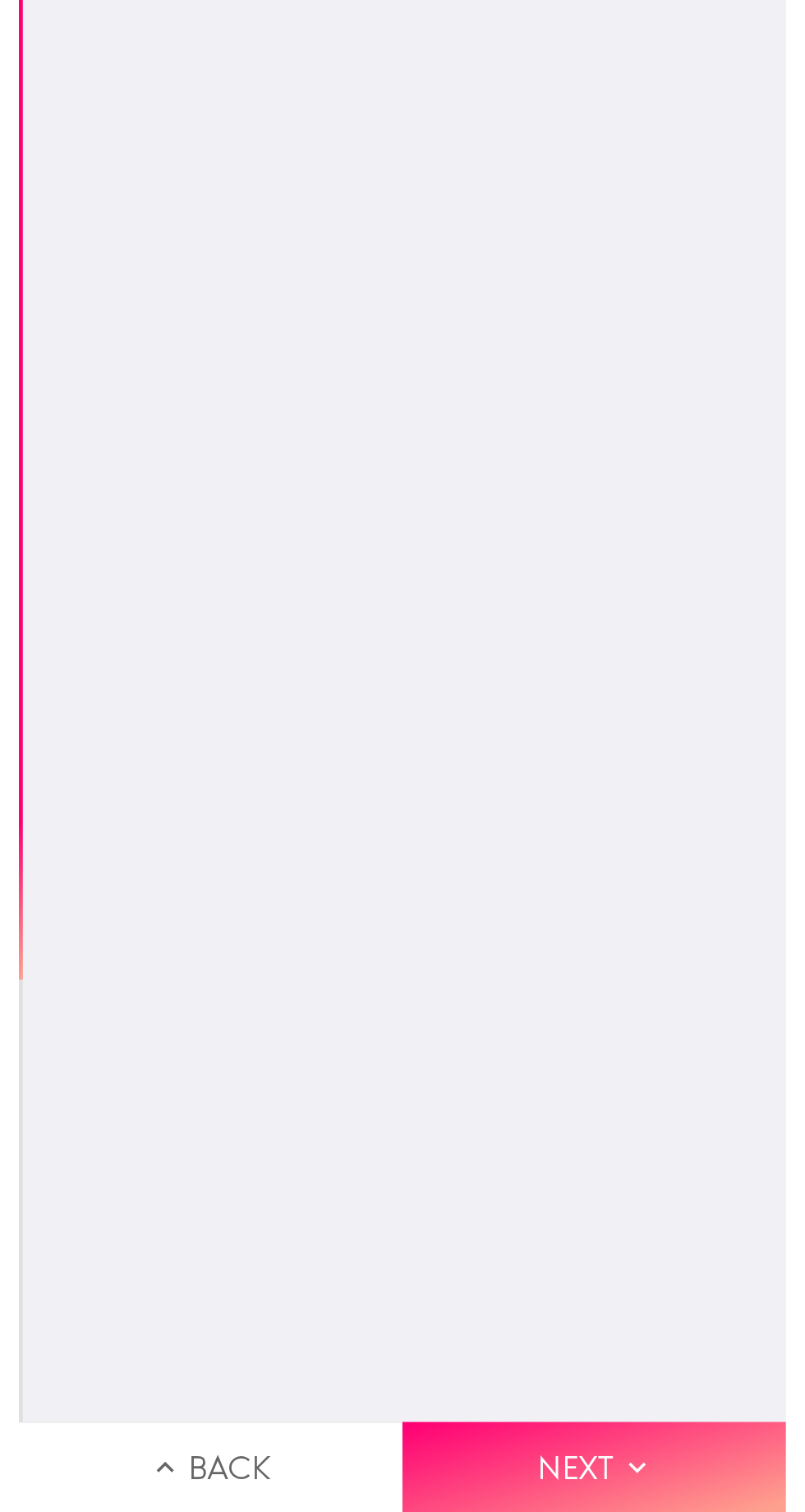 scroll, scrollTop: 0, scrollLeft: 0, axis: both 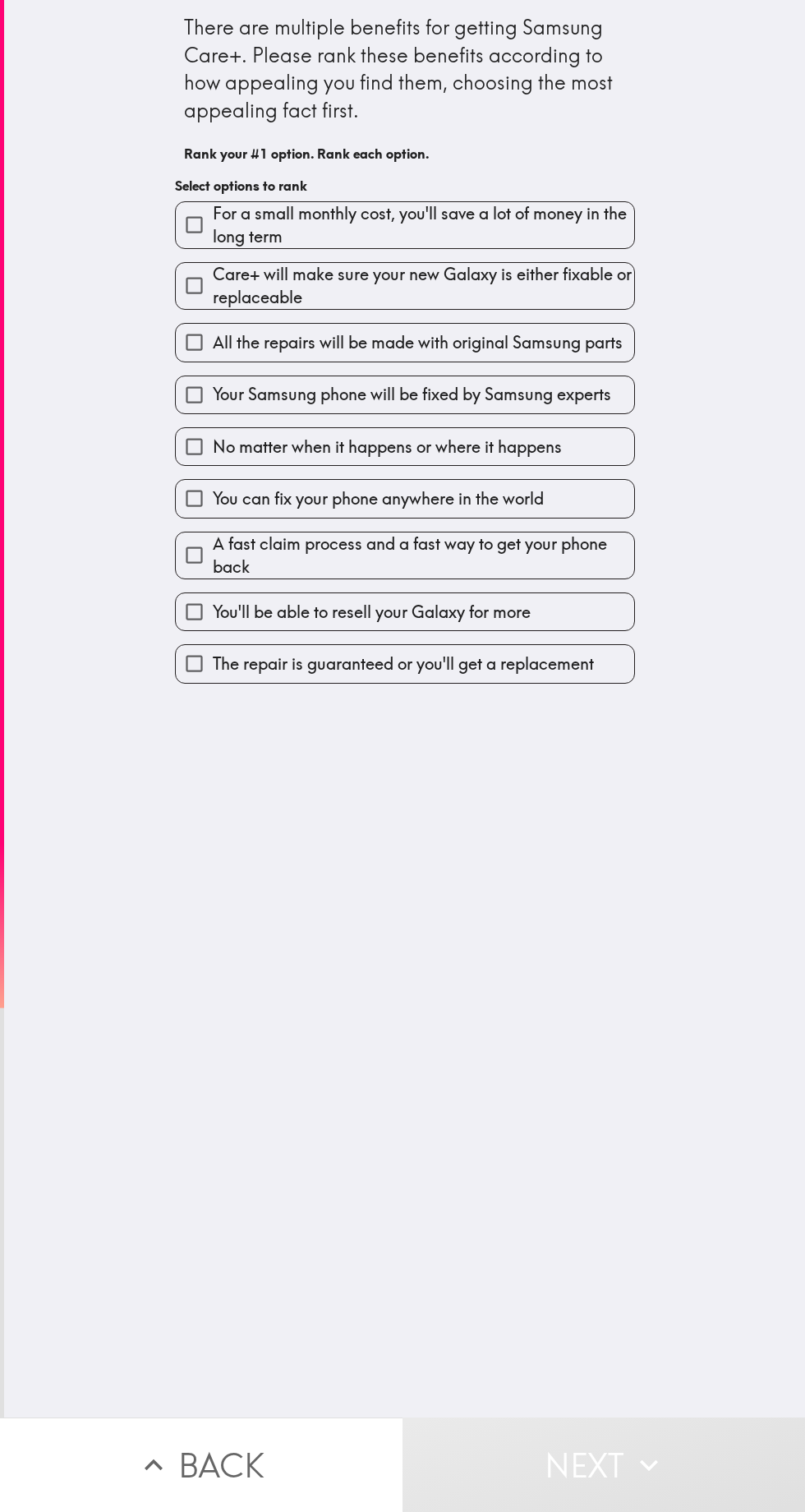 click on "All the repairs will be made with original Samsung parts" at bounding box center (417, 343) 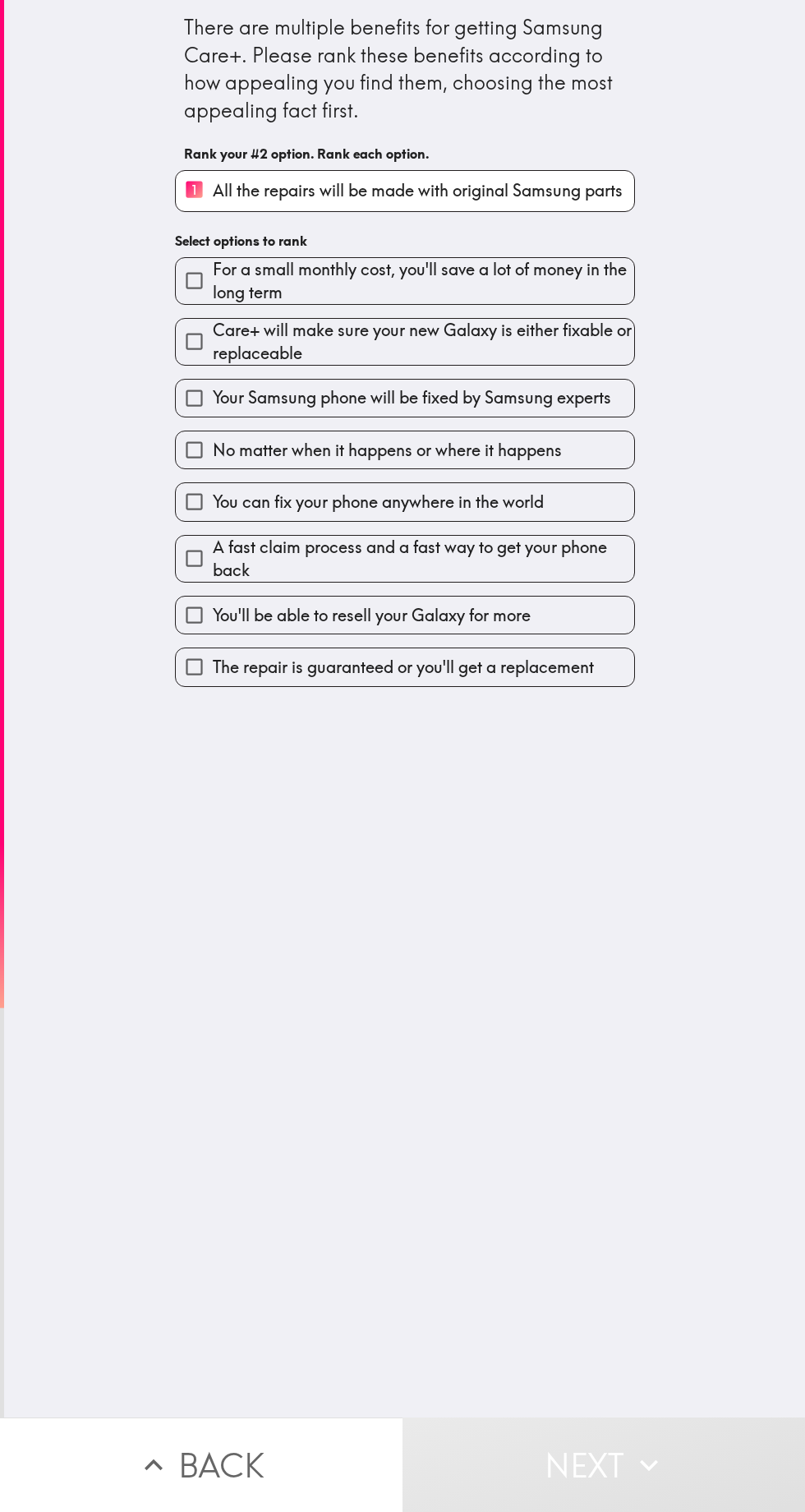 click on "You can fix your phone anywhere in the world" at bounding box center [405, 501] 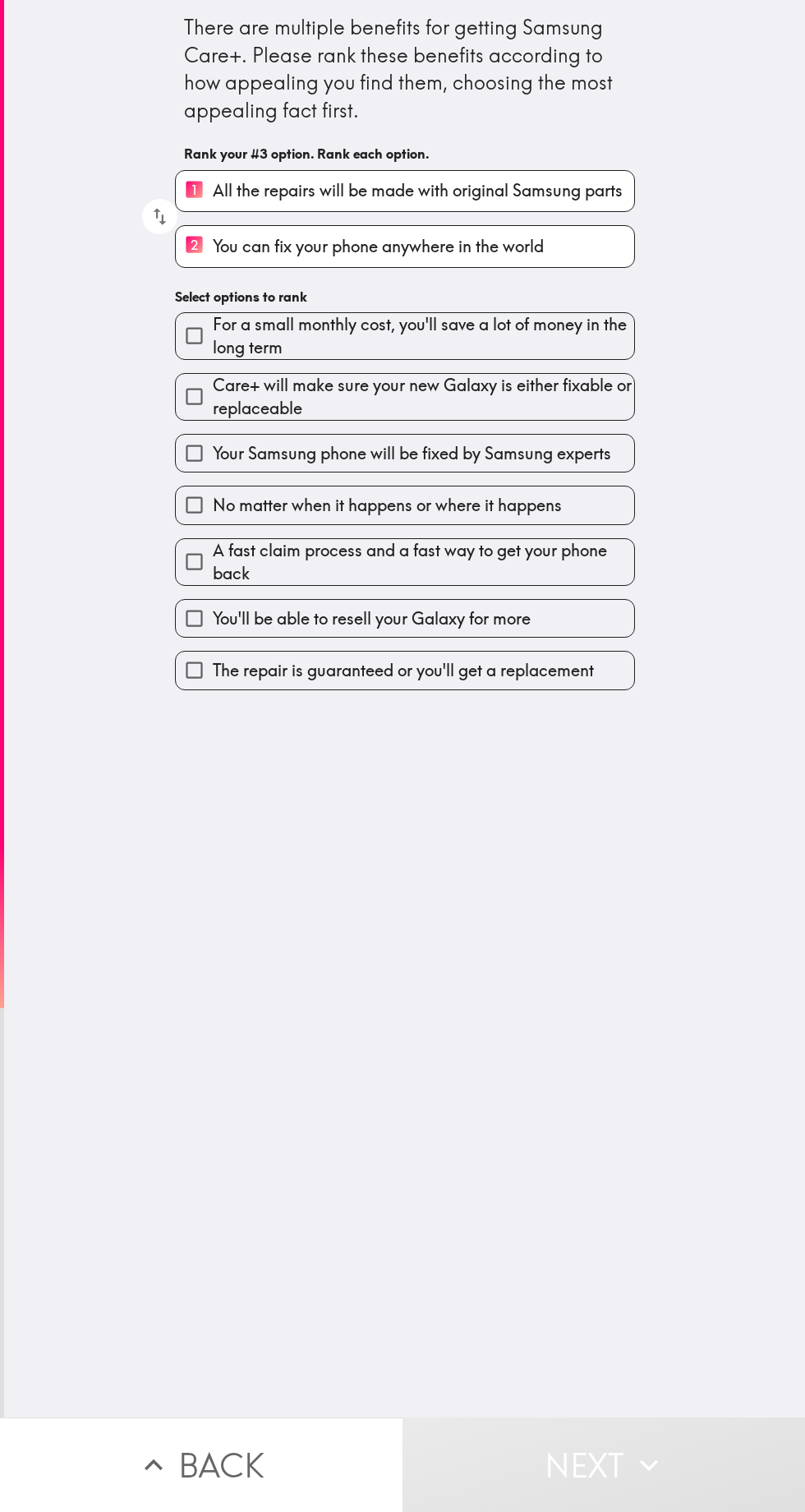 click on "No matter when it happens or where it happens" at bounding box center [387, 505] 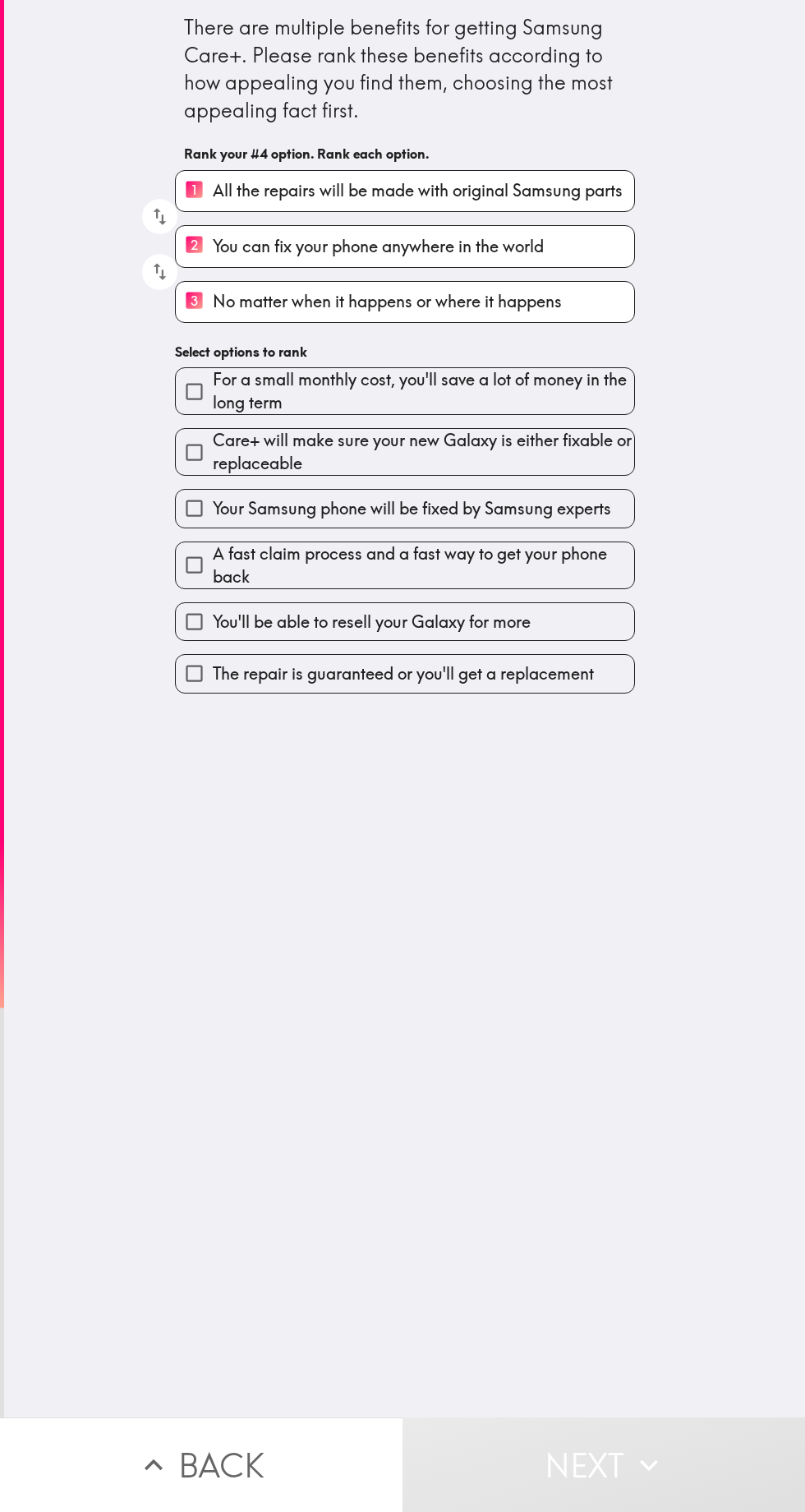 click on "For a small monthly cost, you'll save a lot of money in the long term" at bounding box center (423, 391) 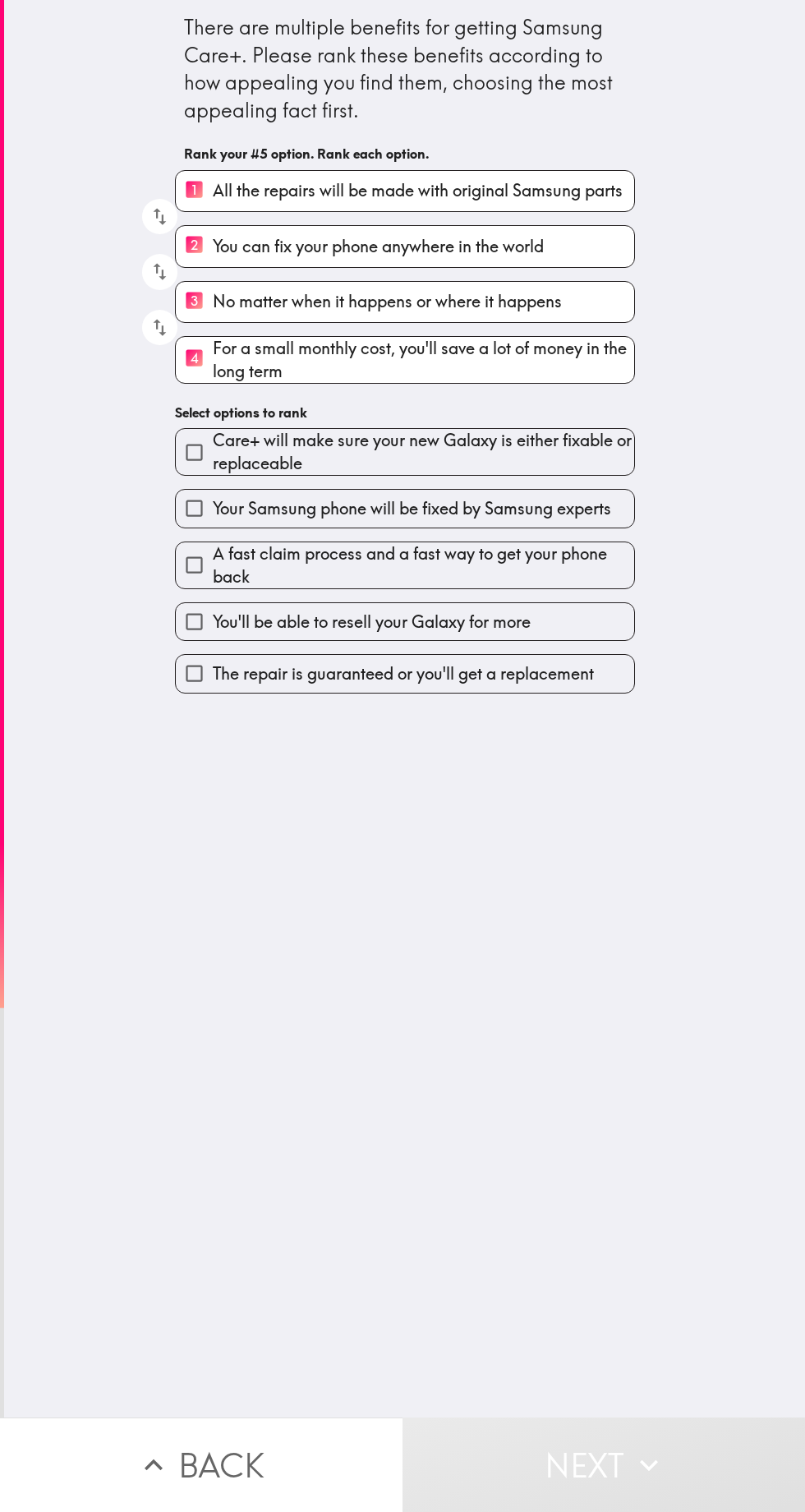 click on "Your Samsung phone will be fixed by Samsung experts" at bounding box center (412, 509) 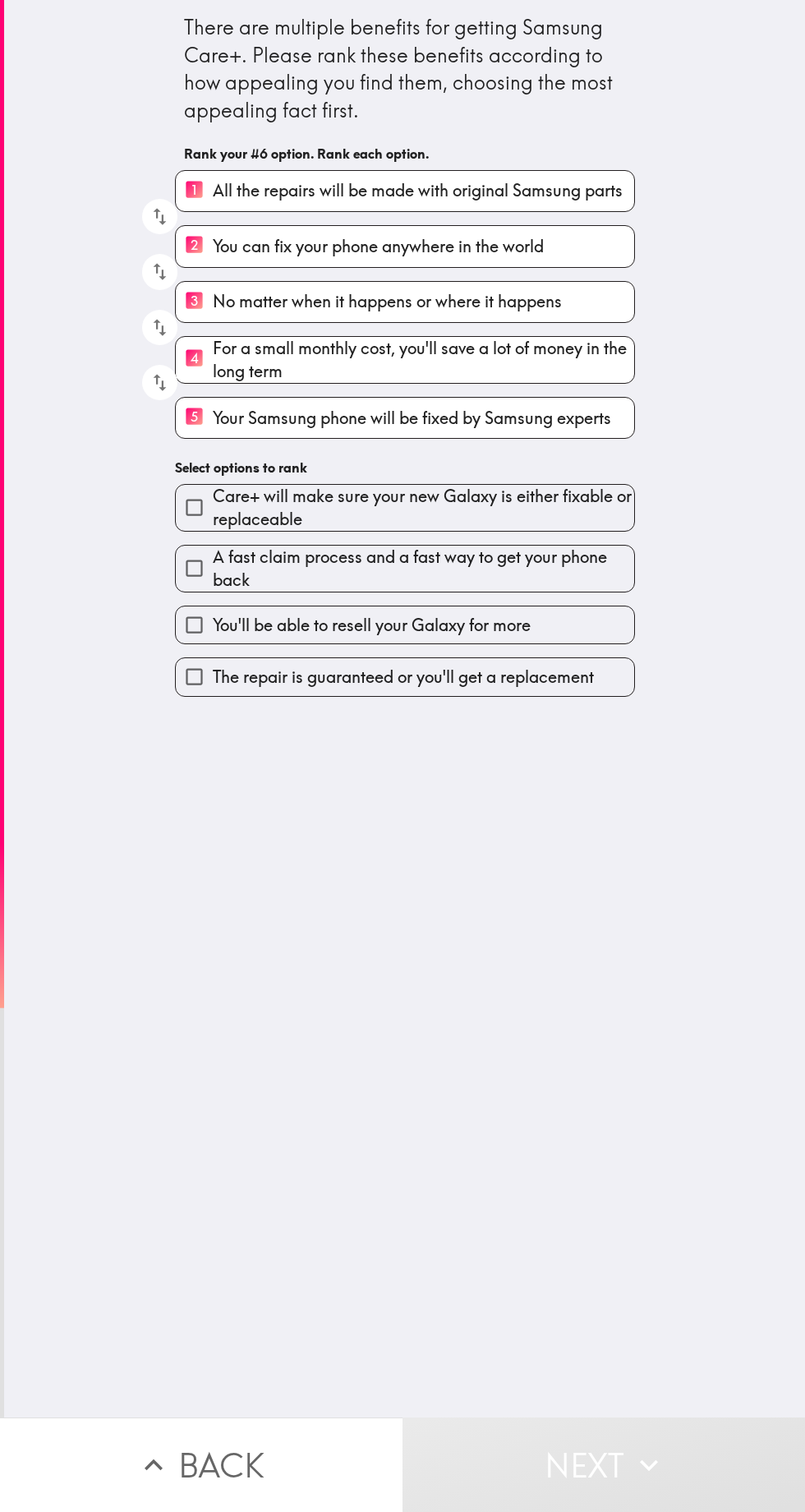 click on "A fast claim process and a fast way to get your phone back" at bounding box center [423, 569] 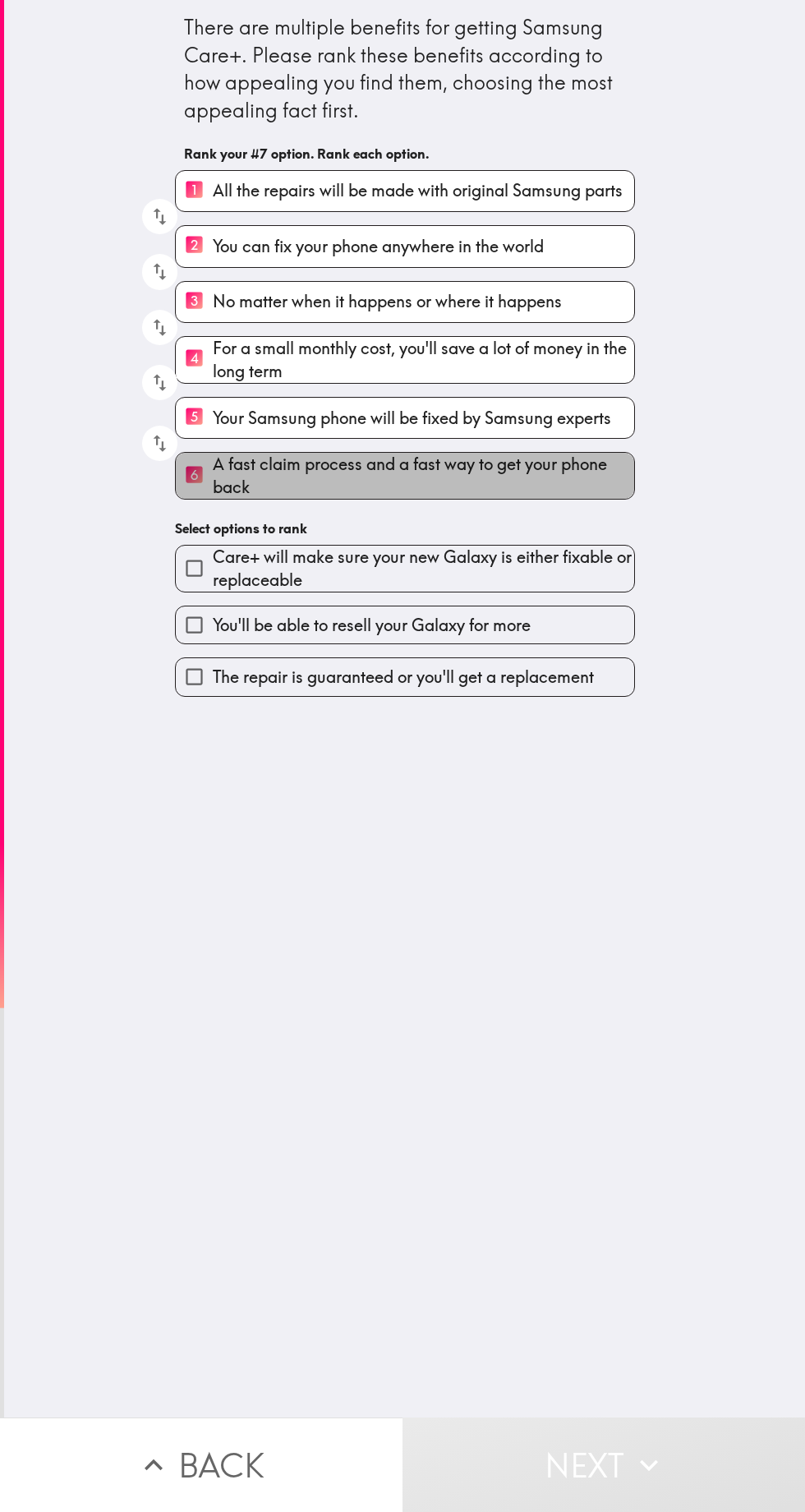 click on "A fast claim process and a fast way to get your phone back" at bounding box center (423, 476) 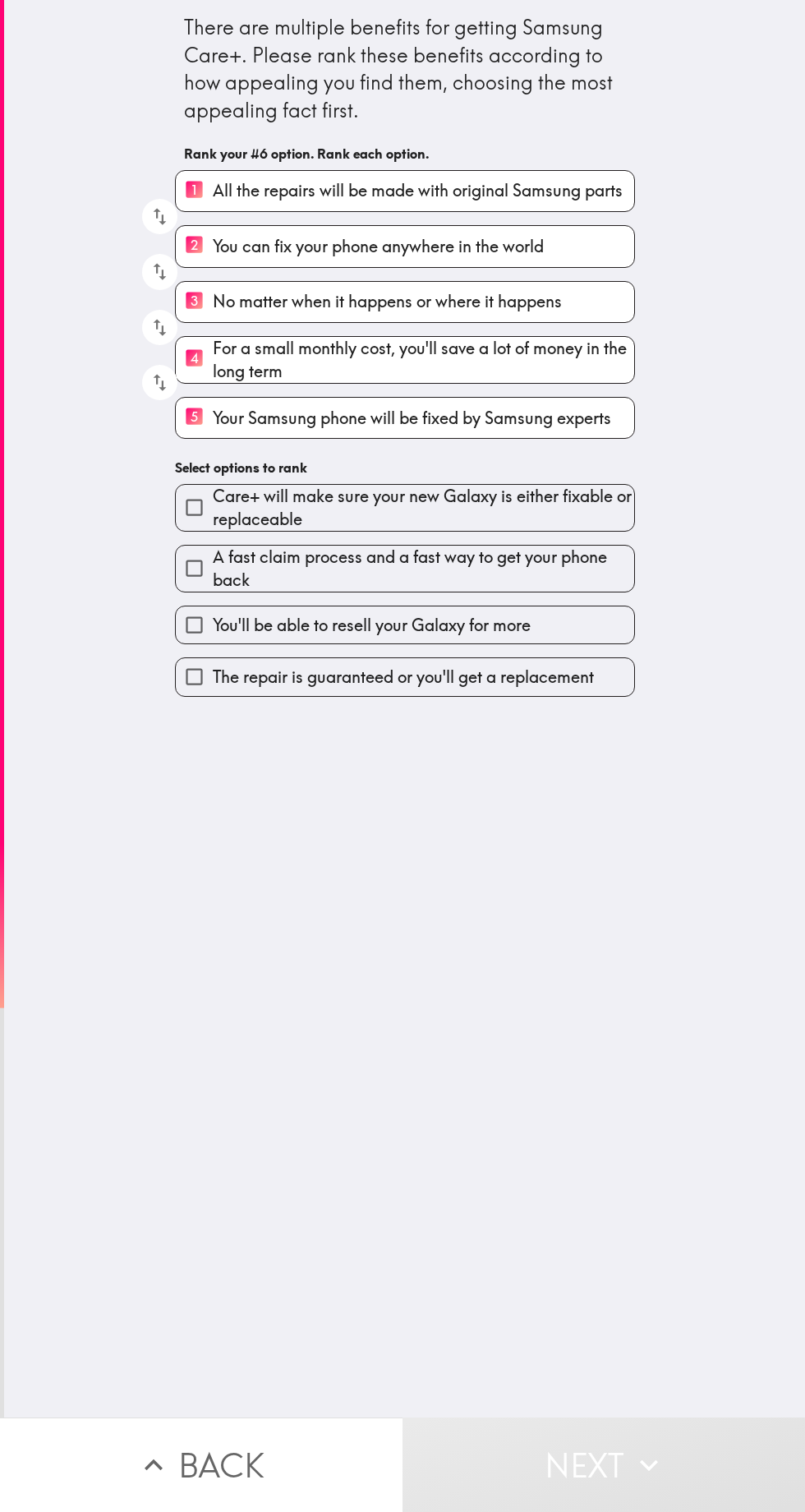 click on "You'll be able to resell your Galaxy for more" at bounding box center [371, 625] 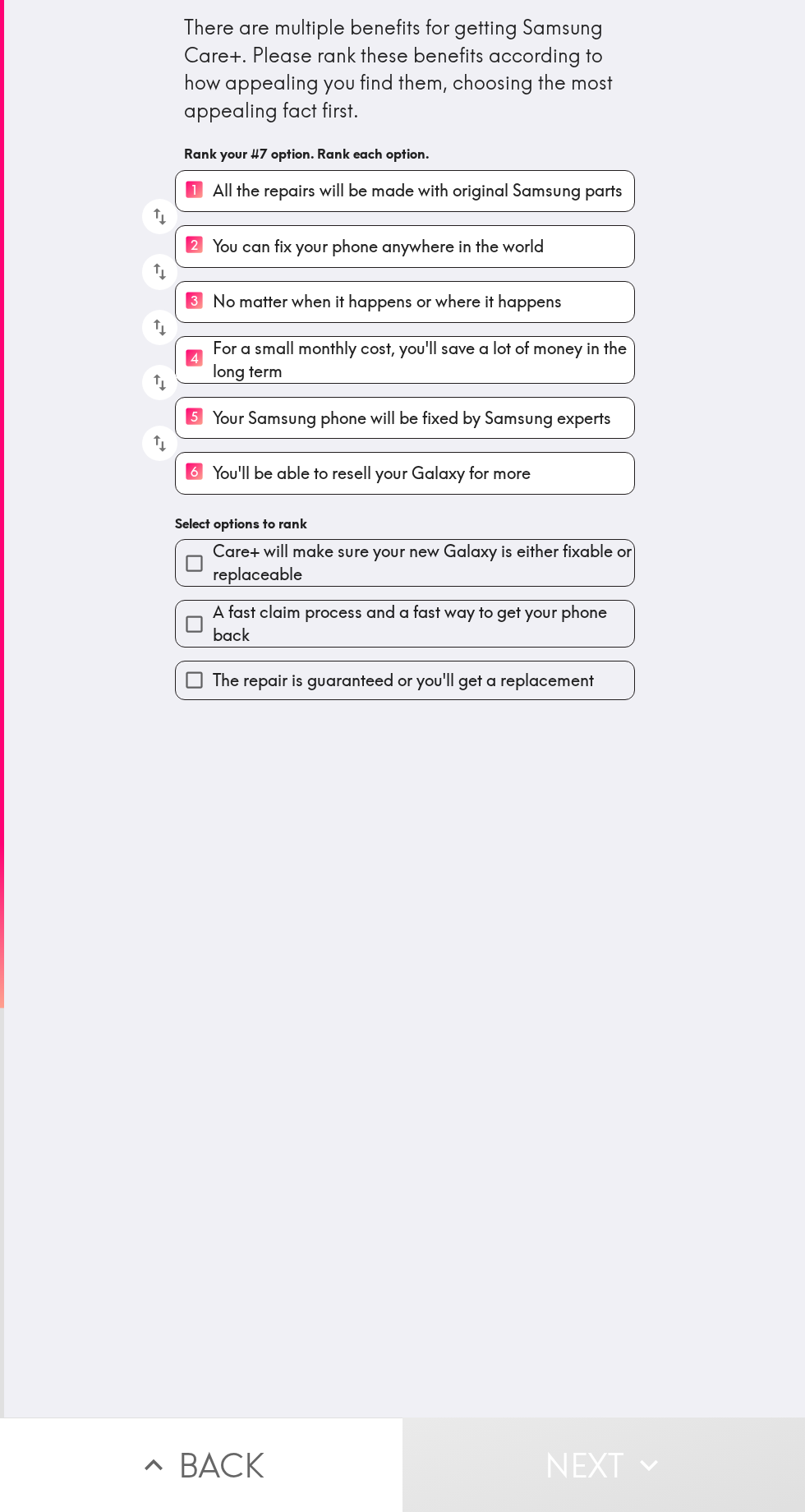 click on "Care+ will make sure your new Galaxy is either fixable or replaceable" at bounding box center [423, 563] 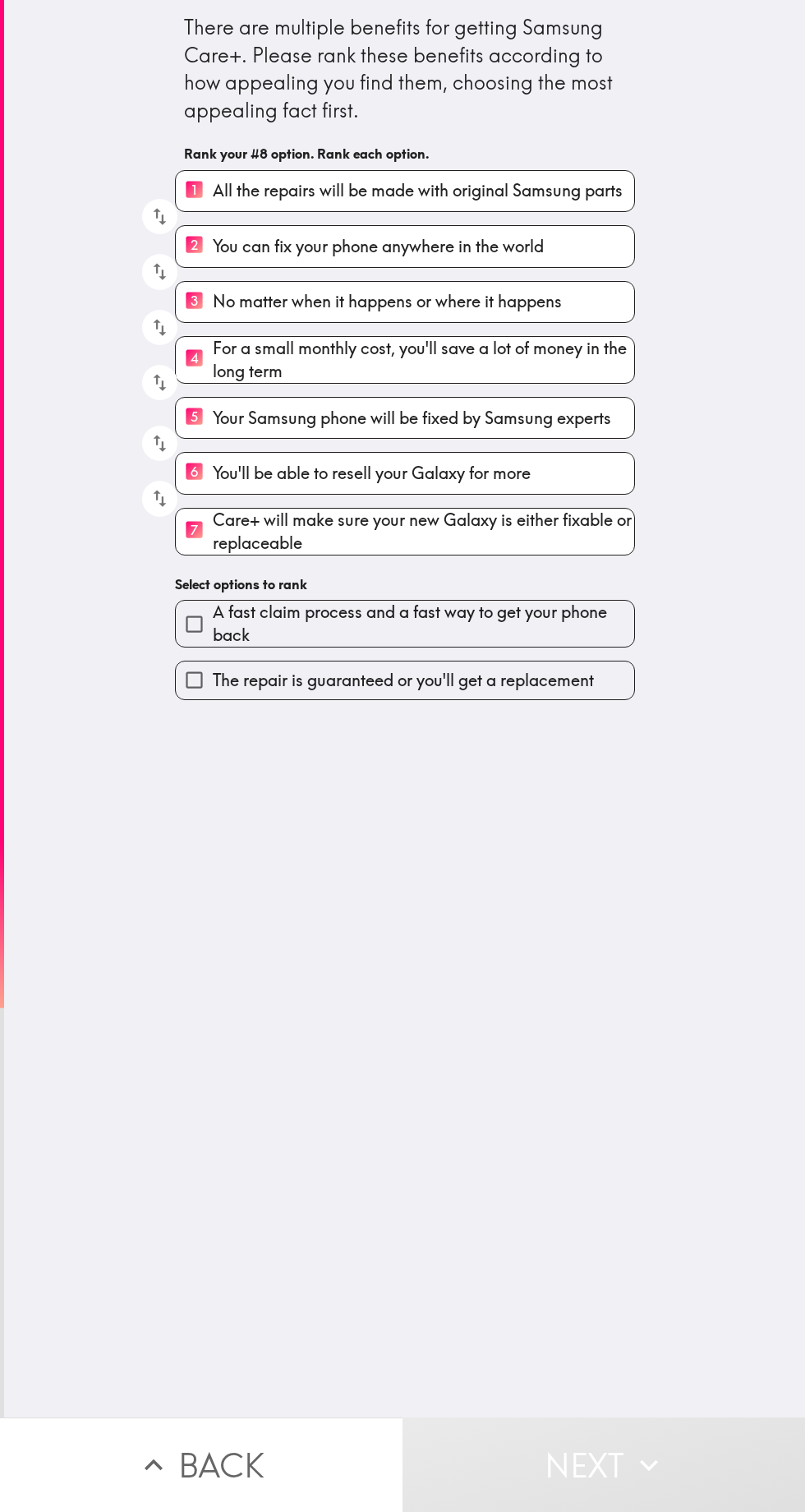 click on "The repair is guaranteed or you'll get a replacement" at bounding box center (403, 680) 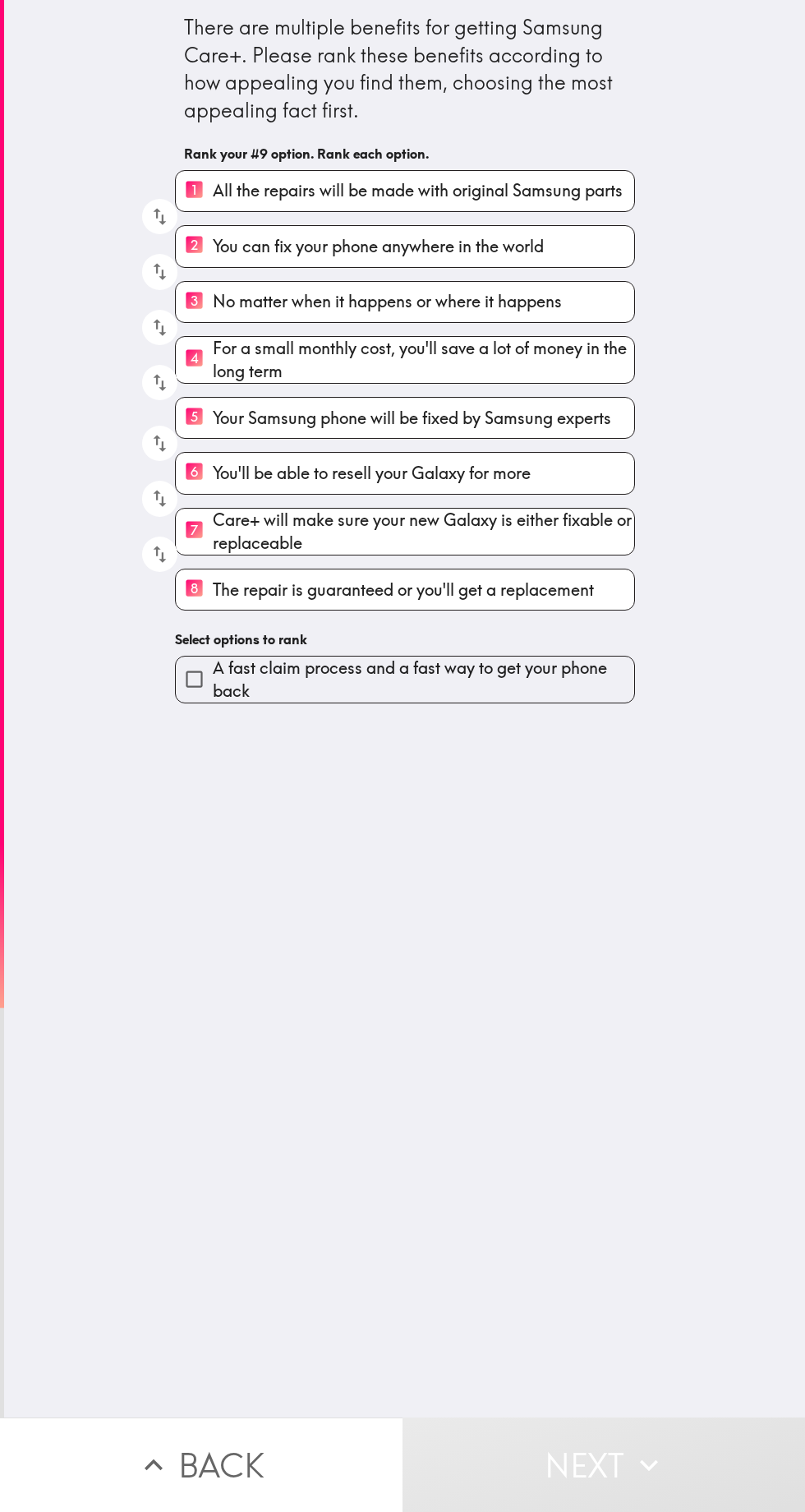 click on "Select options to rank" at bounding box center (405, 639) 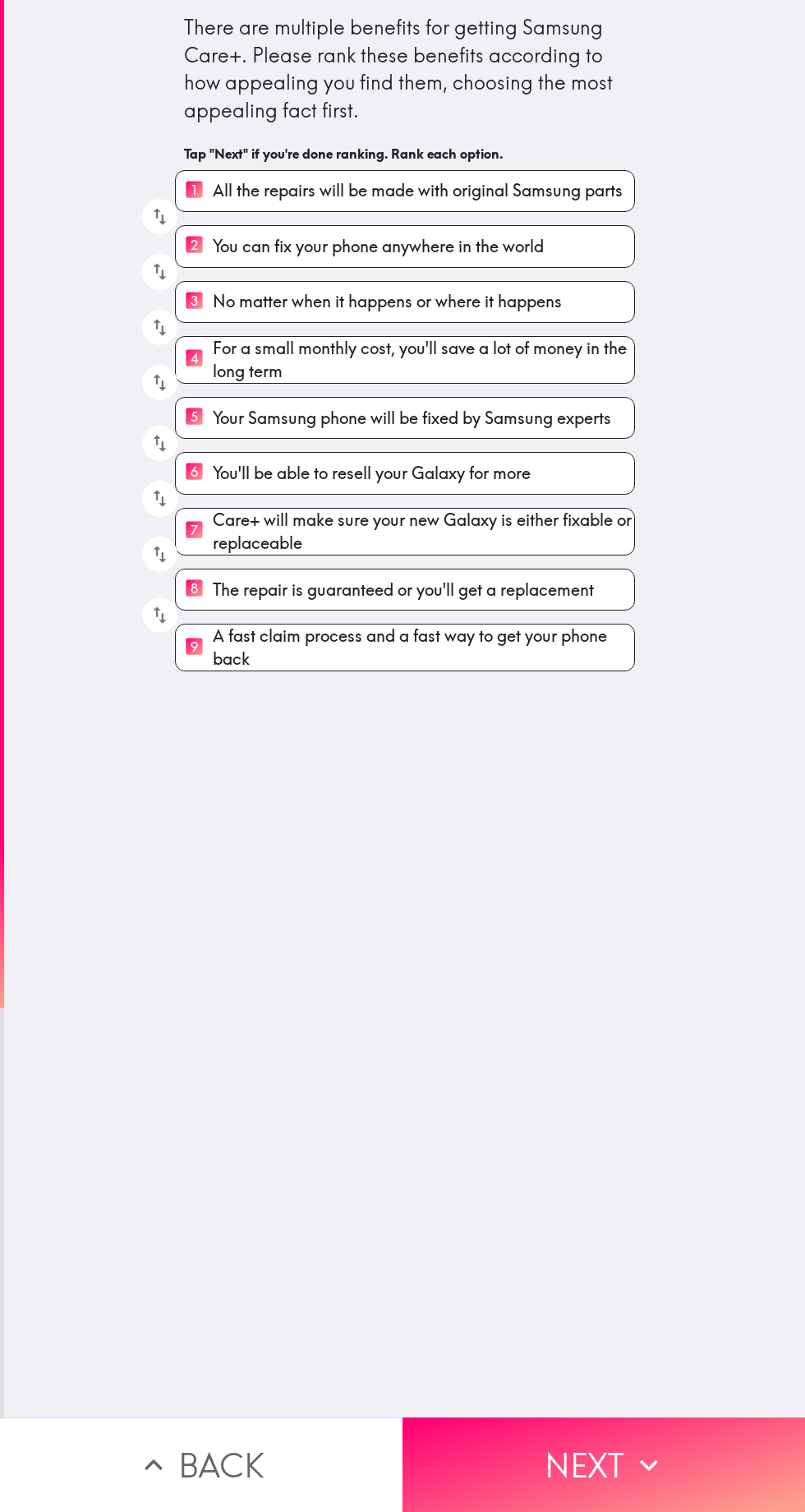 click on "Next" at bounding box center (604, 1464) 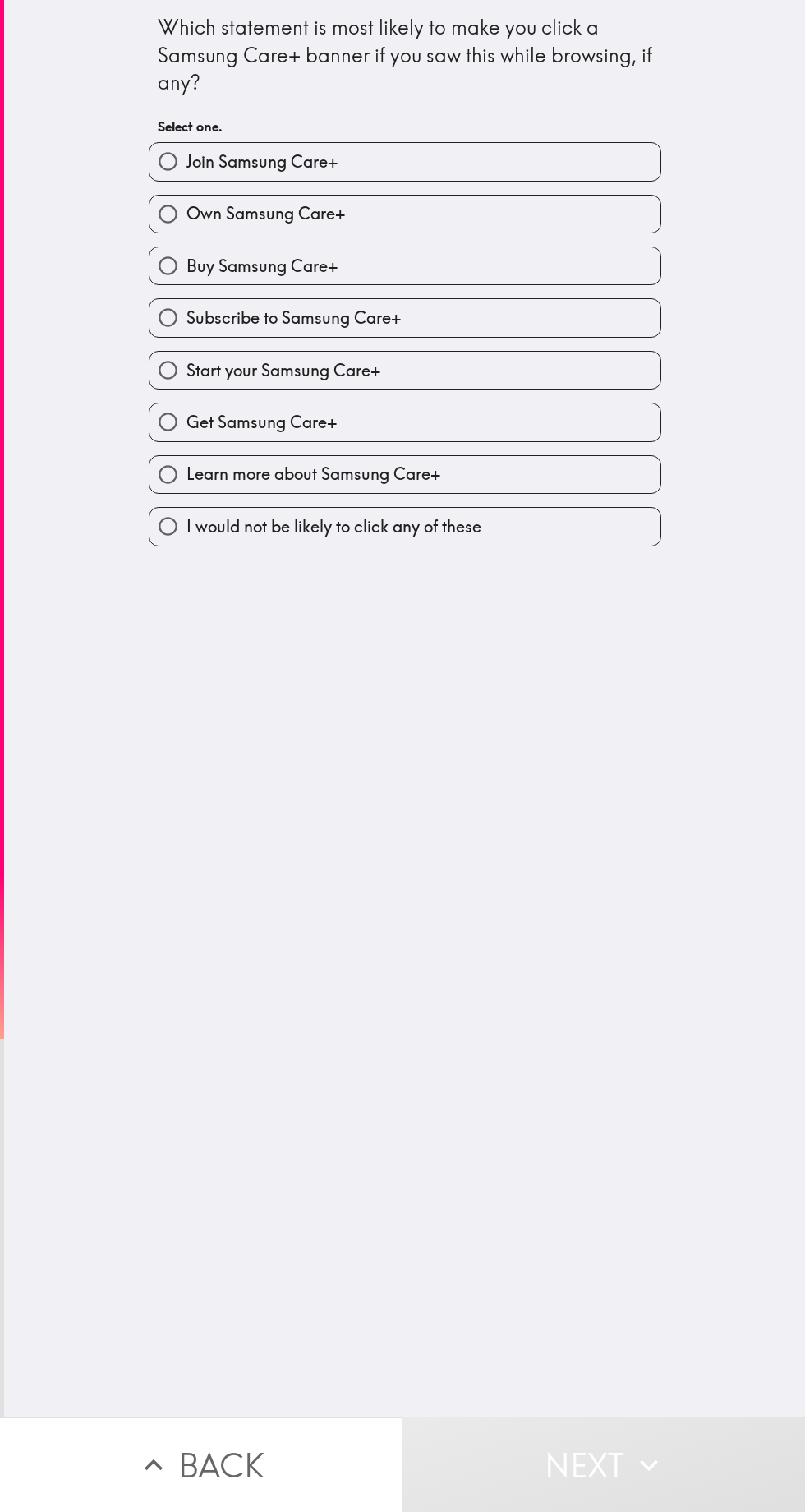 click on "Join Samsung Care+" at bounding box center (405, 161) 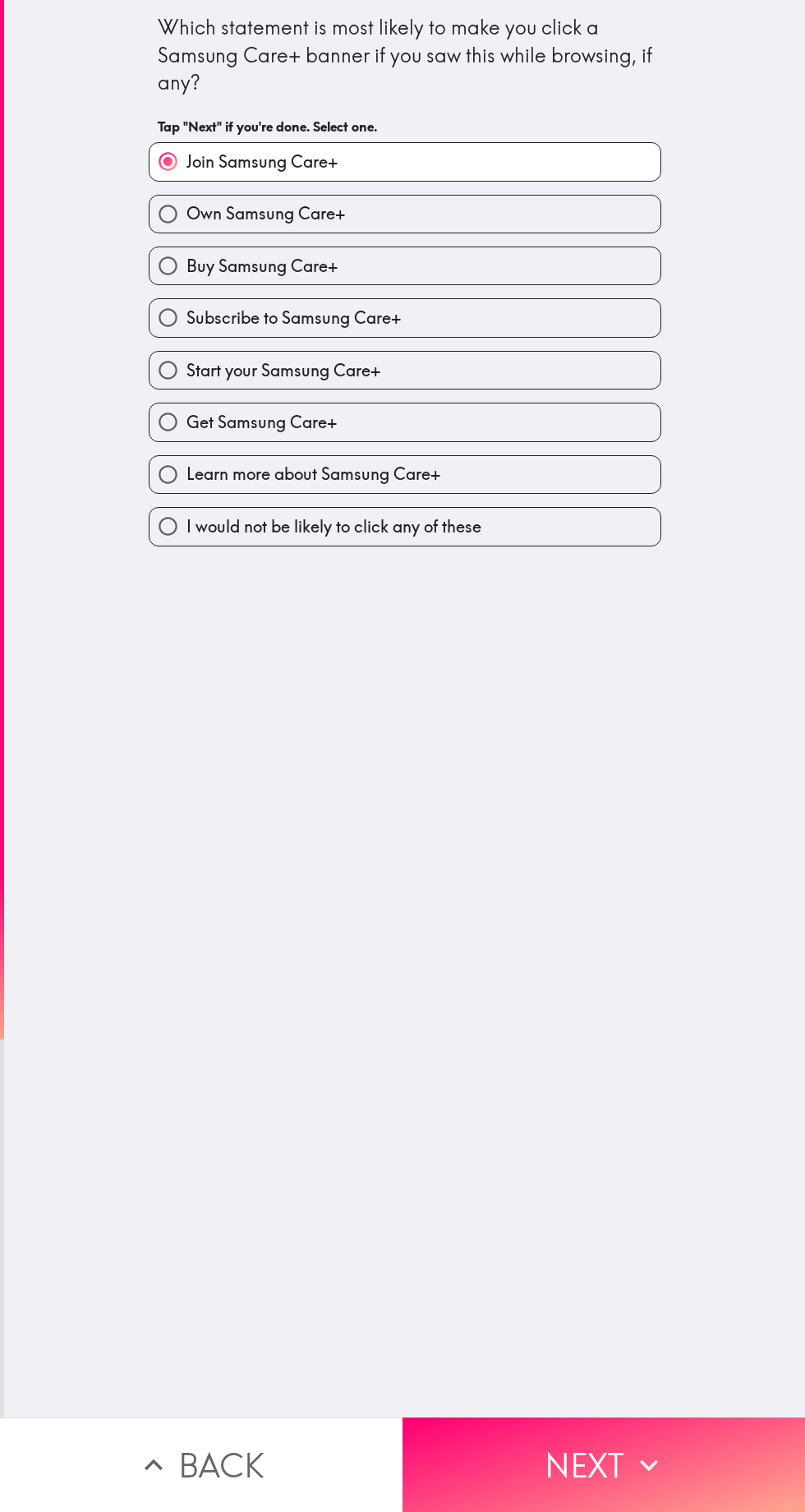 click on "Next" at bounding box center (604, 1464) 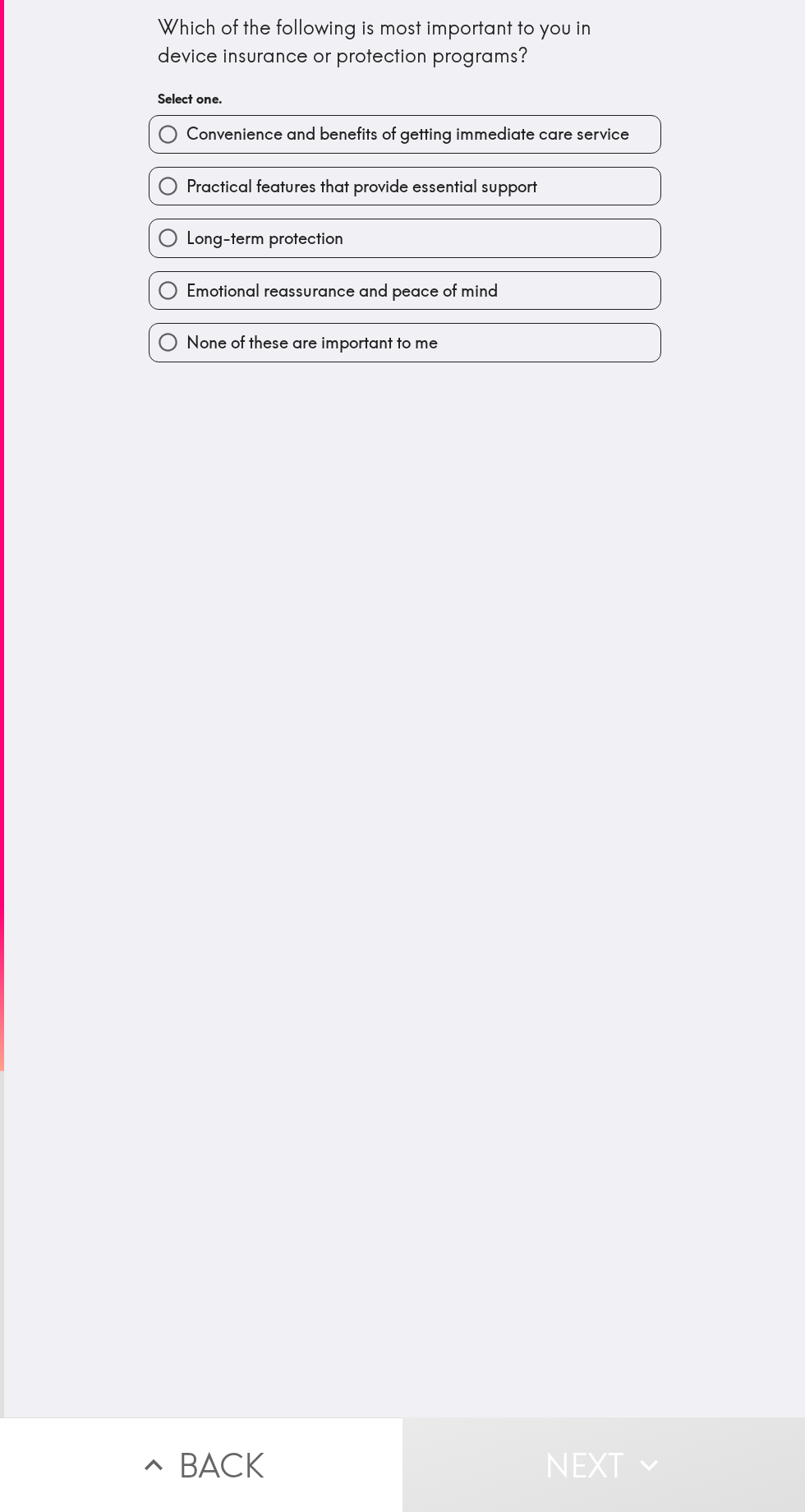 click on "Convenience and benefits of getting immediate care service" at bounding box center [407, 134] 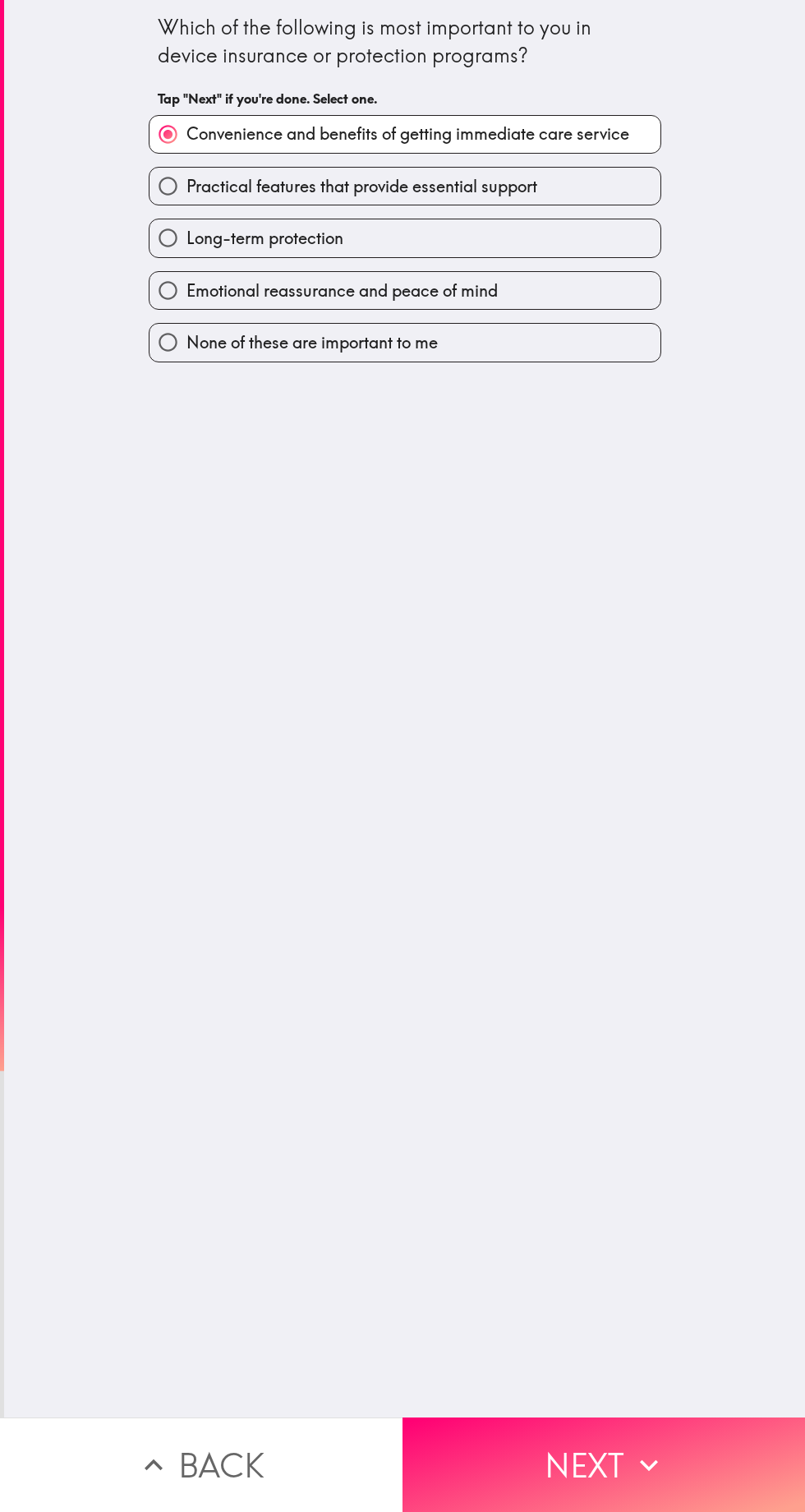 click on "Next" at bounding box center [604, 1464] 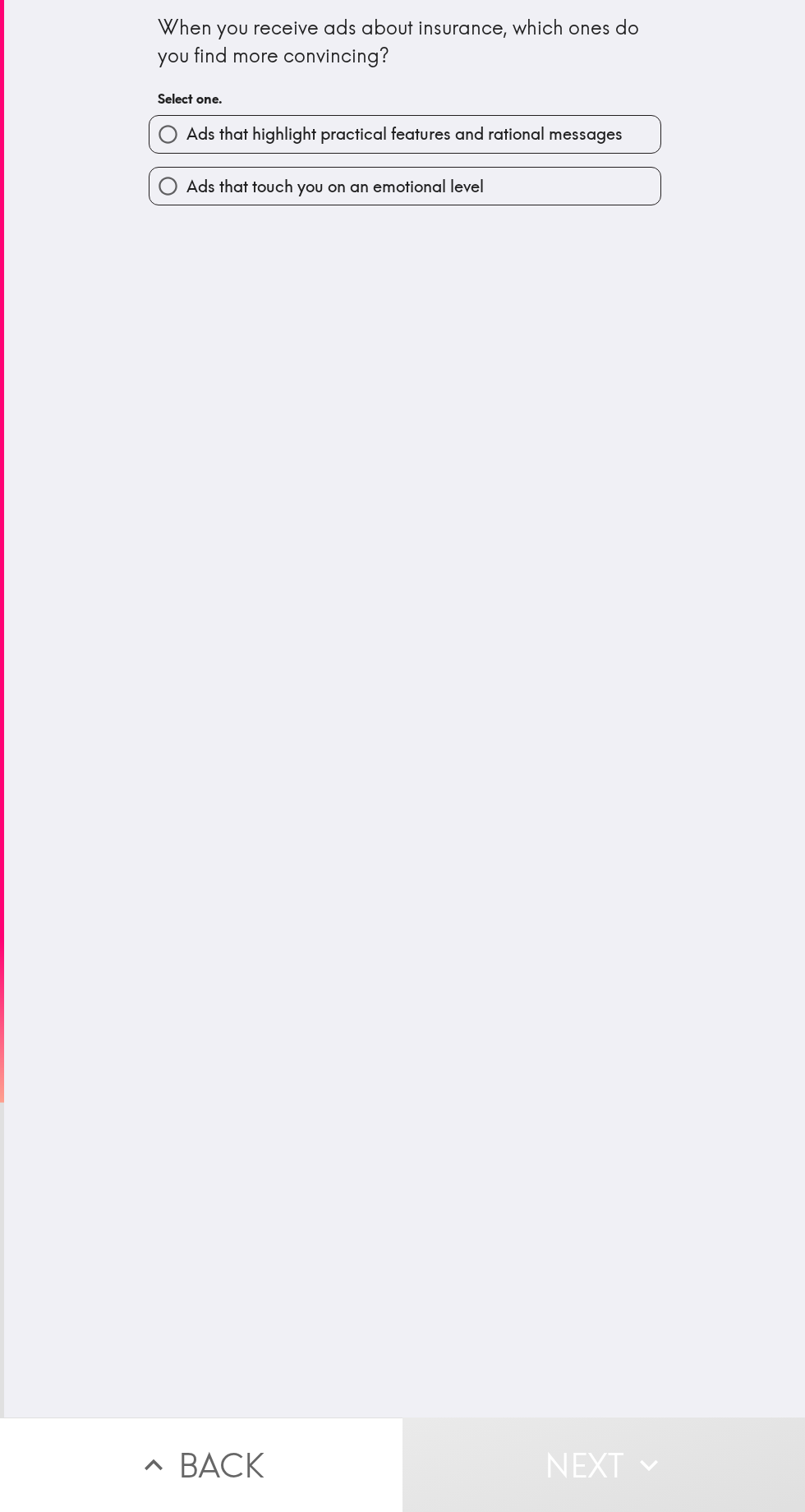 click on "Ads that highlight practical features and rational messages" at bounding box center [405, 134] 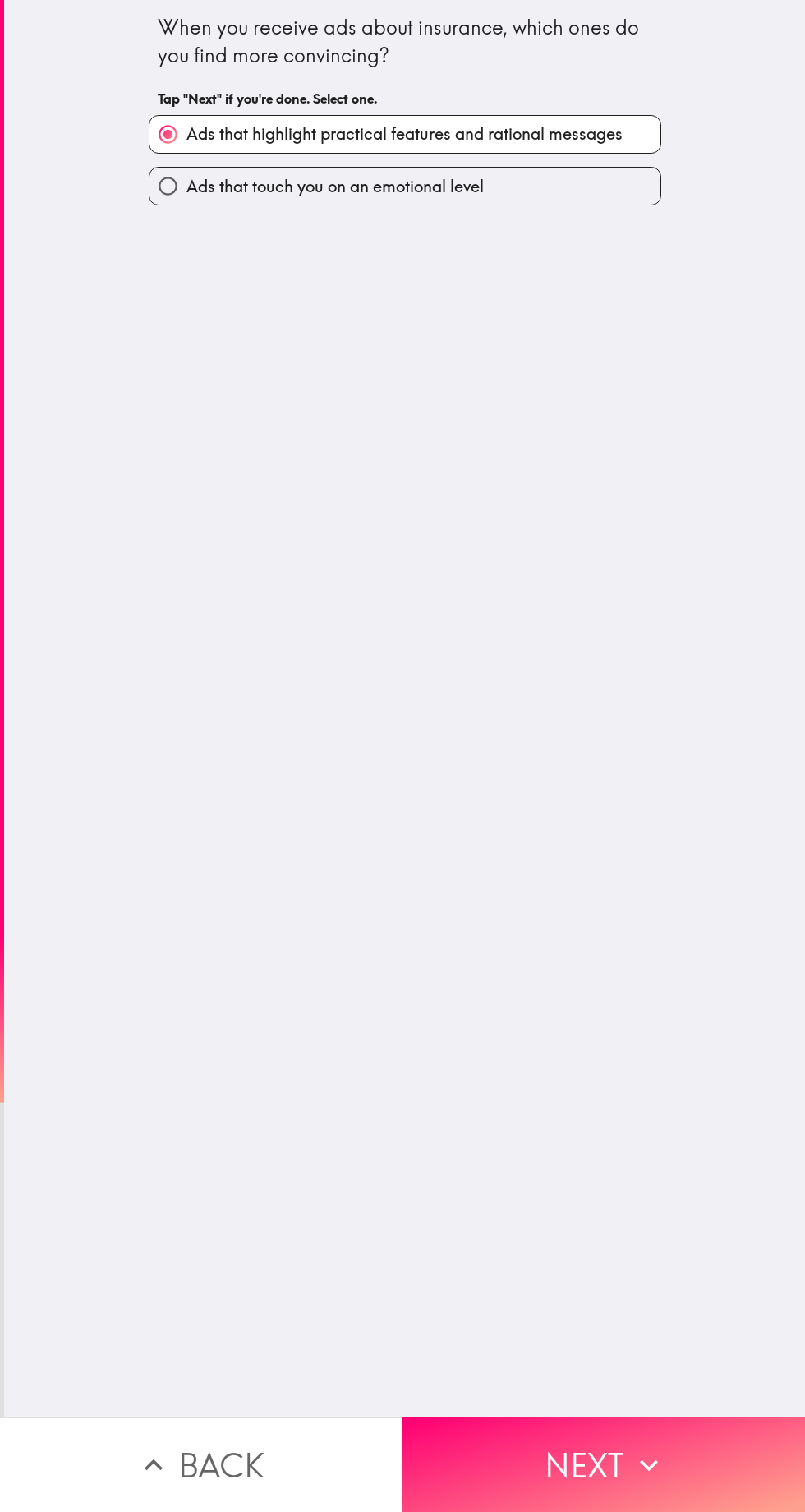 click on "Next" at bounding box center (604, 1464) 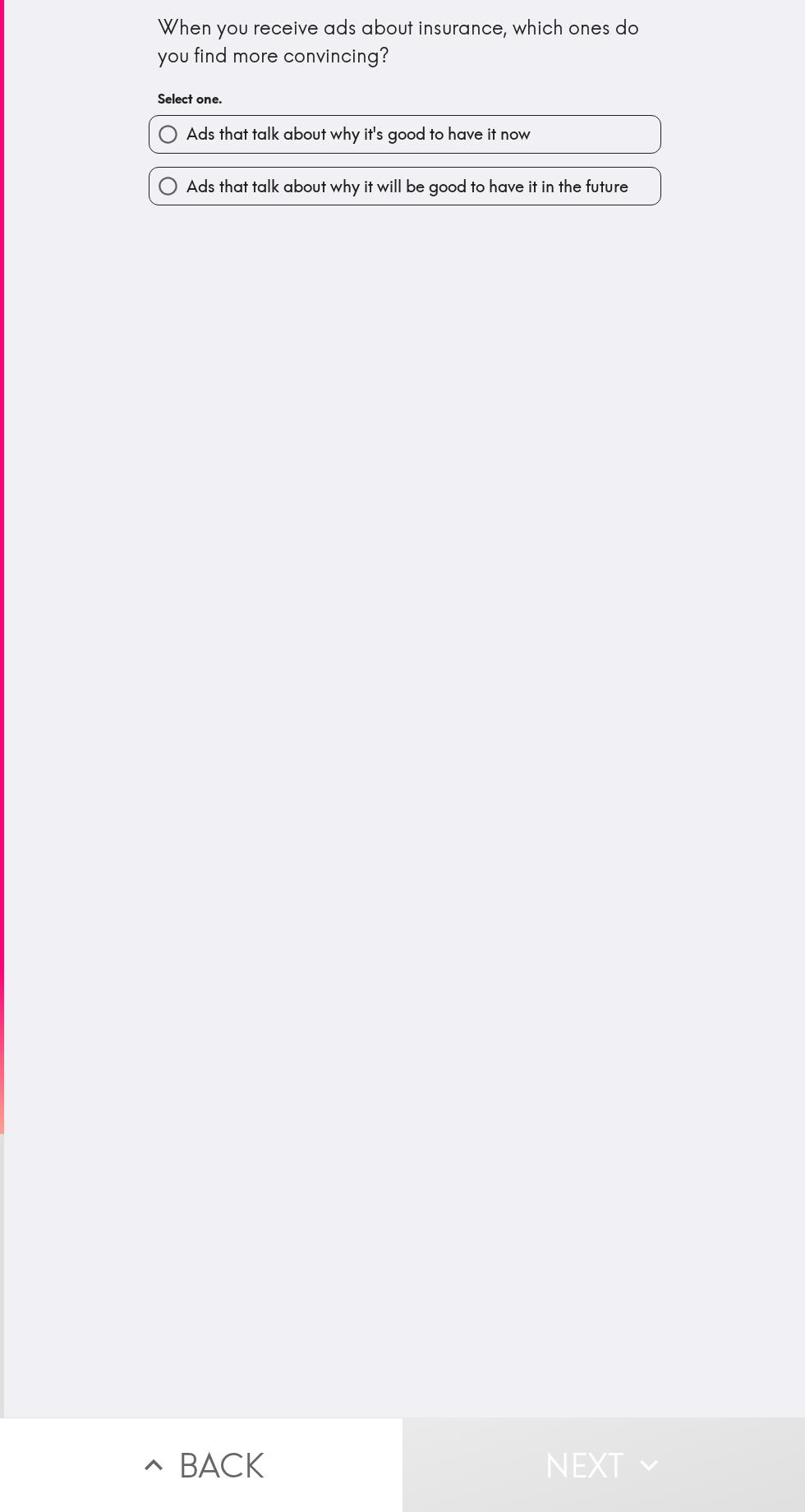 click on "Ads that talk about why it's good to have it now" at bounding box center [405, 134] 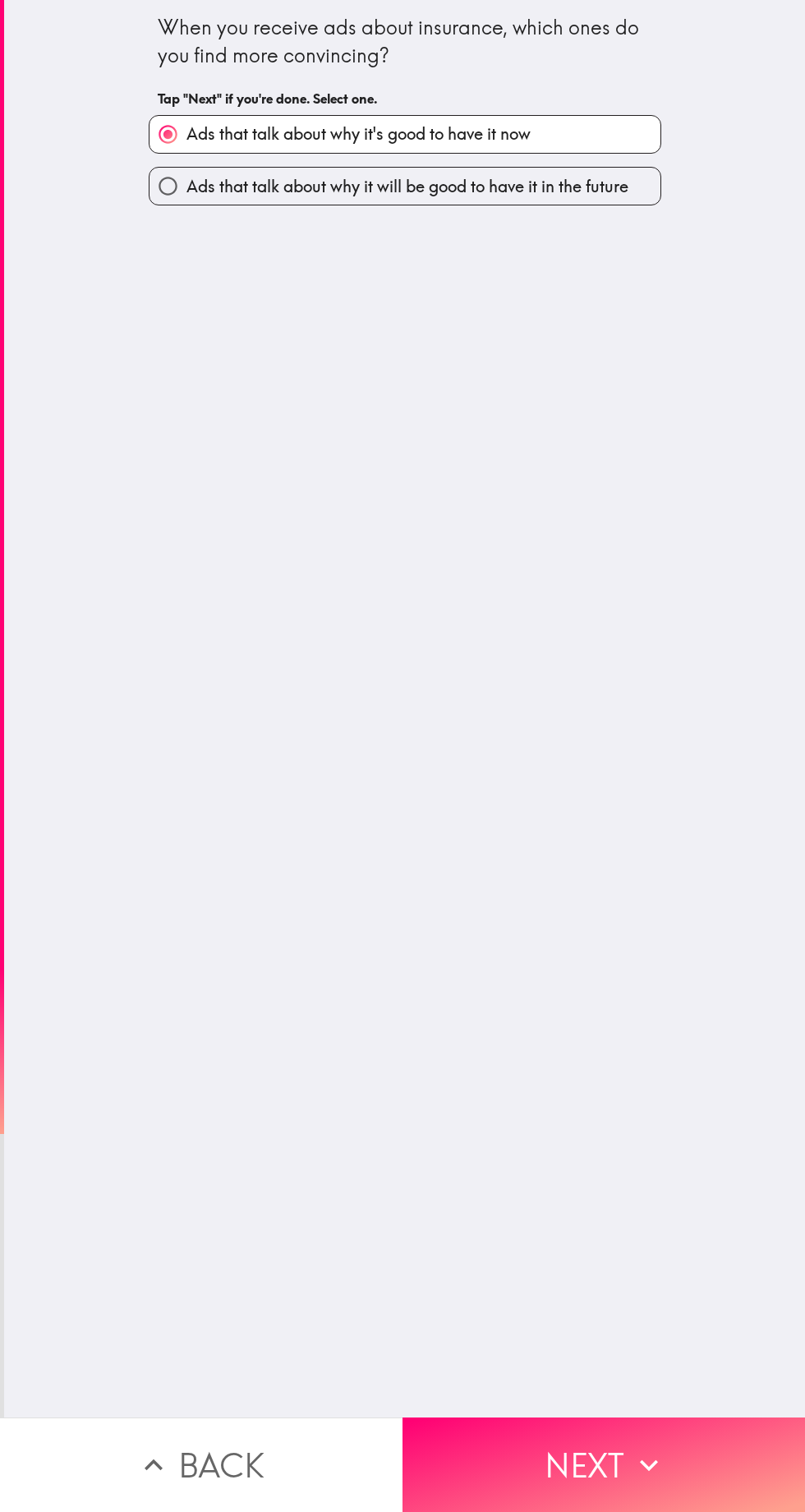 click on "Next" at bounding box center (604, 1464) 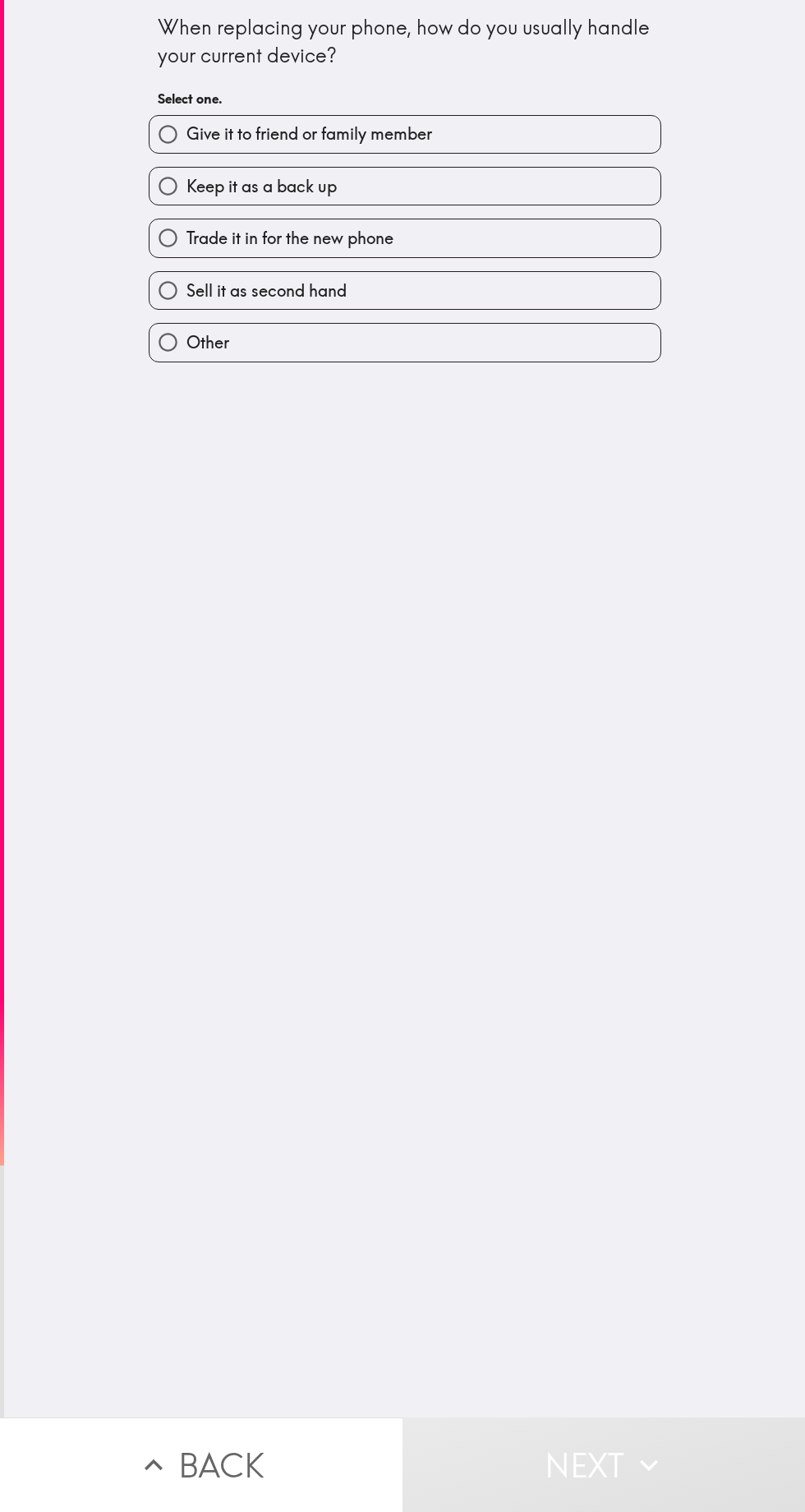 click on "Give it to friend or family member" at bounding box center [405, 134] 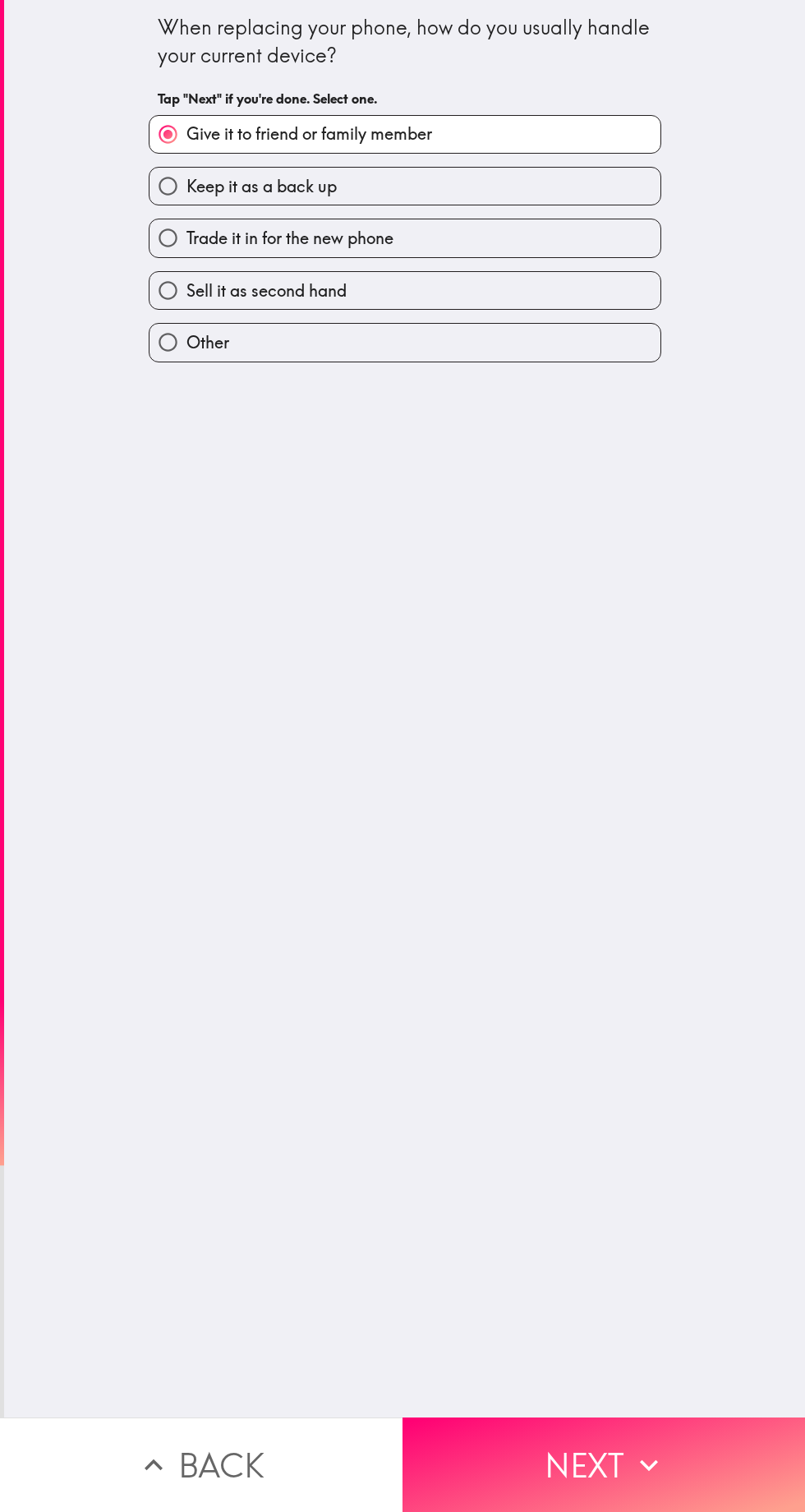 click on "Next" at bounding box center [604, 1464] 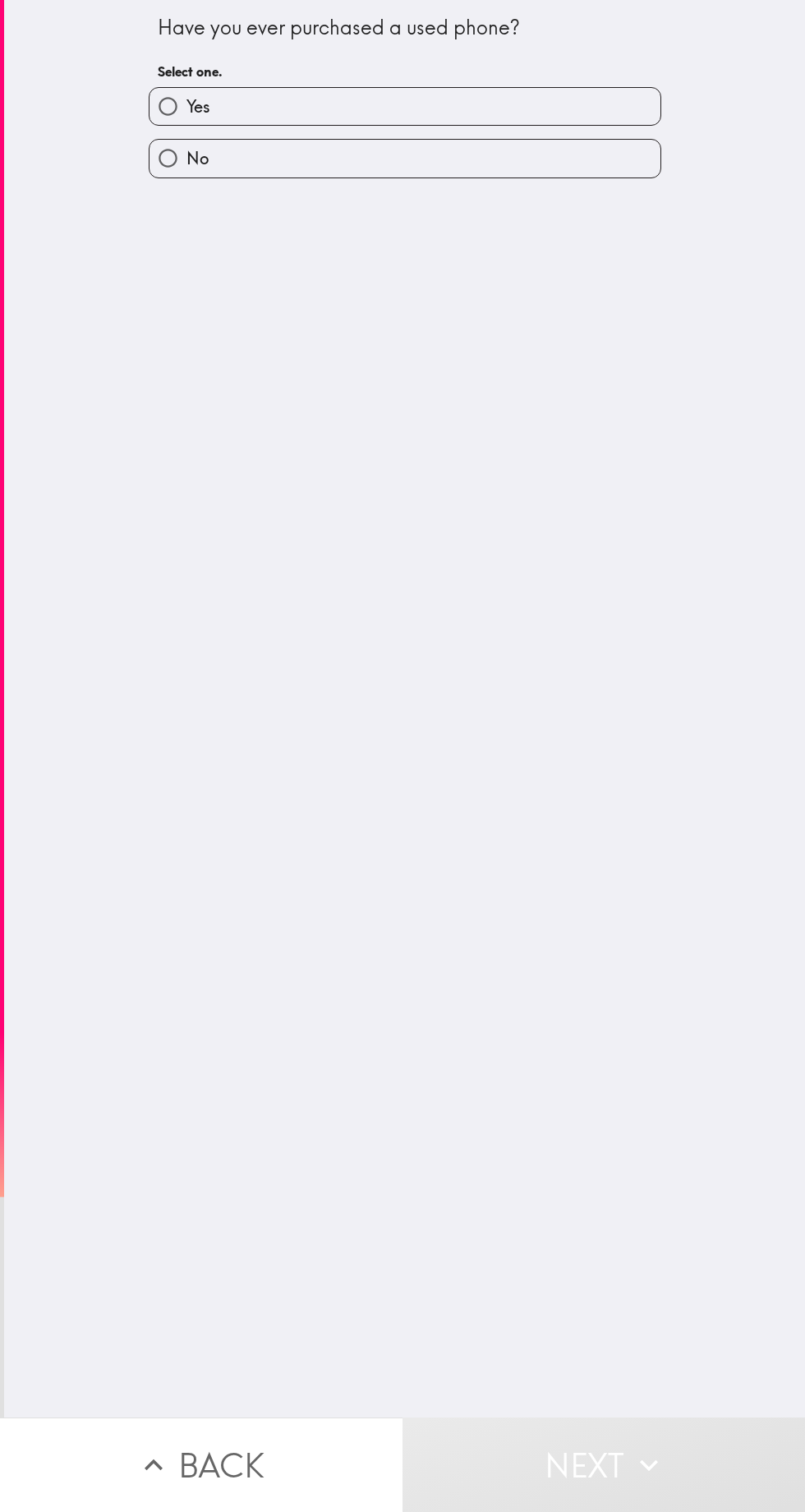 click on "Yes" at bounding box center (405, 106) 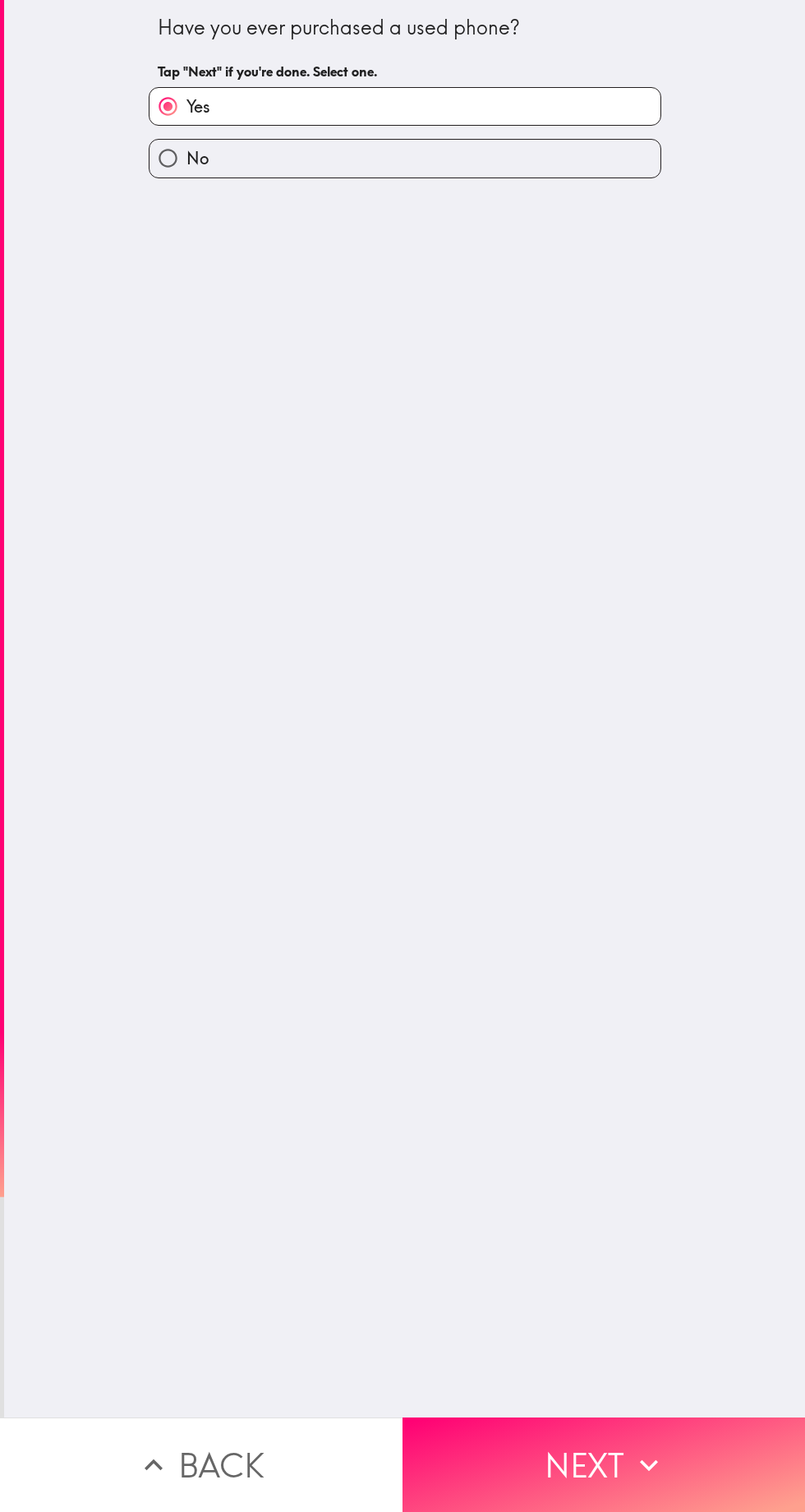 click on "No" at bounding box center [405, 158] 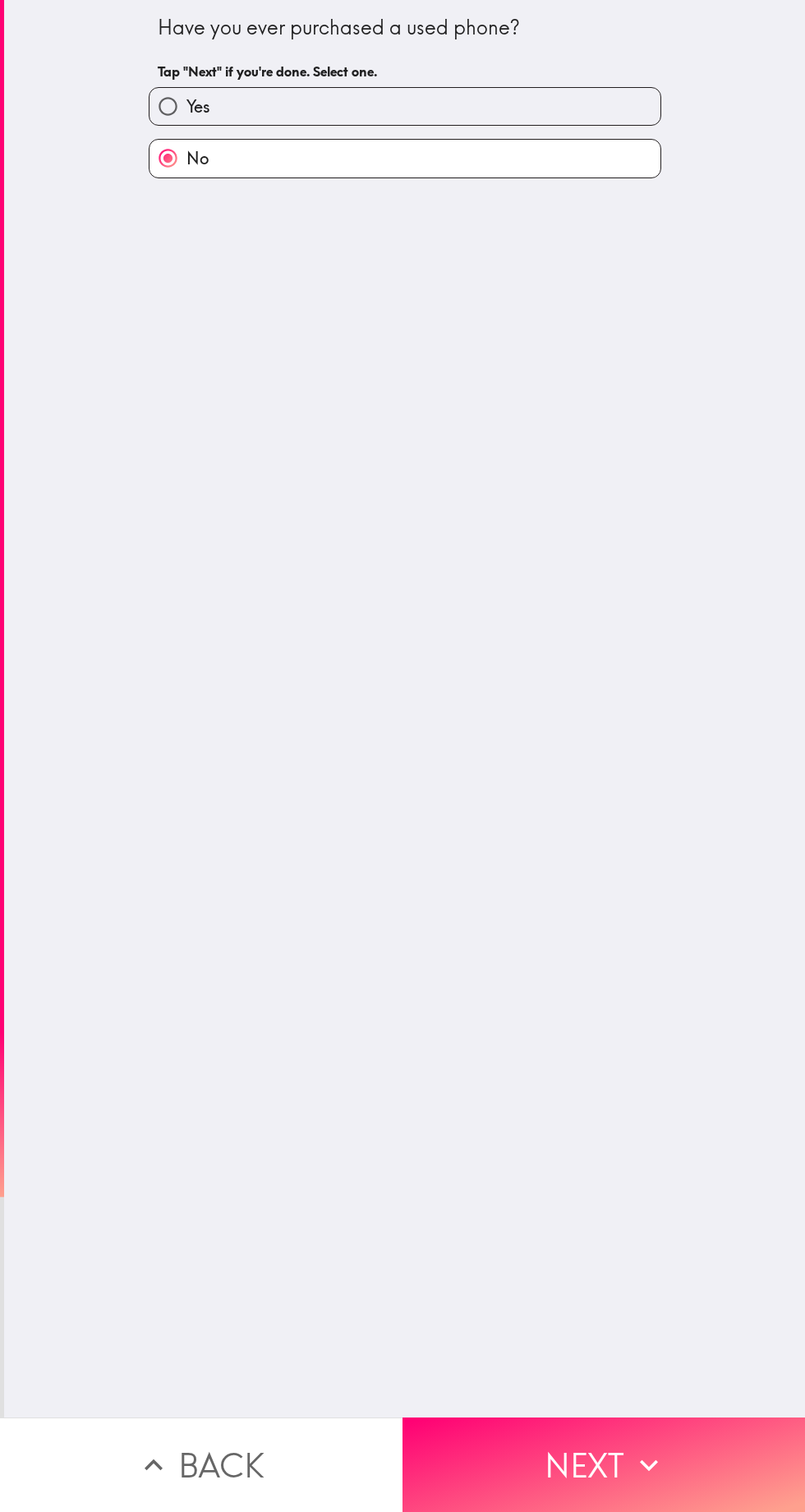 click on "Next" at bounding box center (604, 1464) 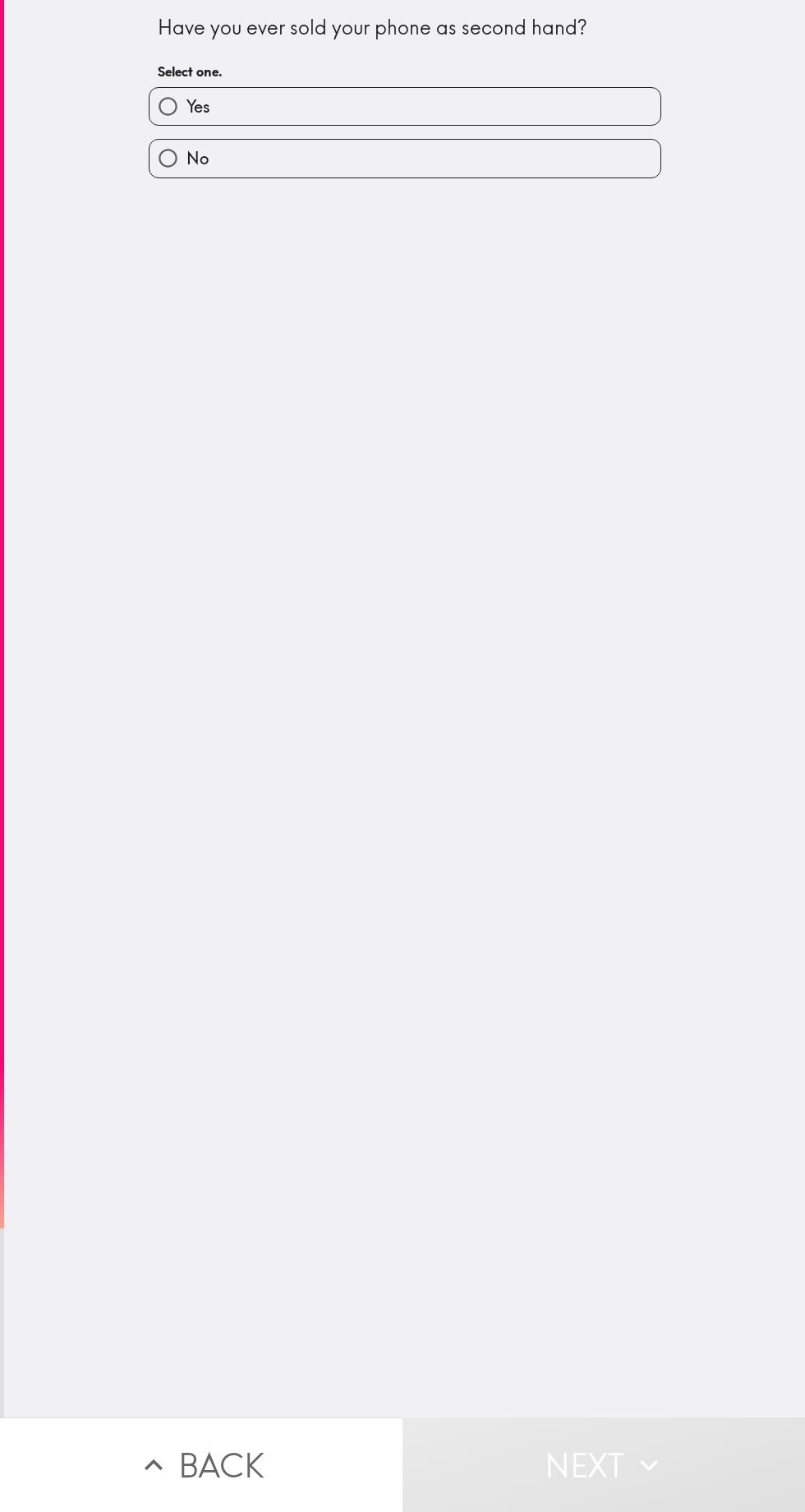 click on "Yes" at bounding box center (405, 106) 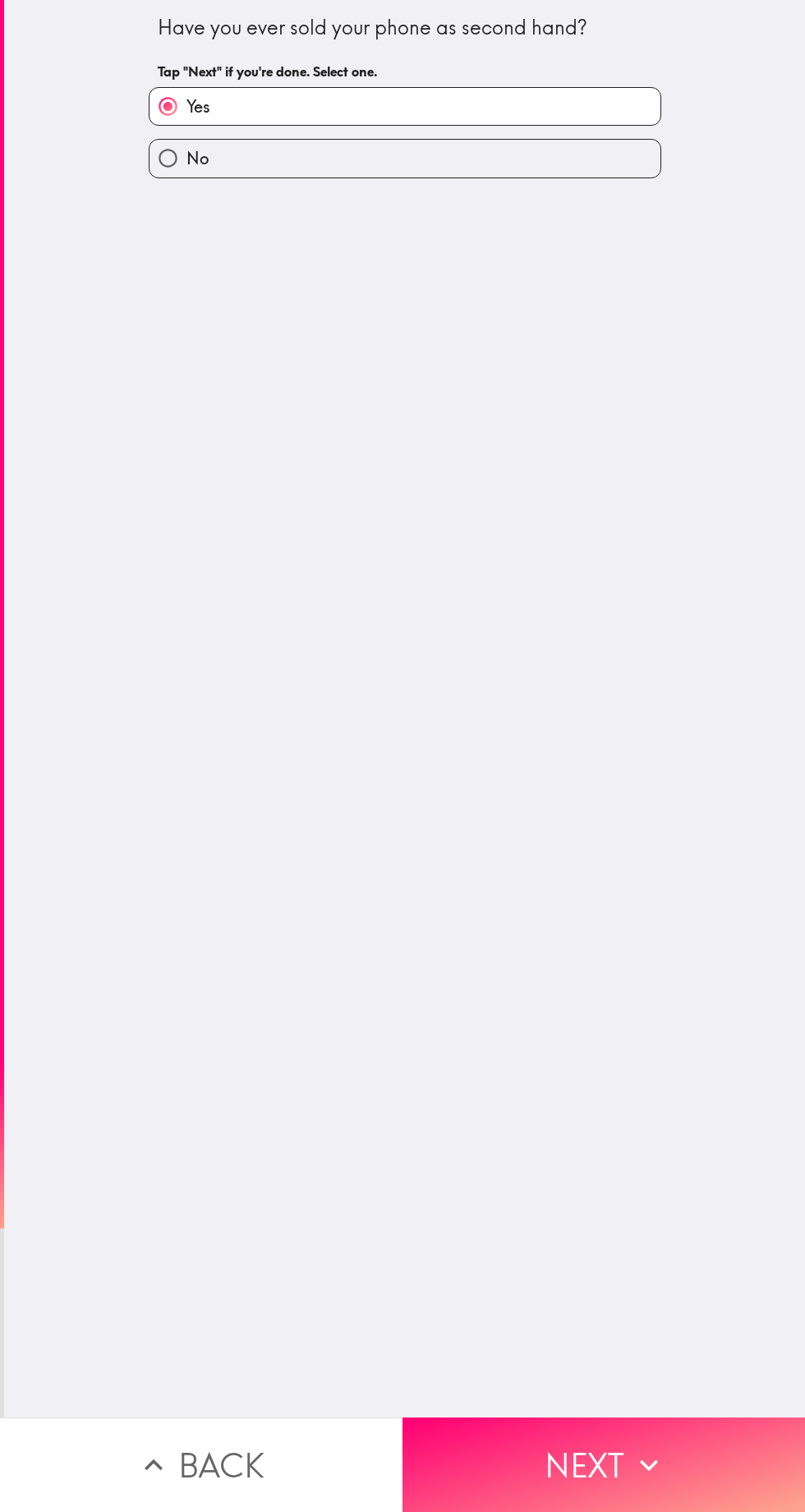 click on "Next" at bounding box center [604, 1464] 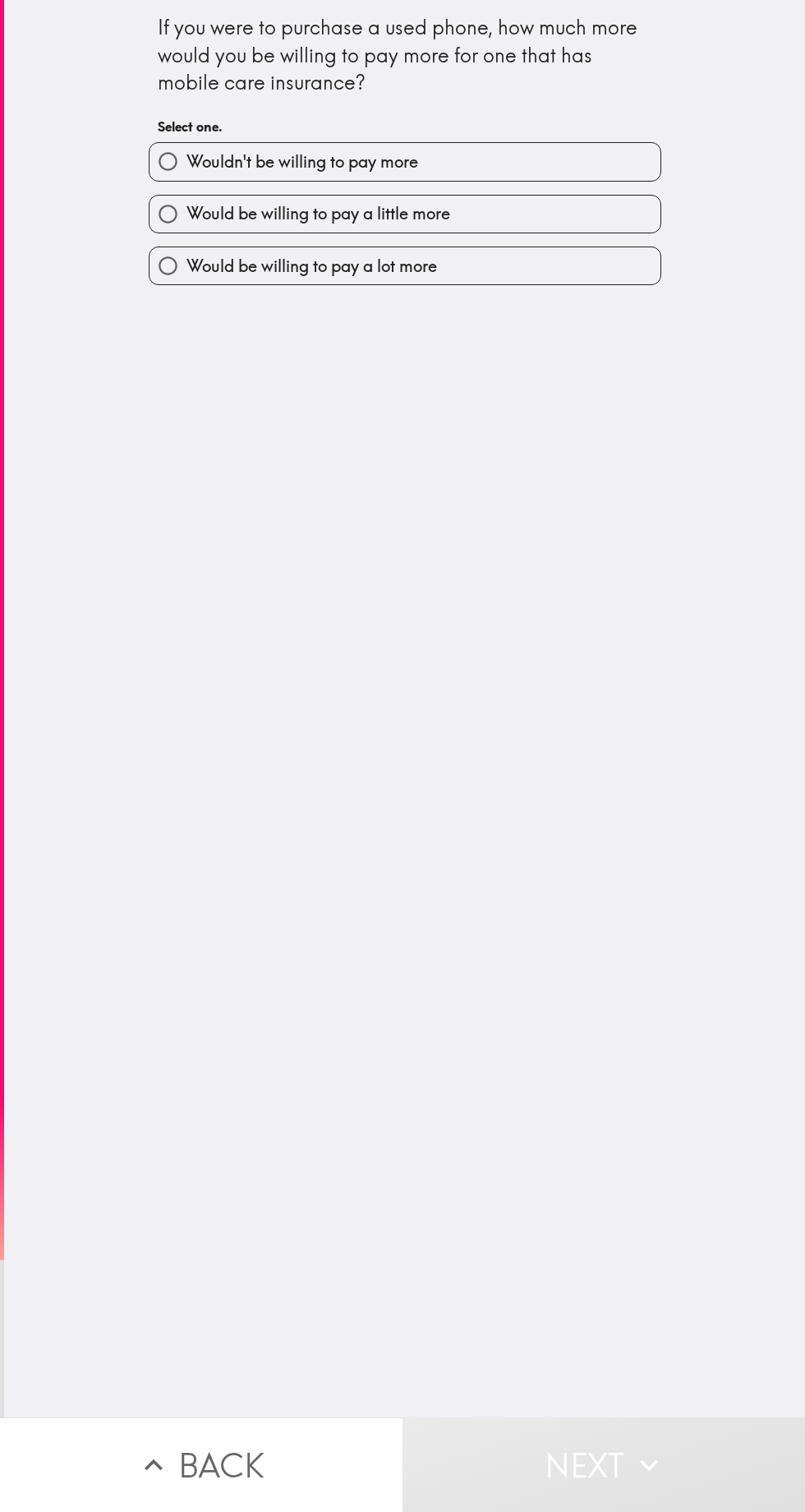 click on "Would be willing to pay a lot more" at bounding box center (311, 266) 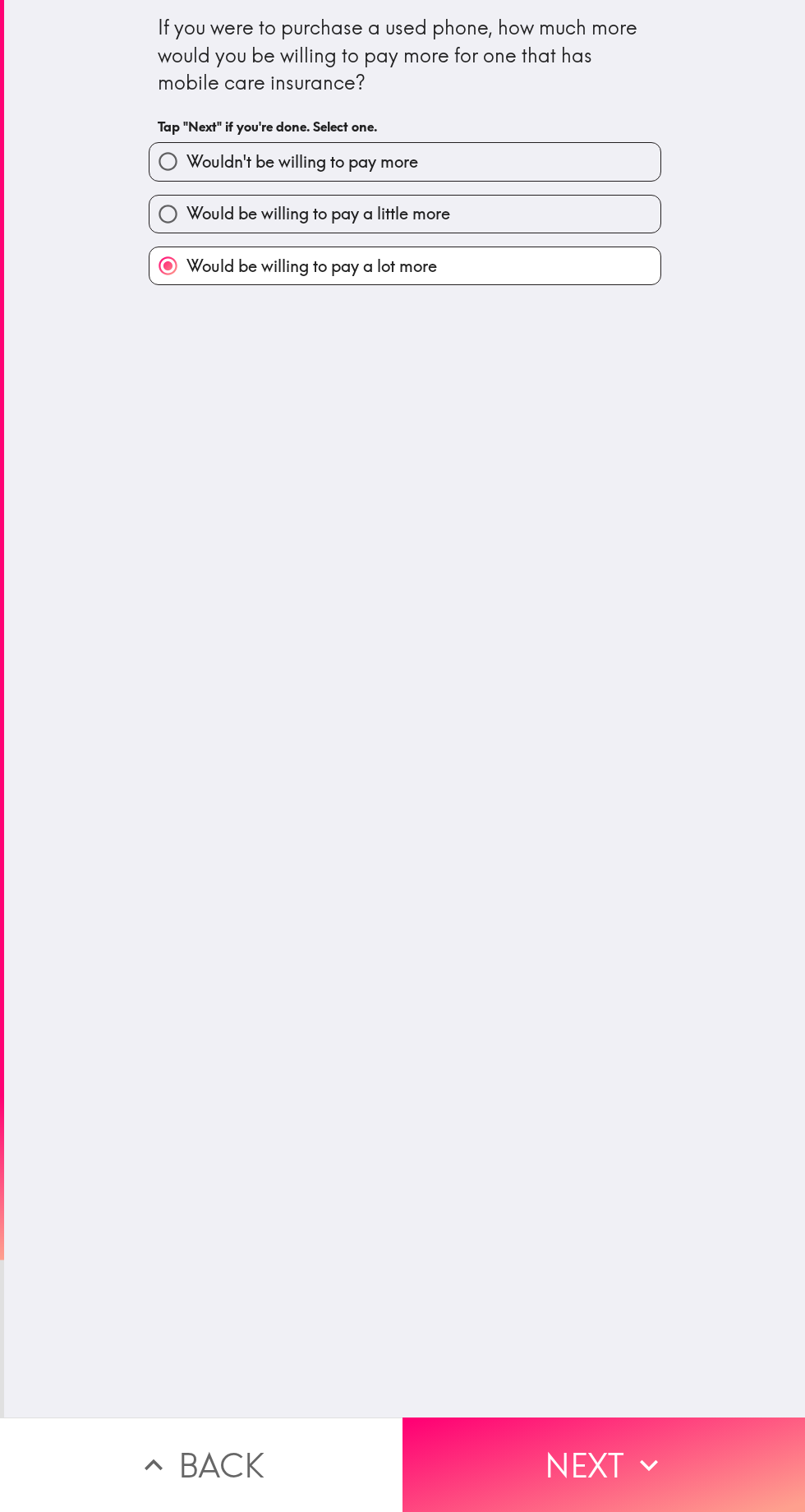 click on "Next" at bounding box center [604, 1464] 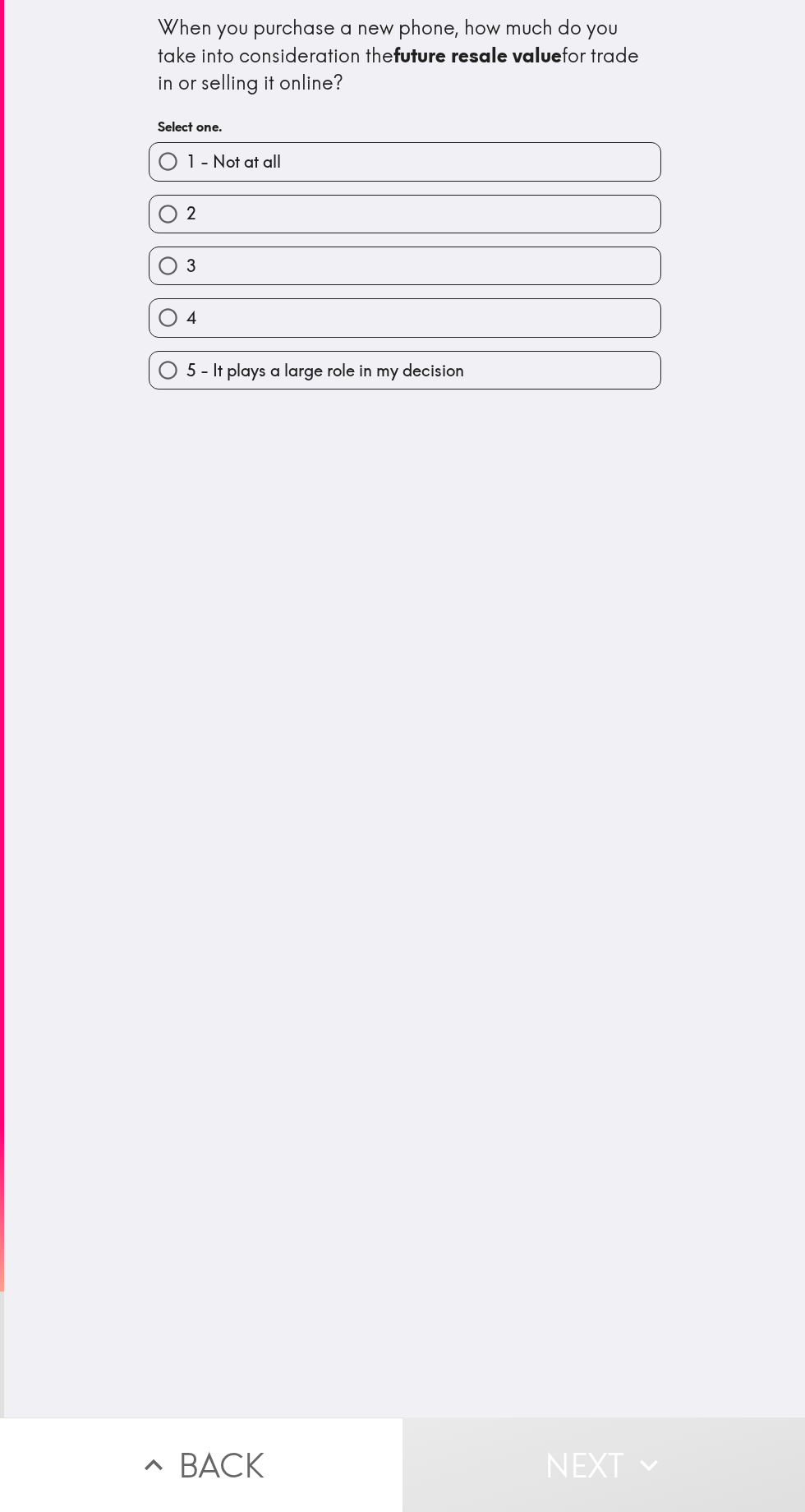 click on "5 - It plays a large role in my decision" at bounding box center [405, 370] 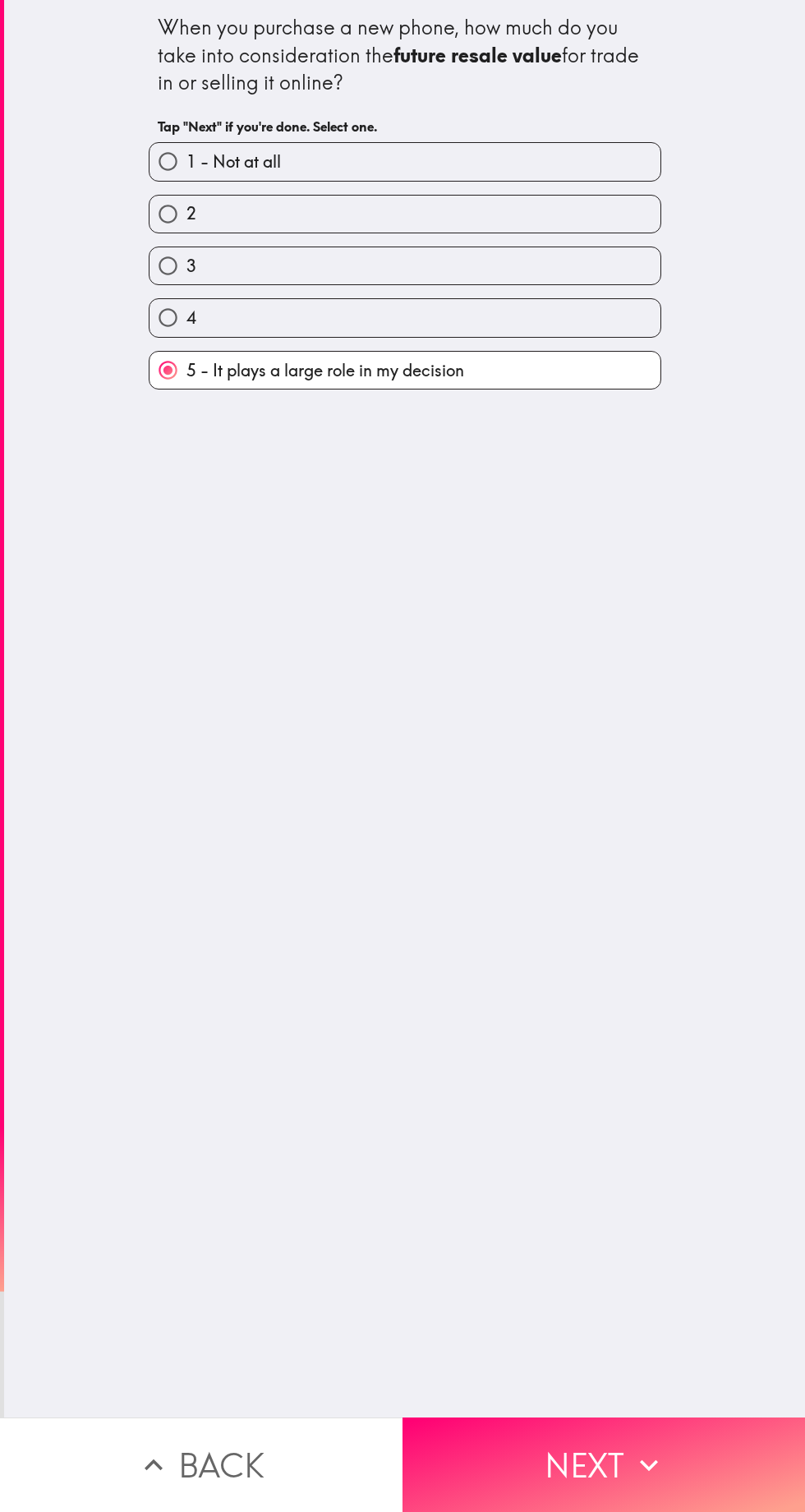 click on "Next" at bounding box center [604, 1464] 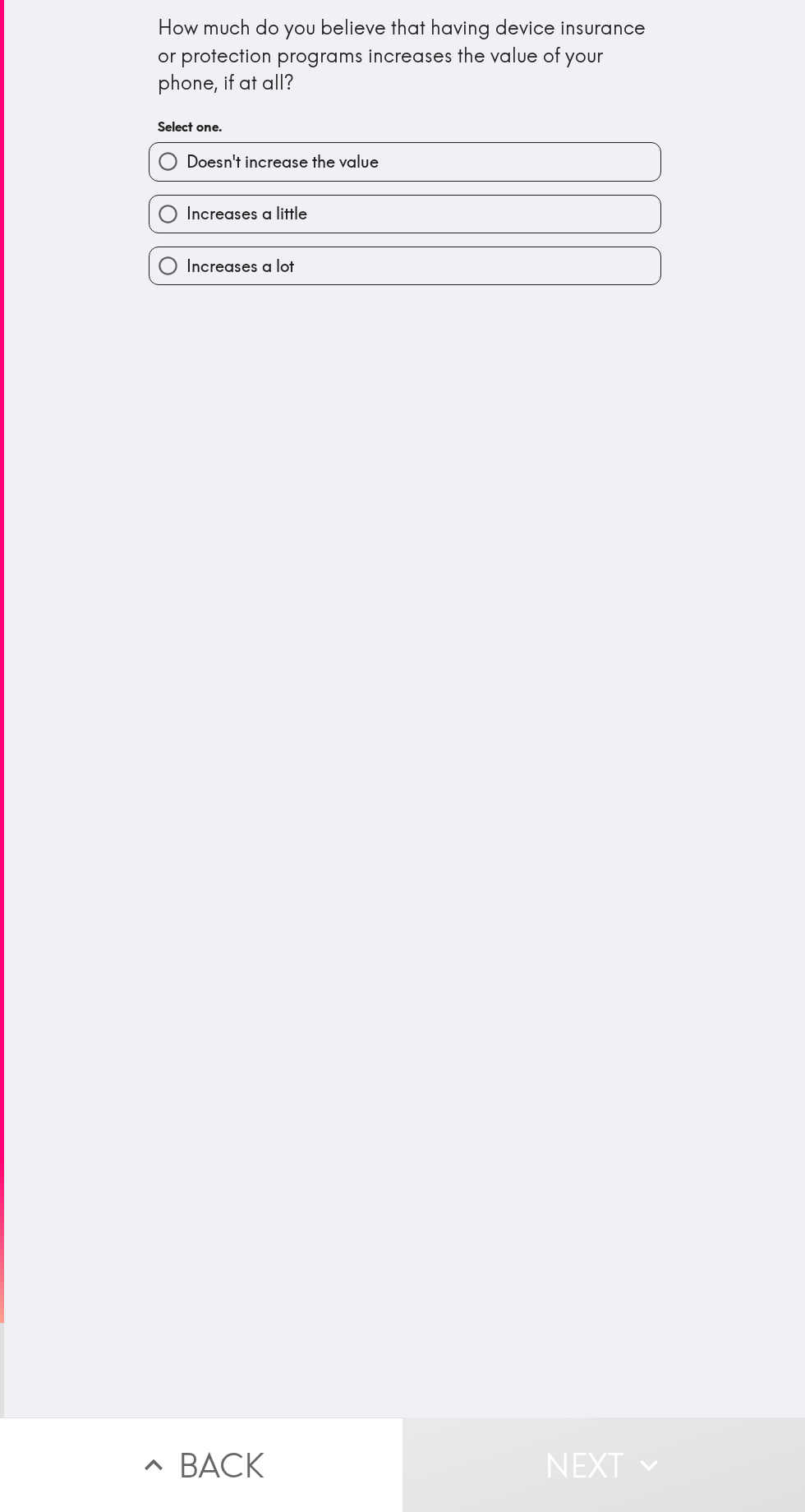 click on "Increases a lot" at bounding box center [405, 265] 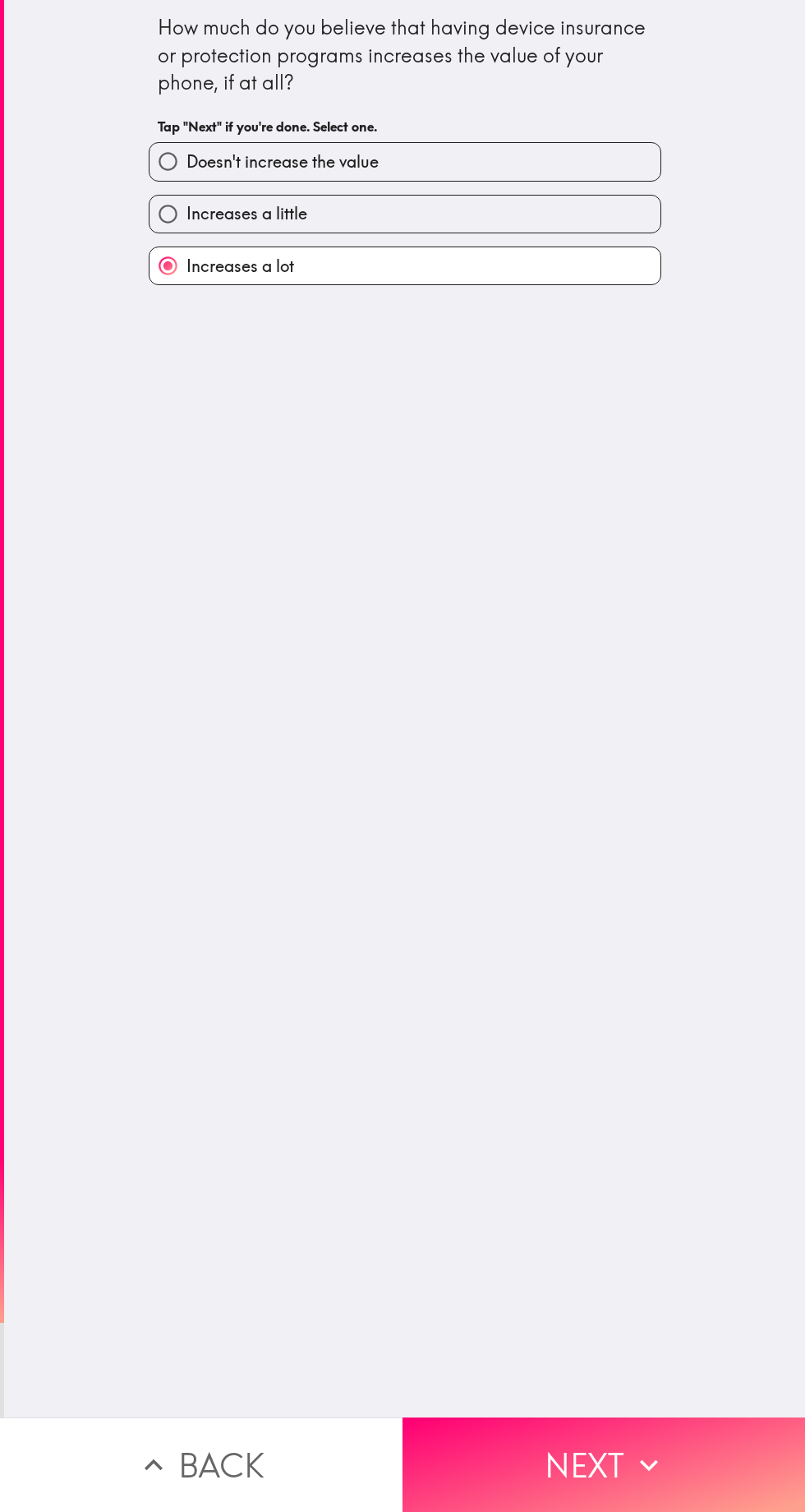 click on "Next" at bounding box center (604, 1464) 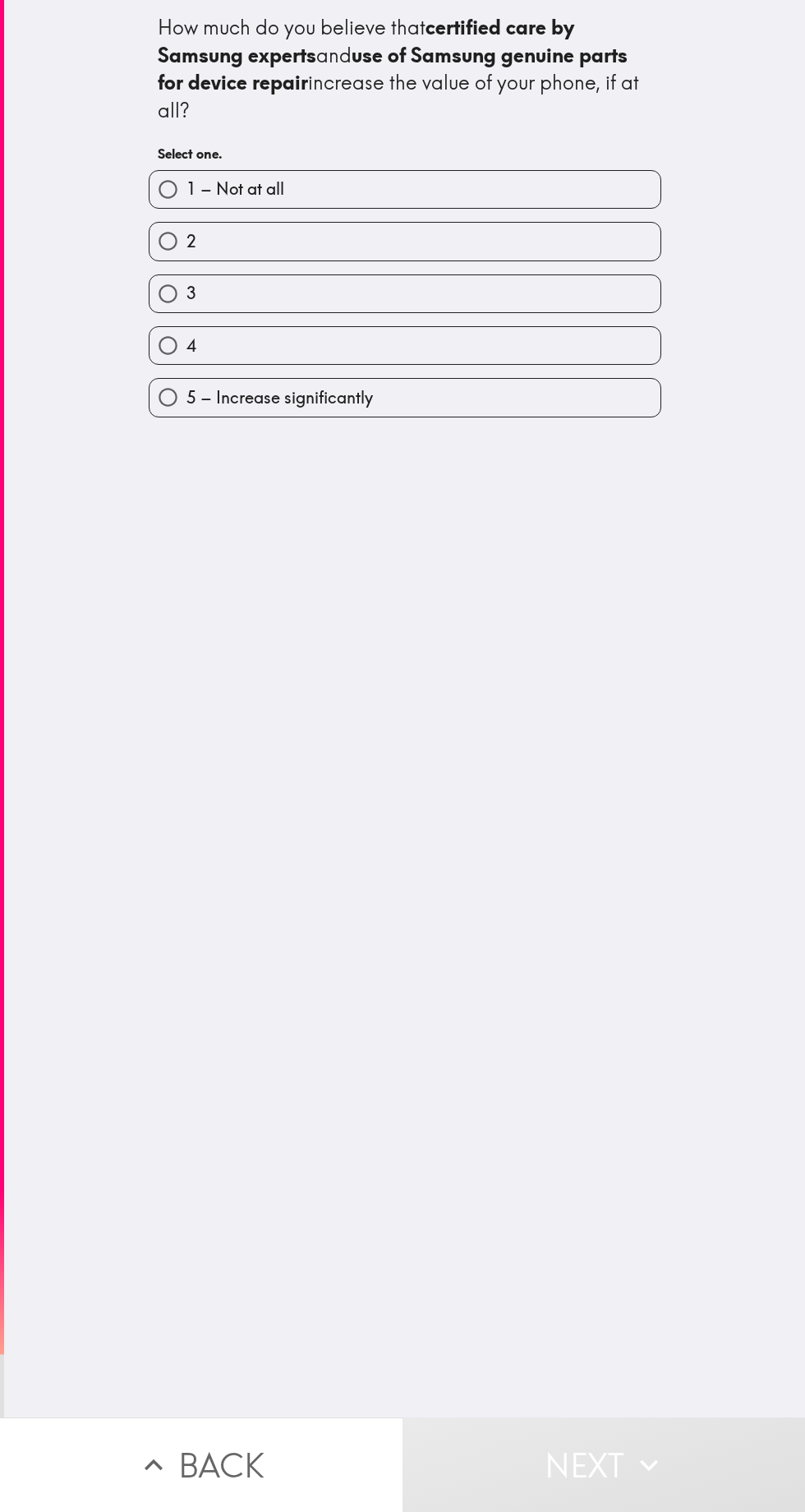click on "5 – Increase significantly" at bounding box center (405, 397) 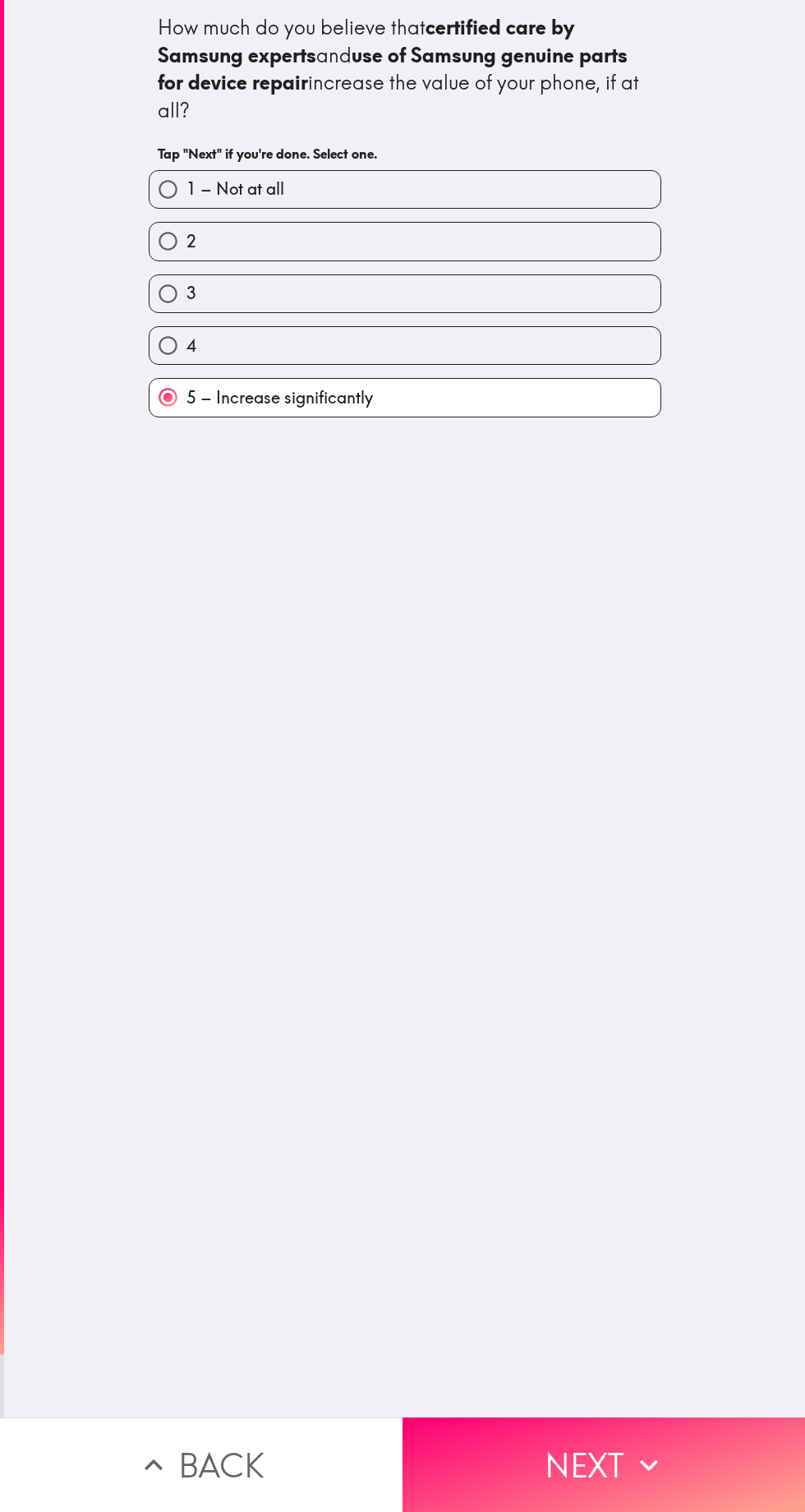 click on "Next" at bounding box center (604, 1464) 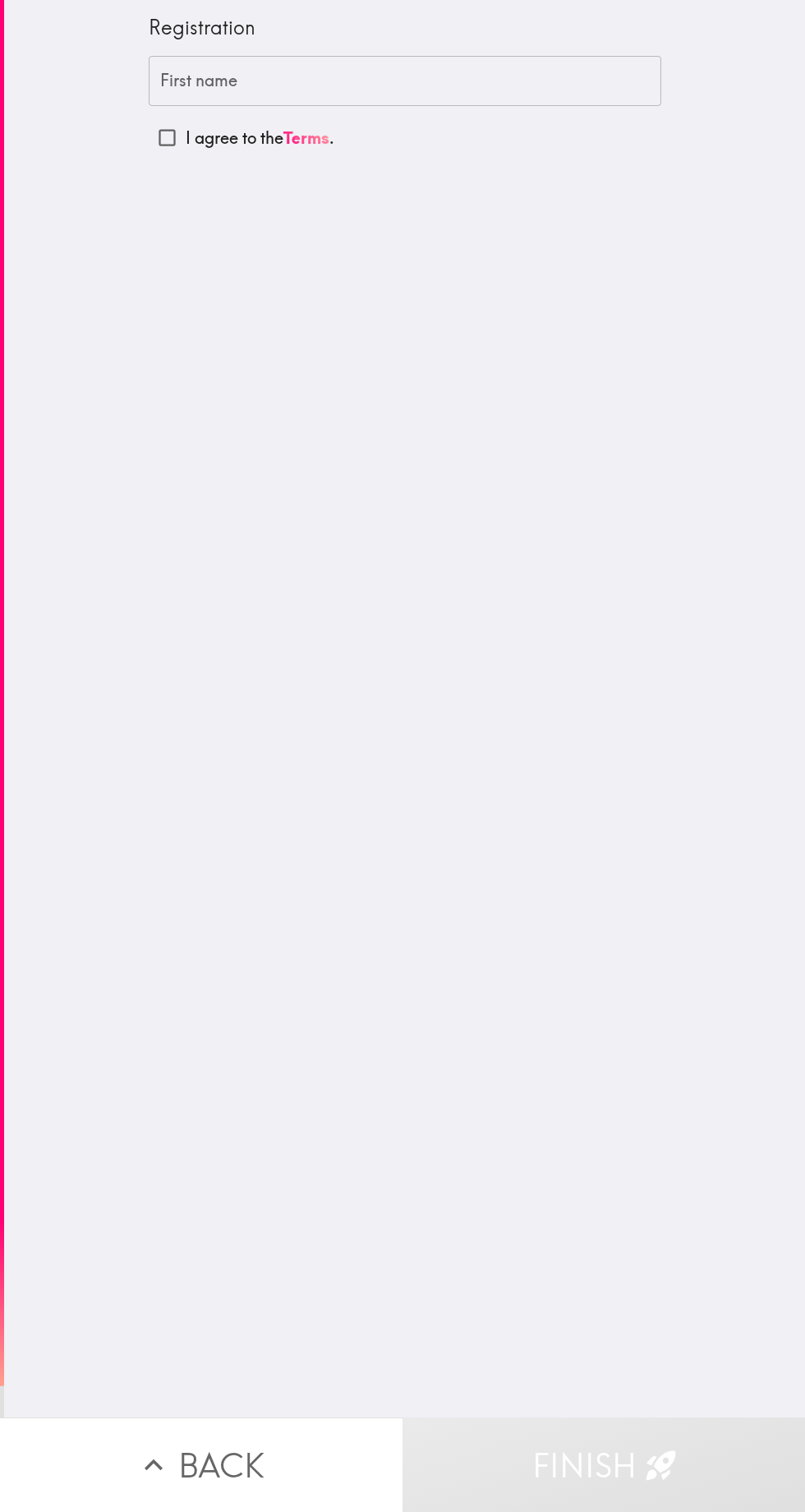 click on "First name" at bounding box center [405, 81] 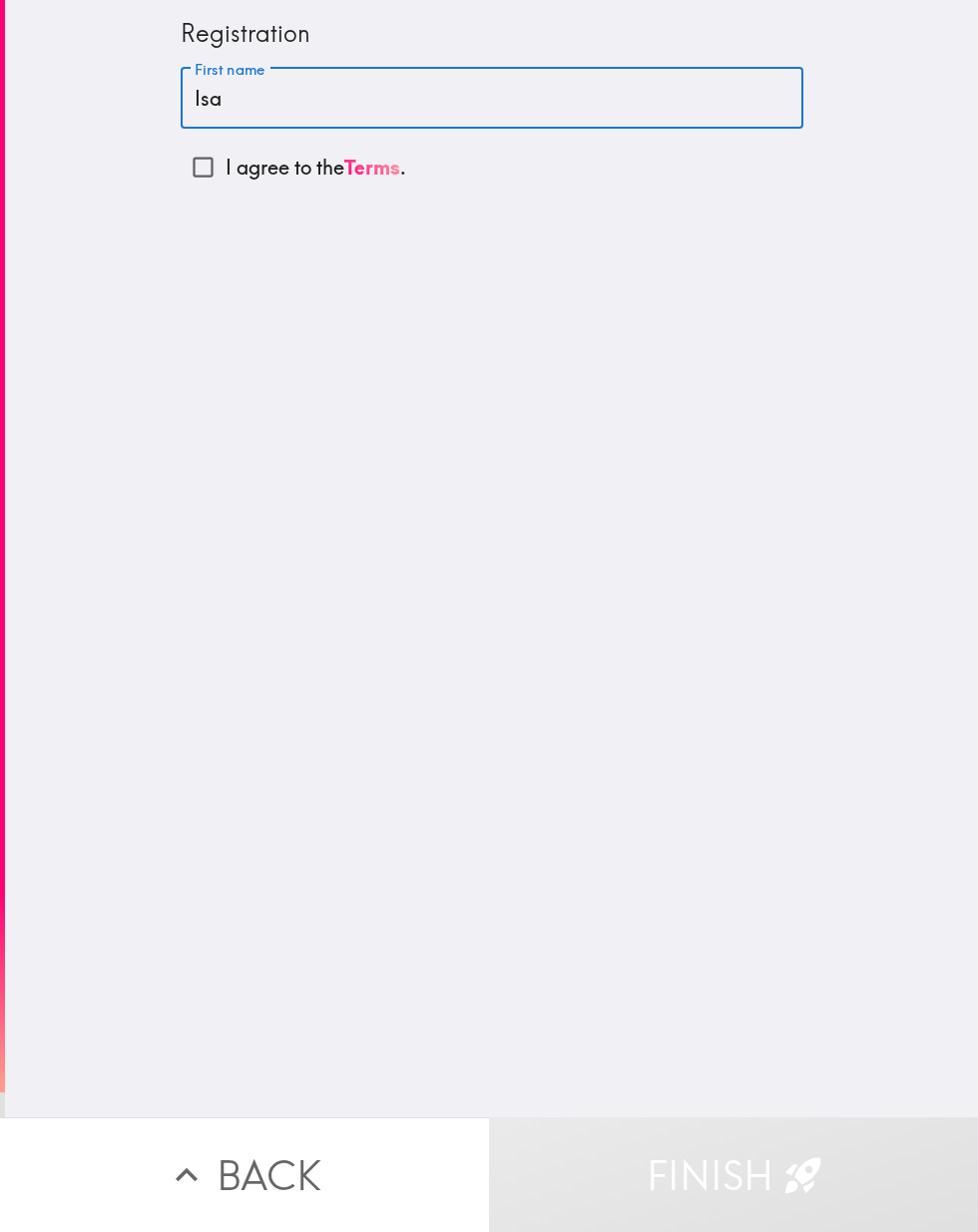 type on "Isa" 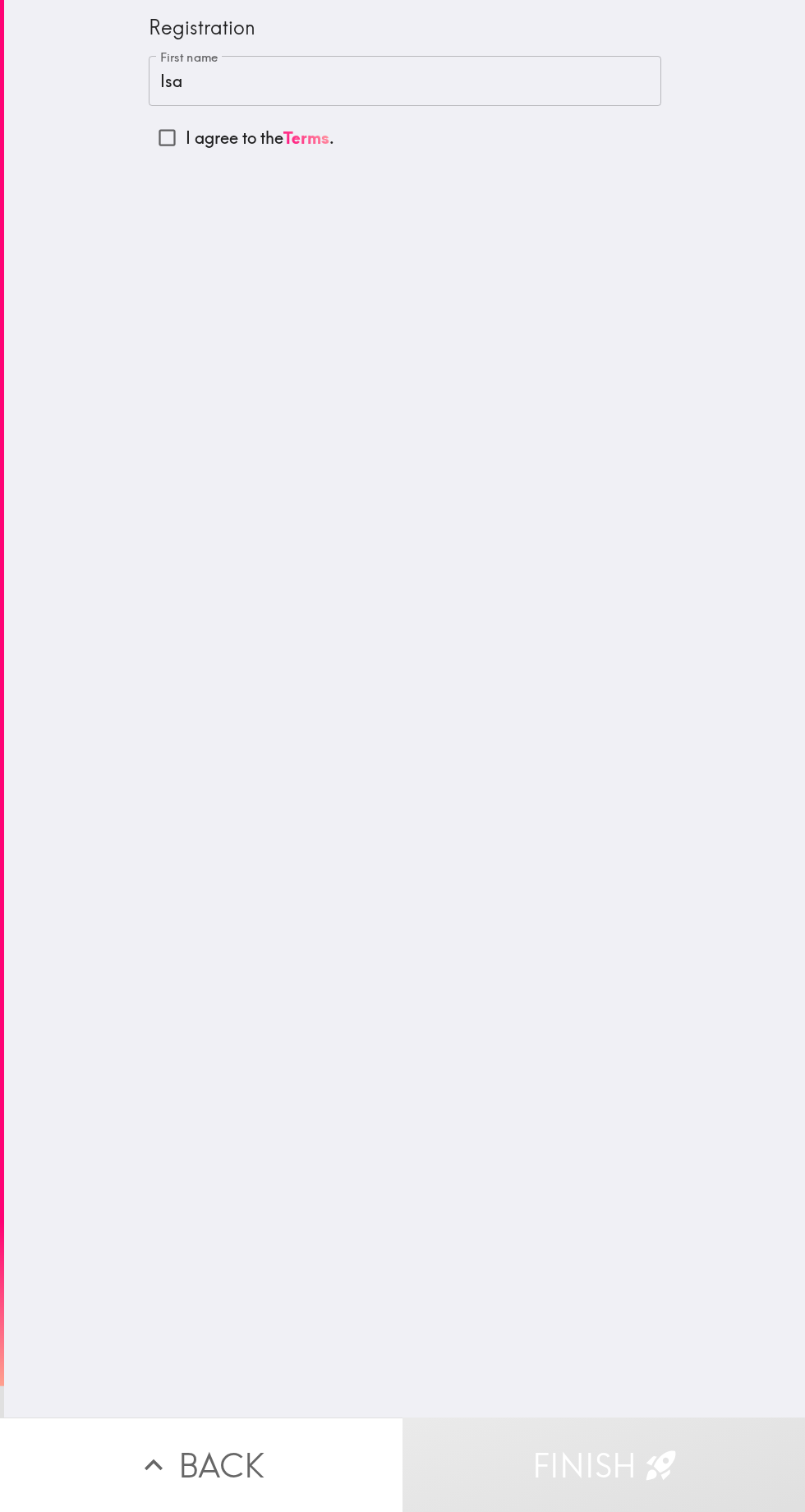 click on "I agree to the  Terms ." at bounding box center [167, 137] 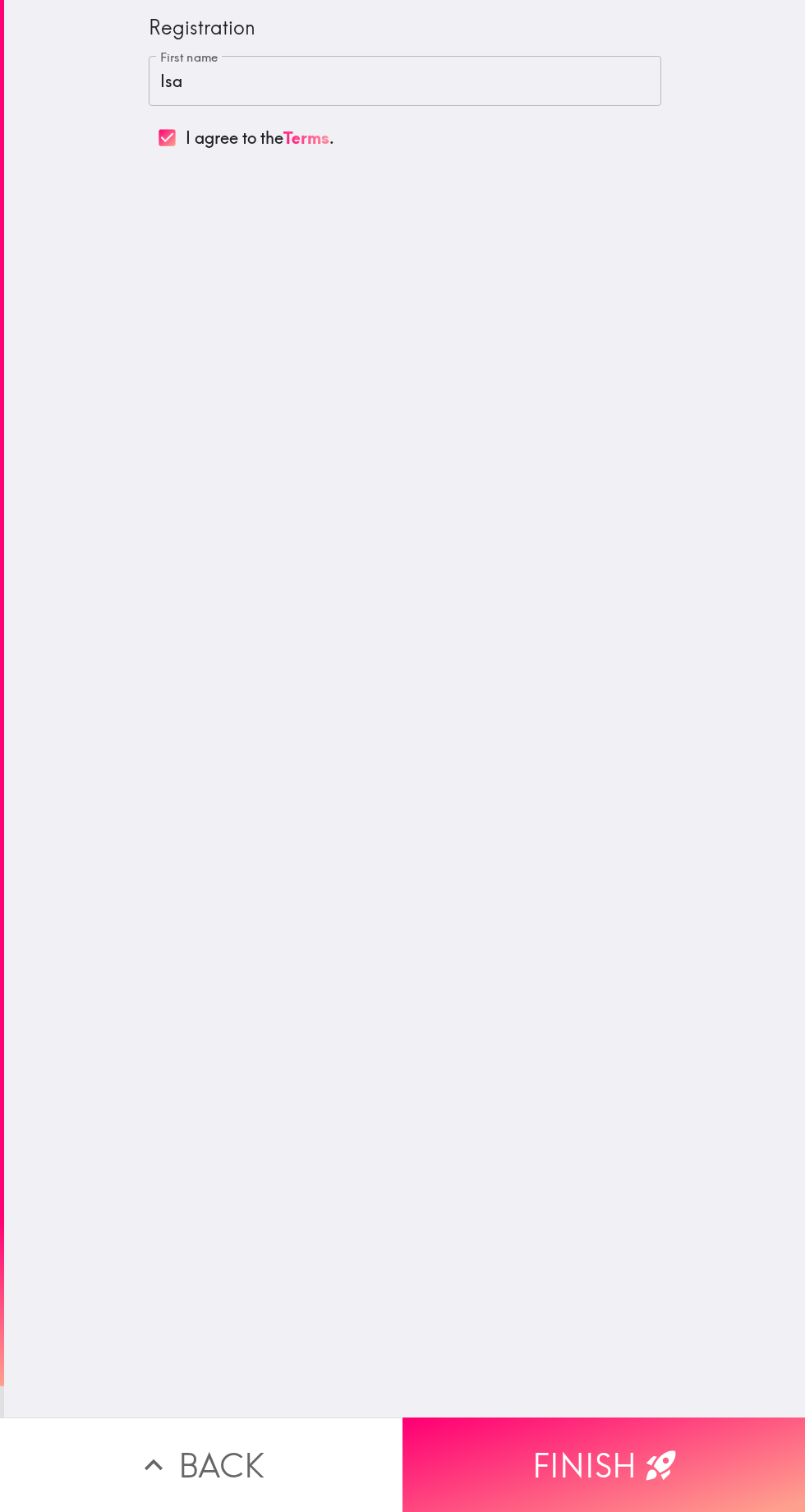 click on "Finish" at bounding box center [604, 1464] 